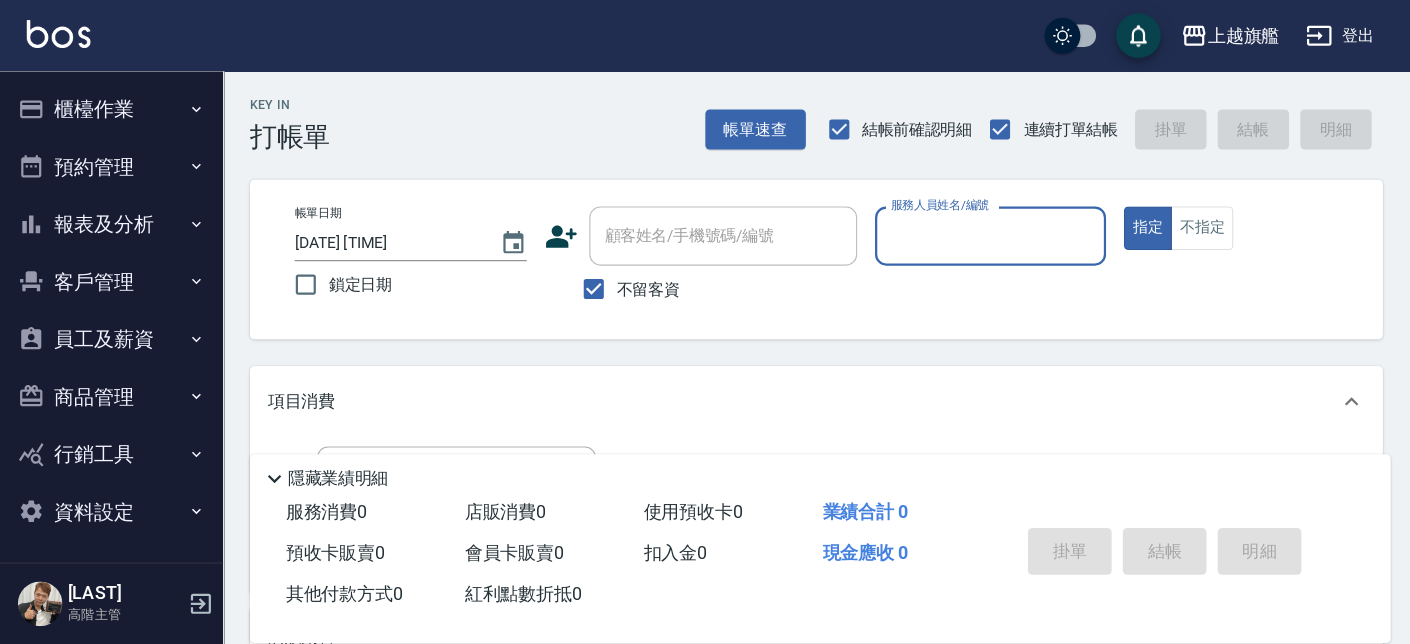 scroll, scrollTop: 0, scrollLeft: 0, axis: both 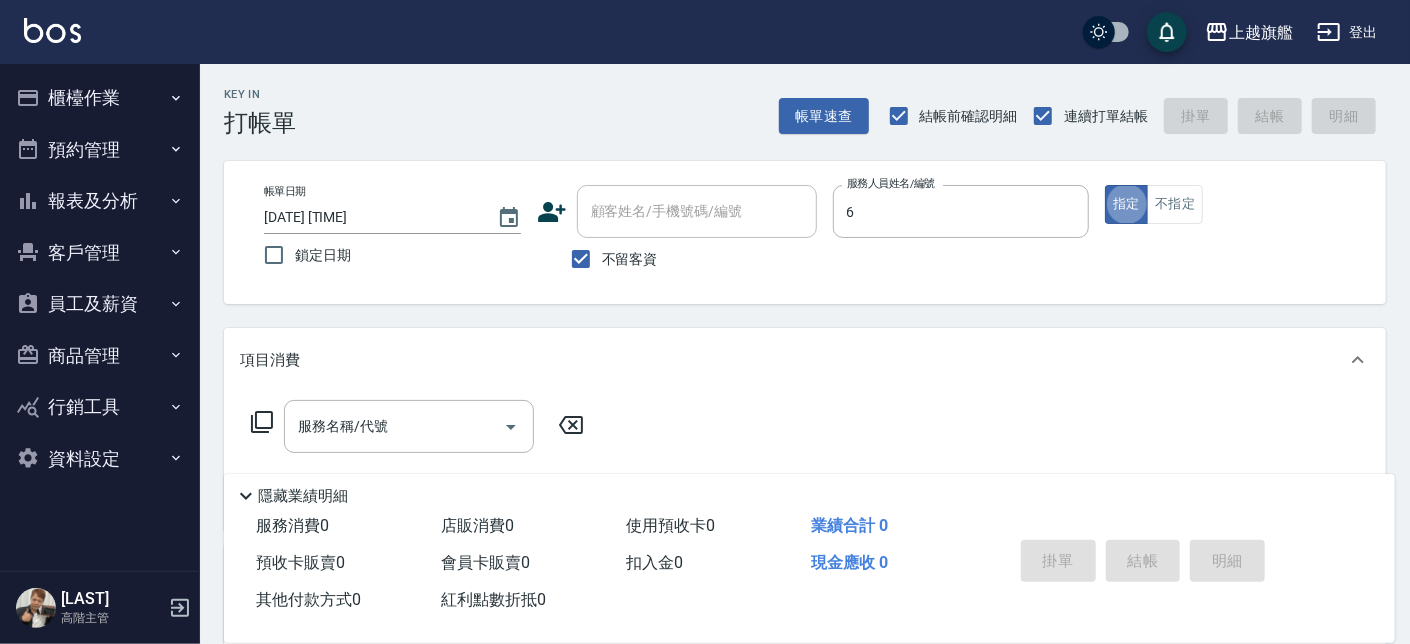 type on "[LAST]-[NUMBER]" 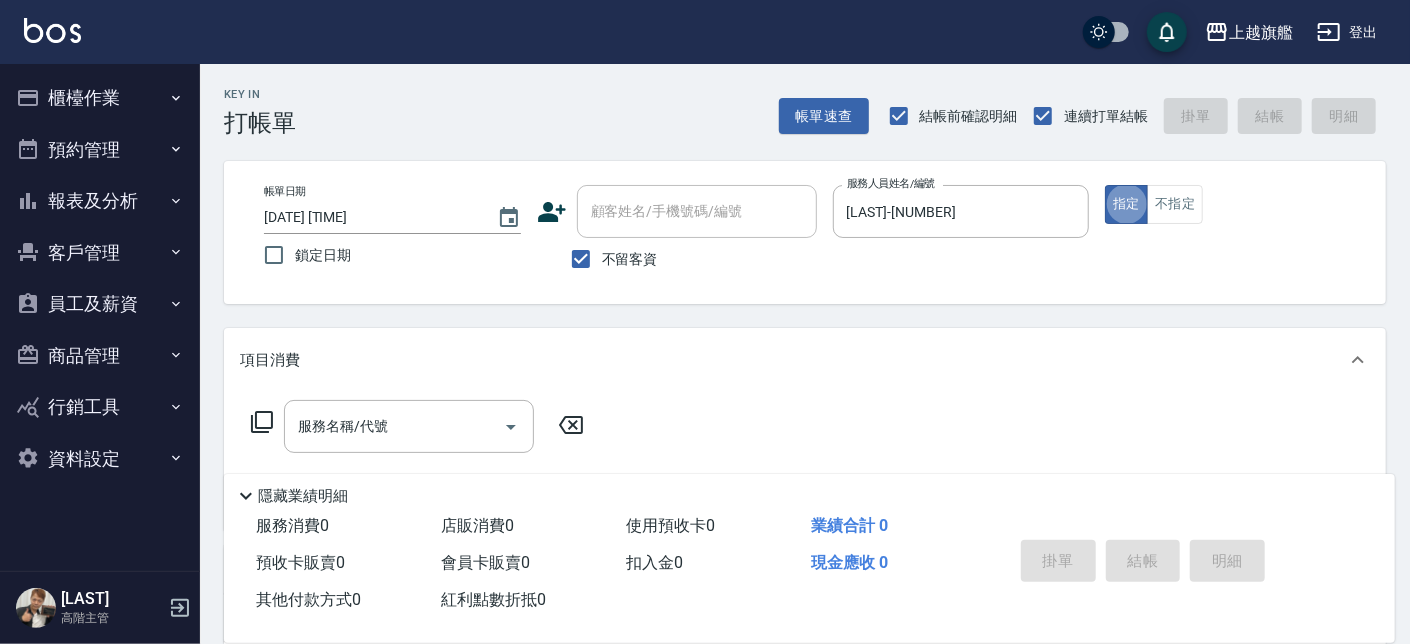 type on "true" 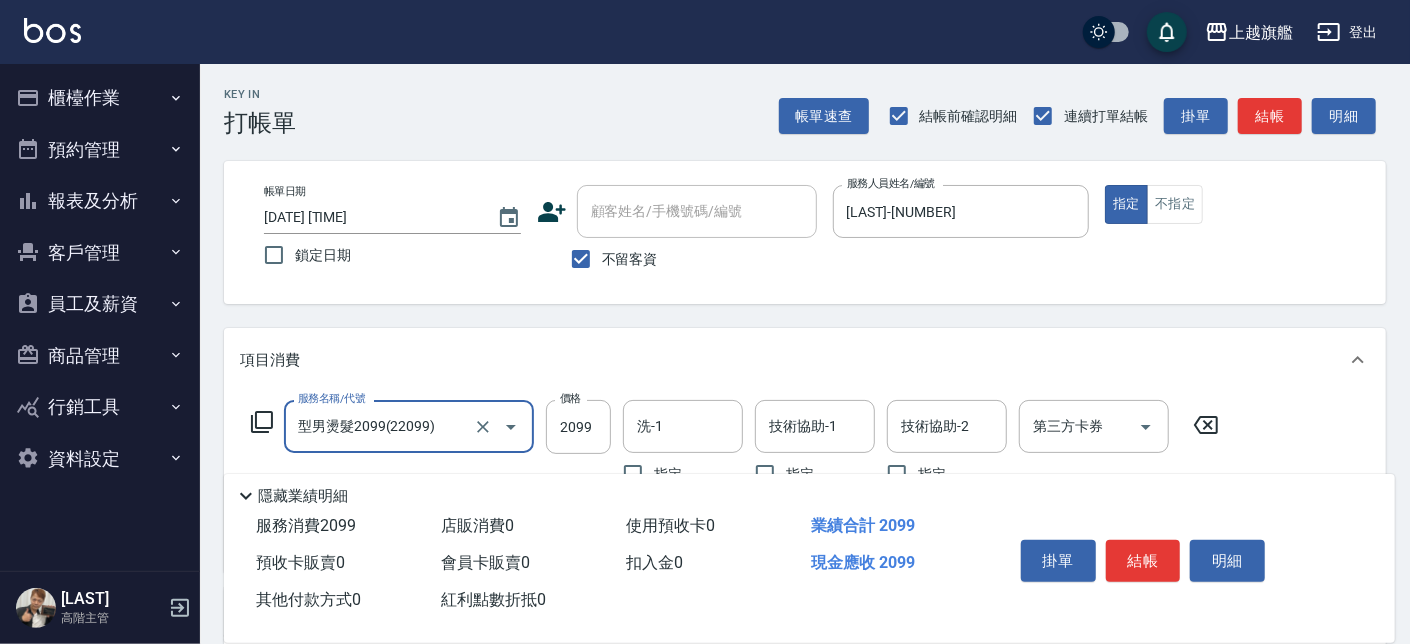 type on "型男燙髮2099(22099)" 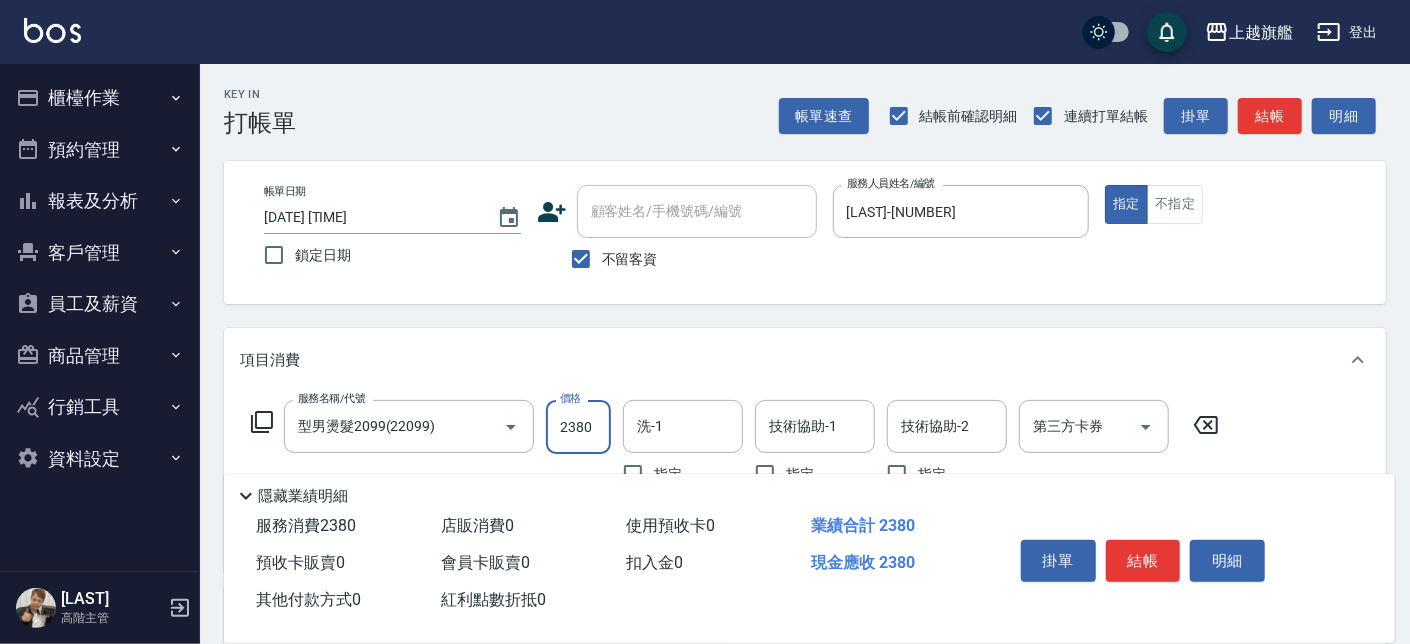 type on "2380" 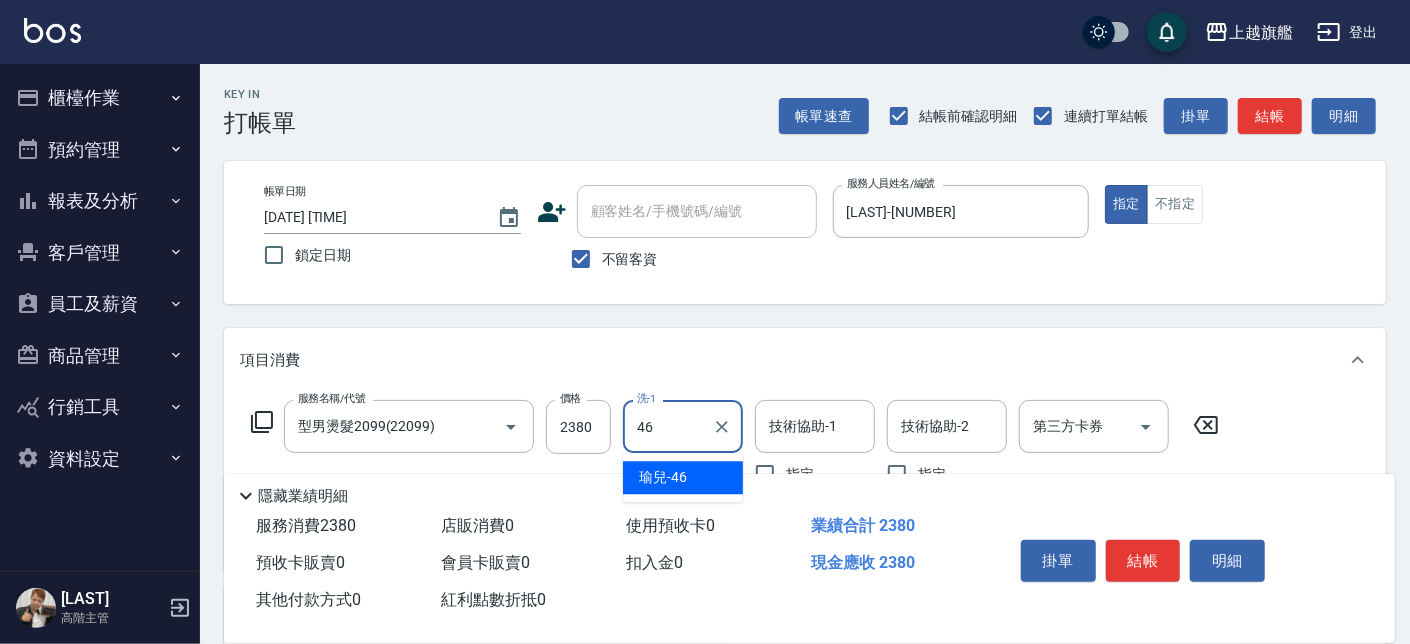 type on "[LAST]-[NUMBER]" 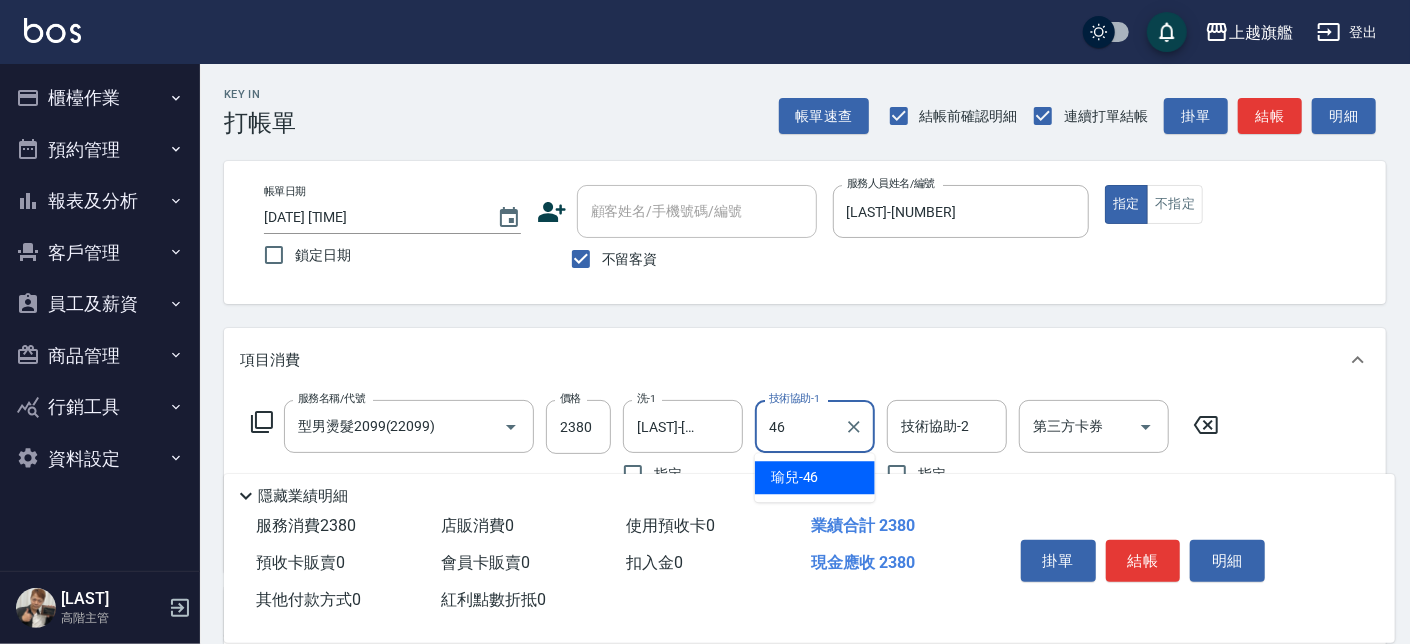 type on "[LAST]-[NUMBER]" 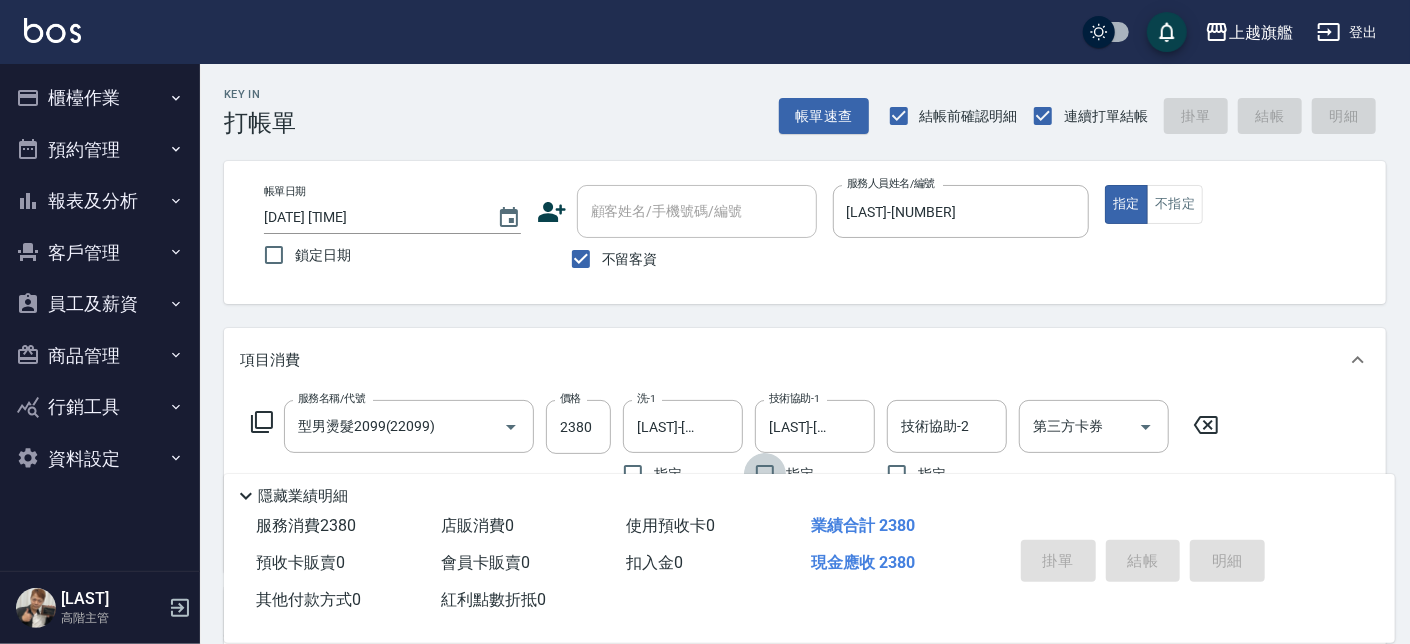 type on "2025/08/05 18:41" 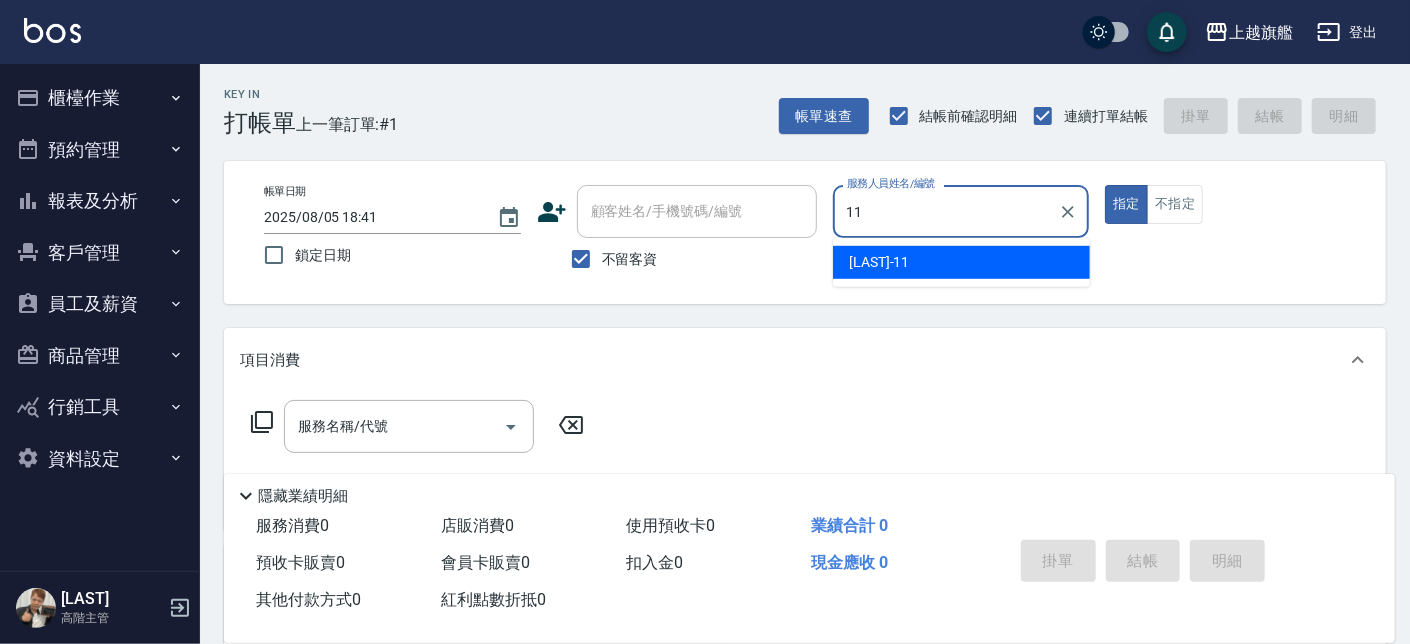 type on "[LAST]-[NUMBER]" 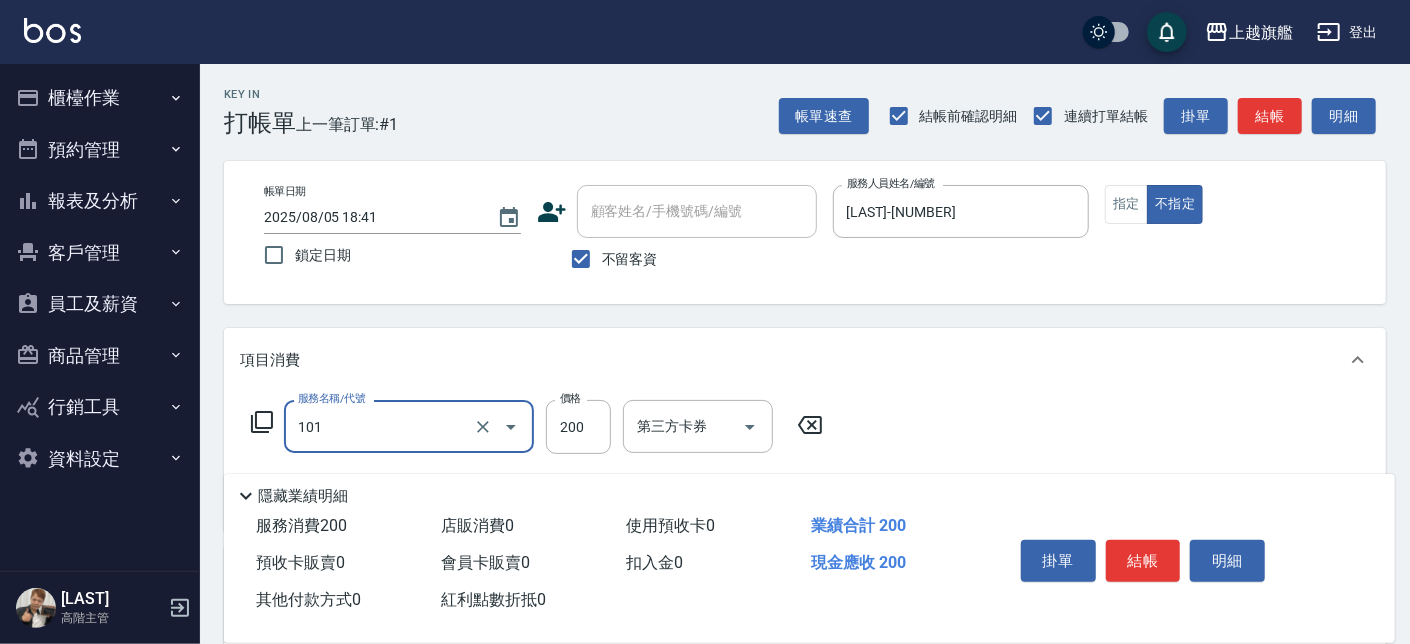 type on "一般洗(101)" 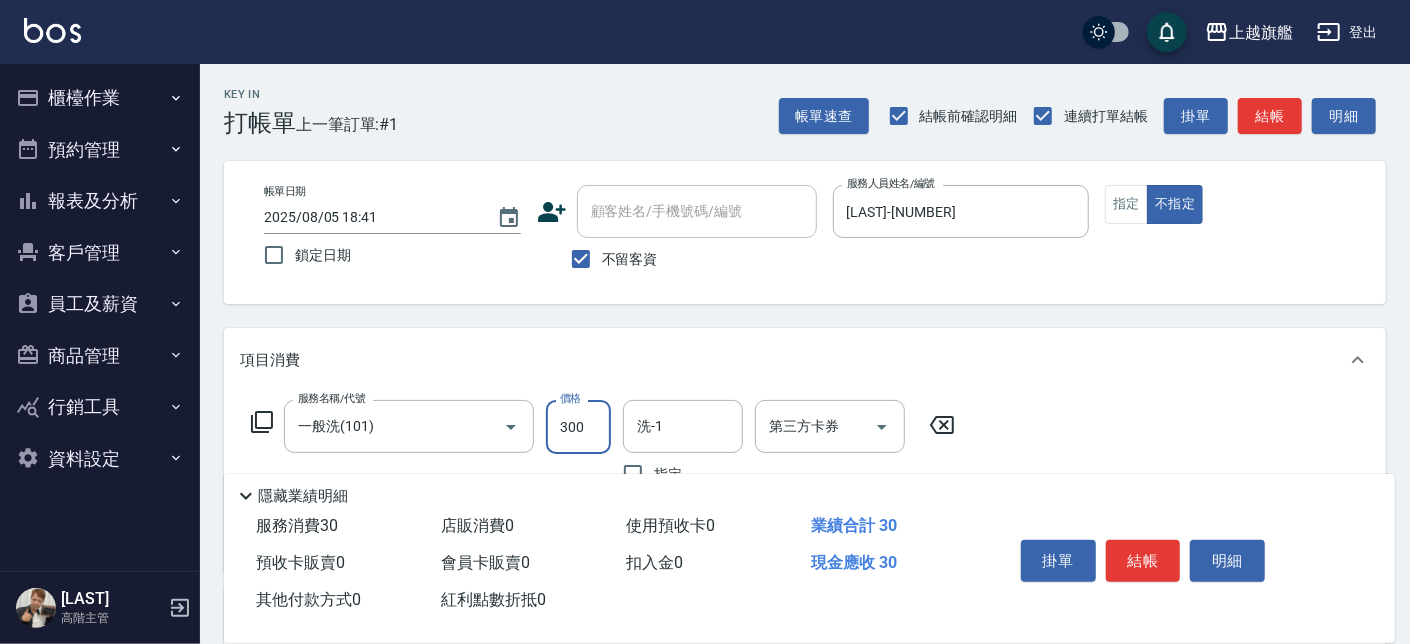 type on "300" 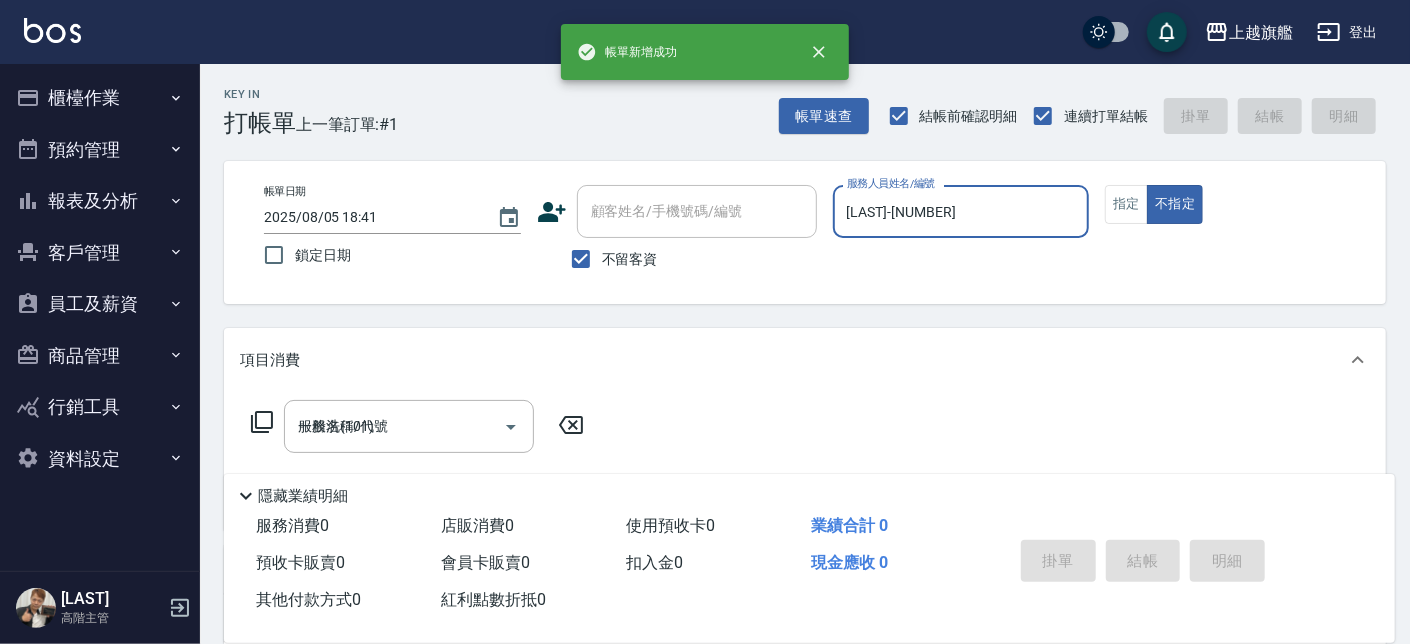 type 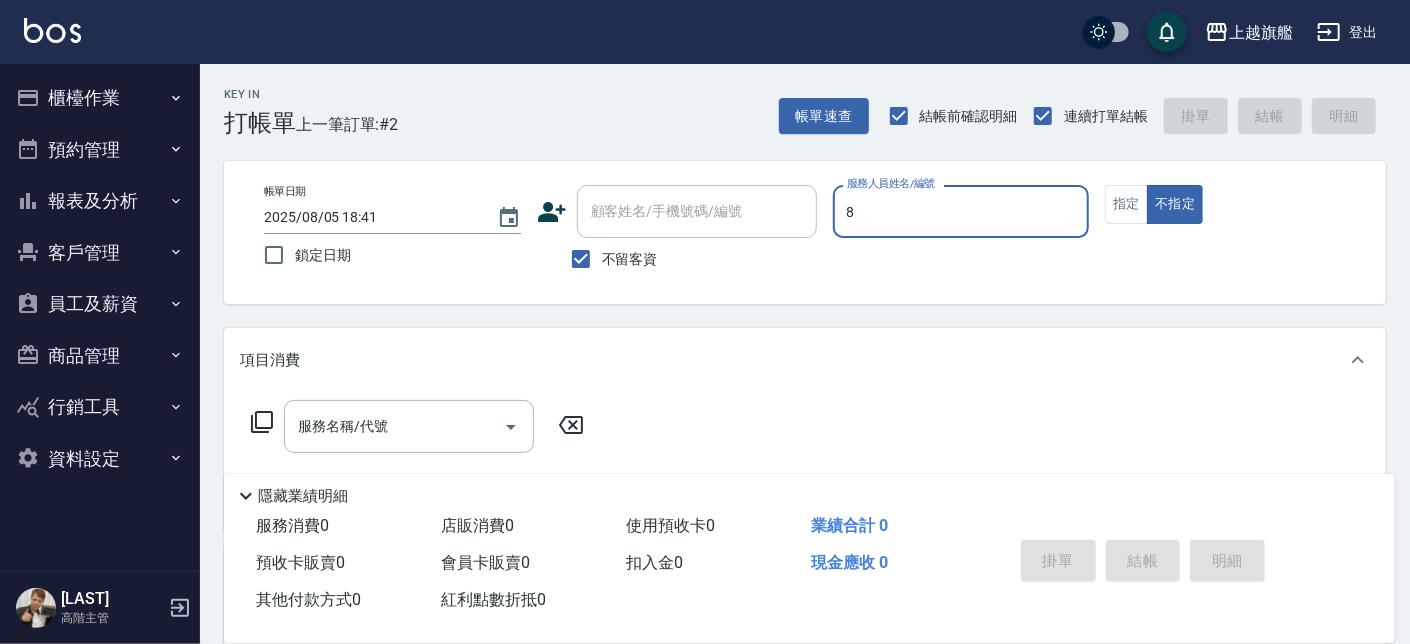 type on "[LAST]-[NUMBER]" 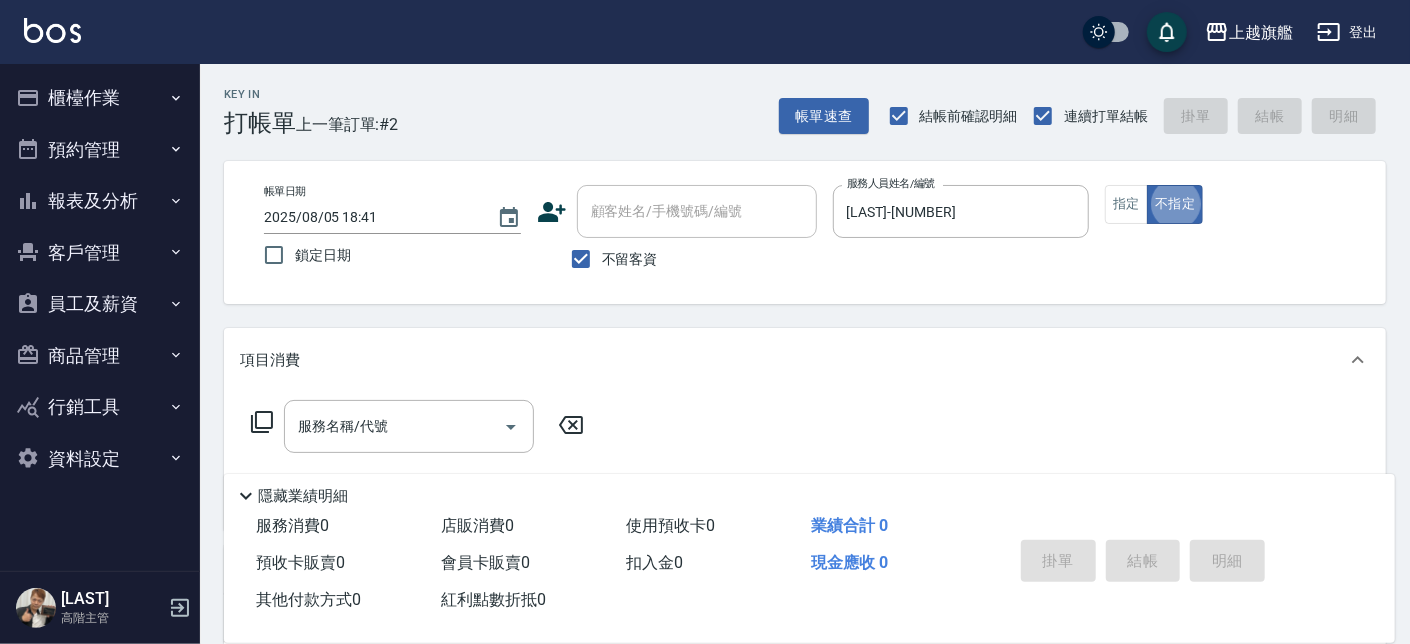 type on "false" 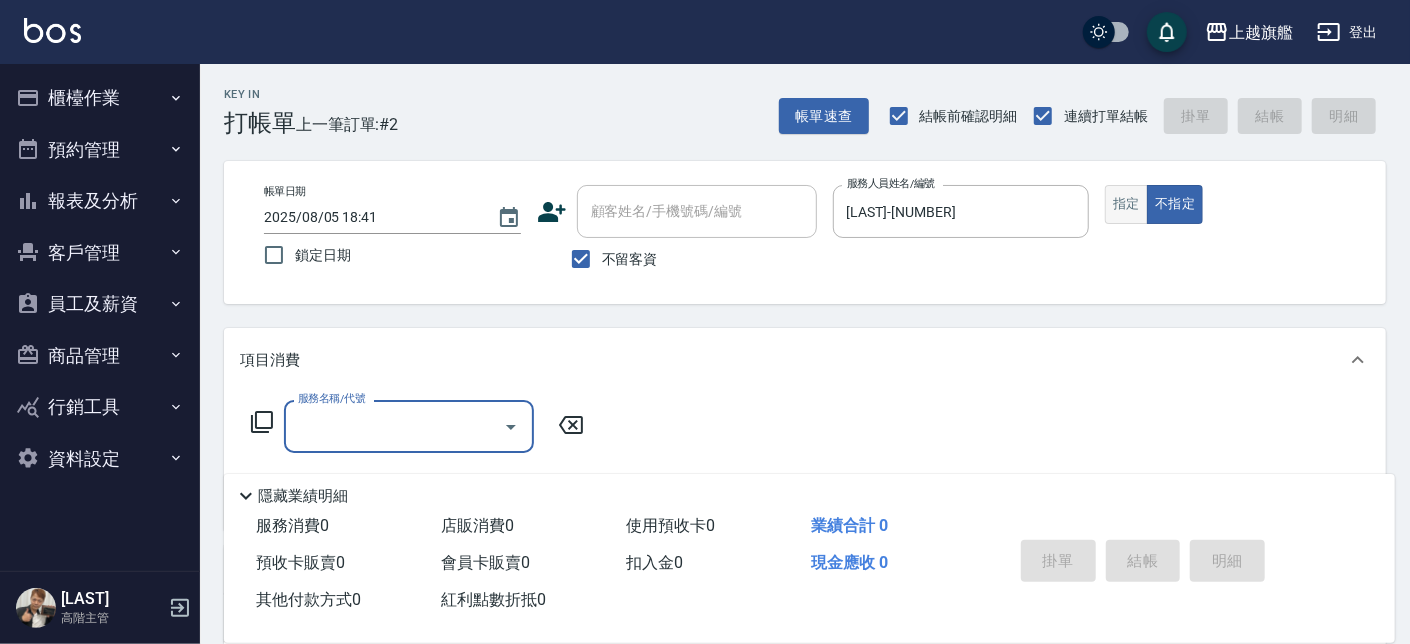 click on "指定" at bounding box center (1126, 204) 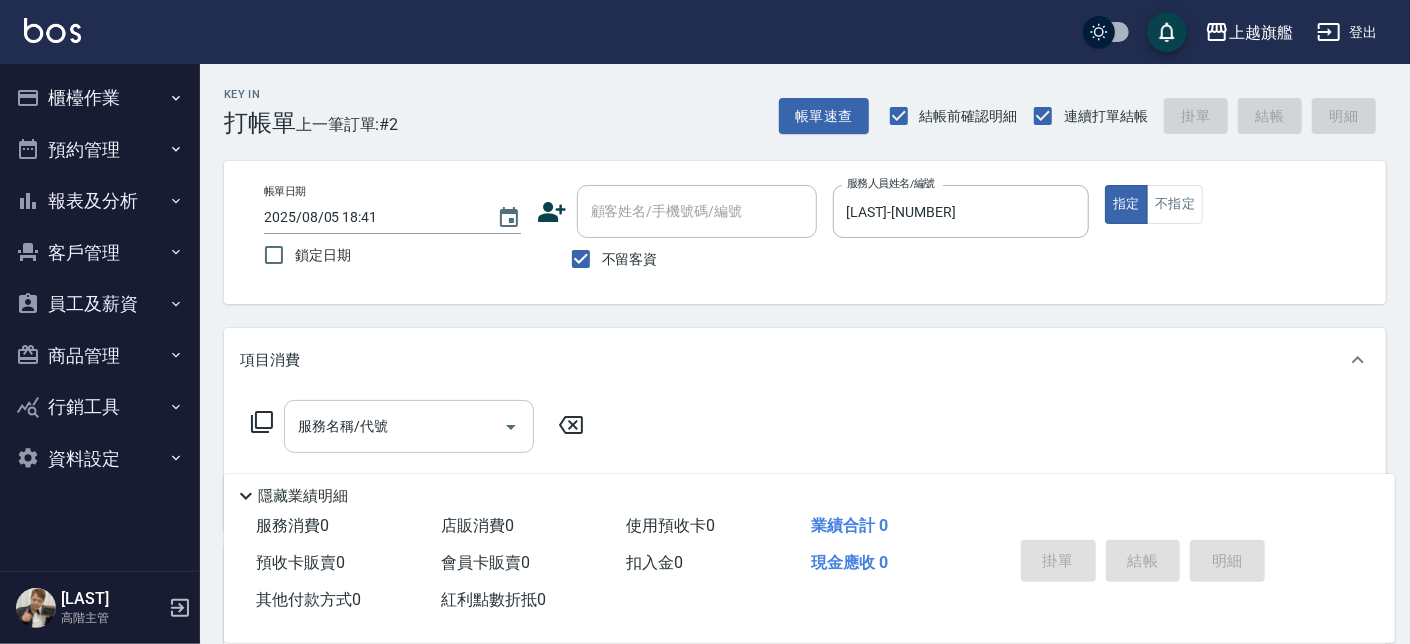 click on "服務名稱/代號" at bounding box center [394, 426] 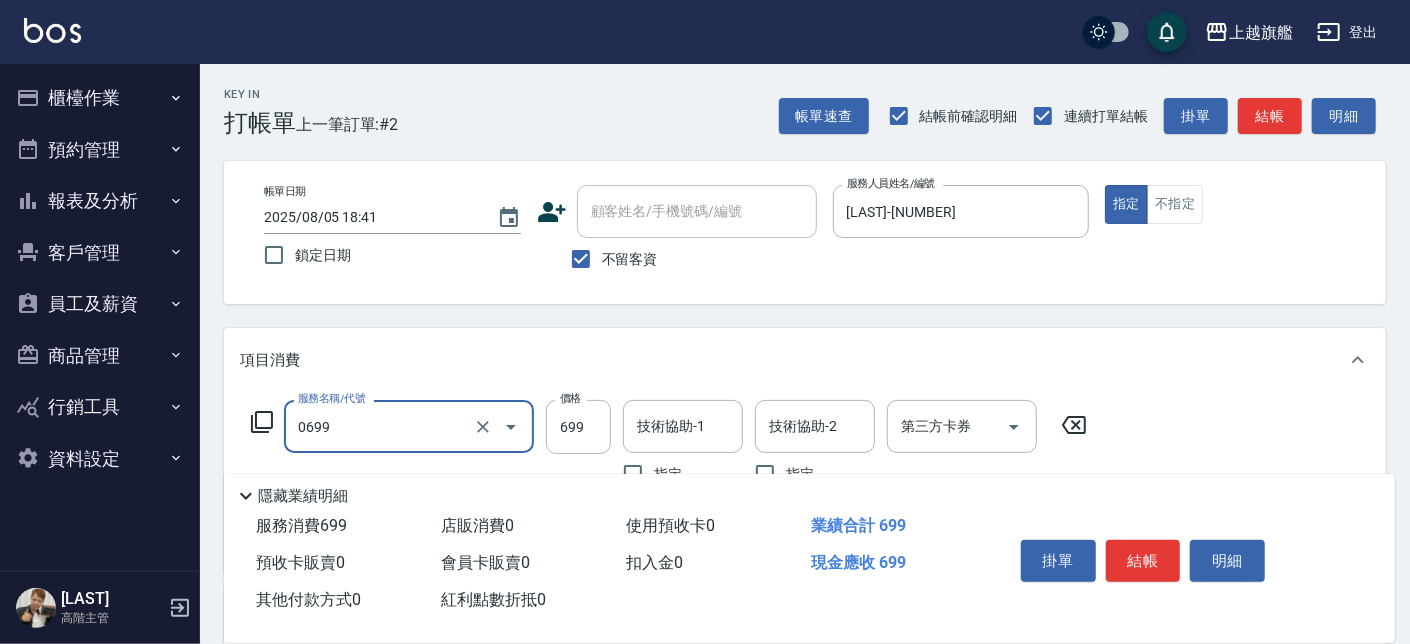 type on "精油SPA(0699)" 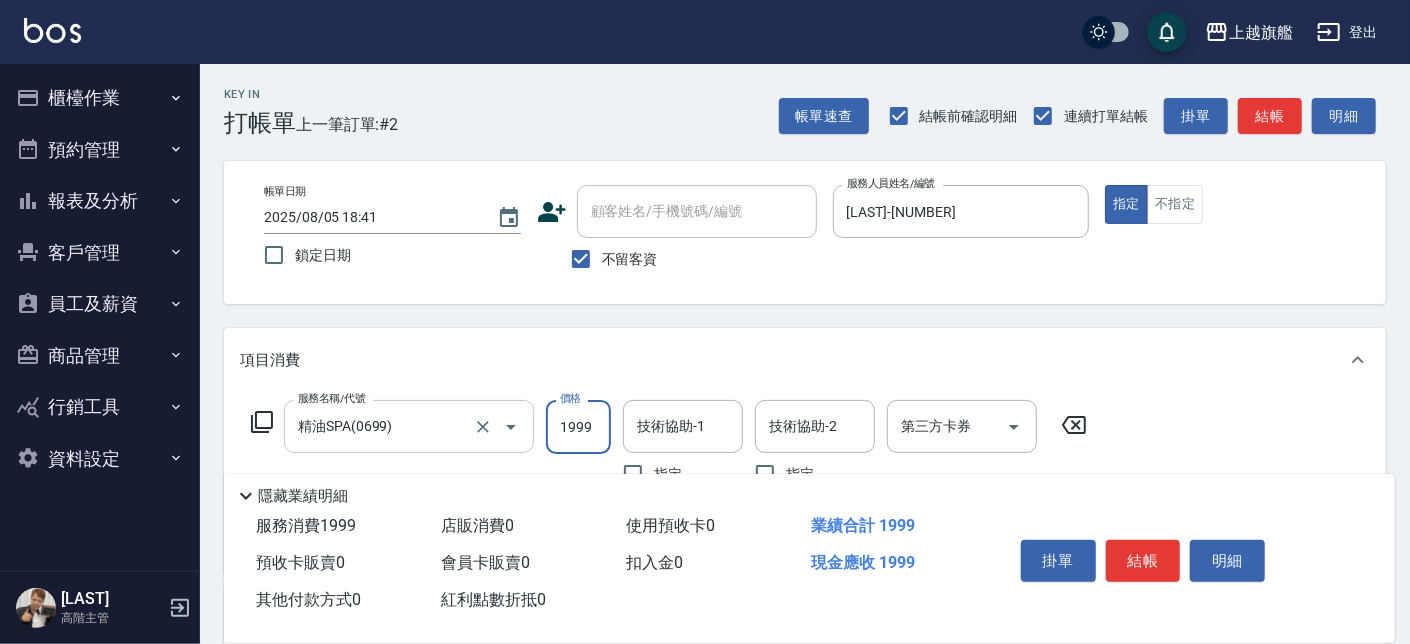type on "1999" 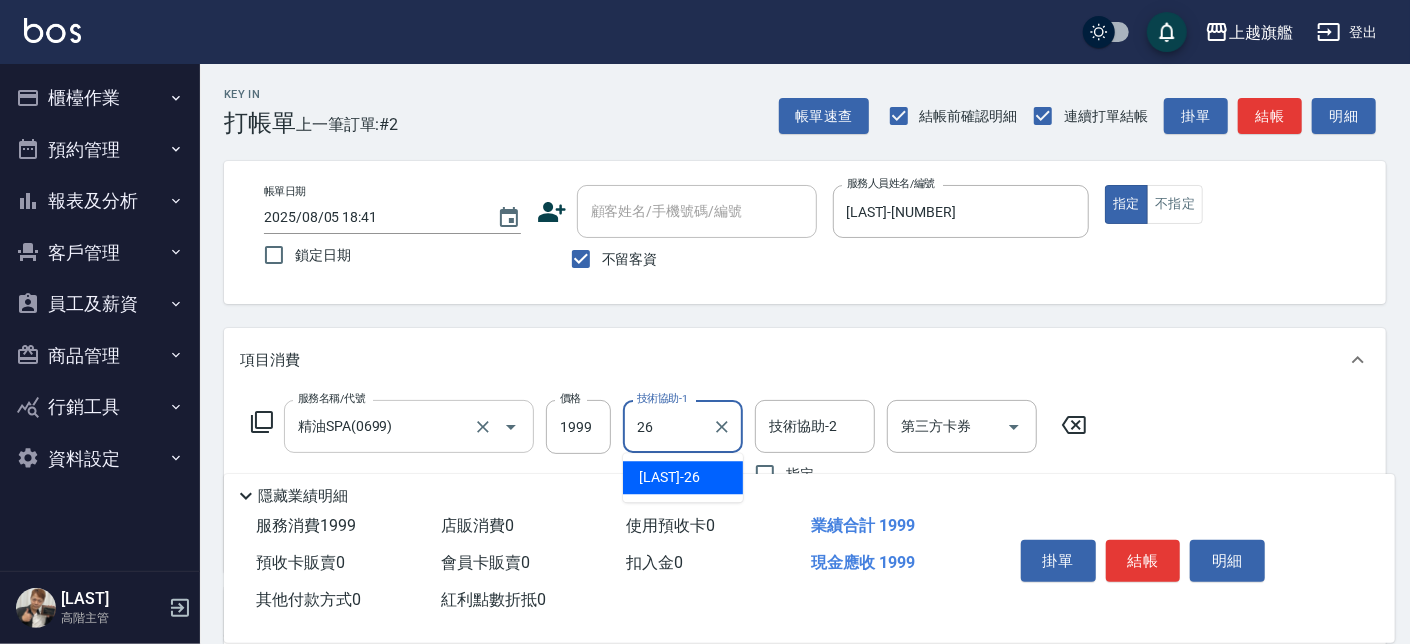 type on "[LAST]-[NUMBER]" 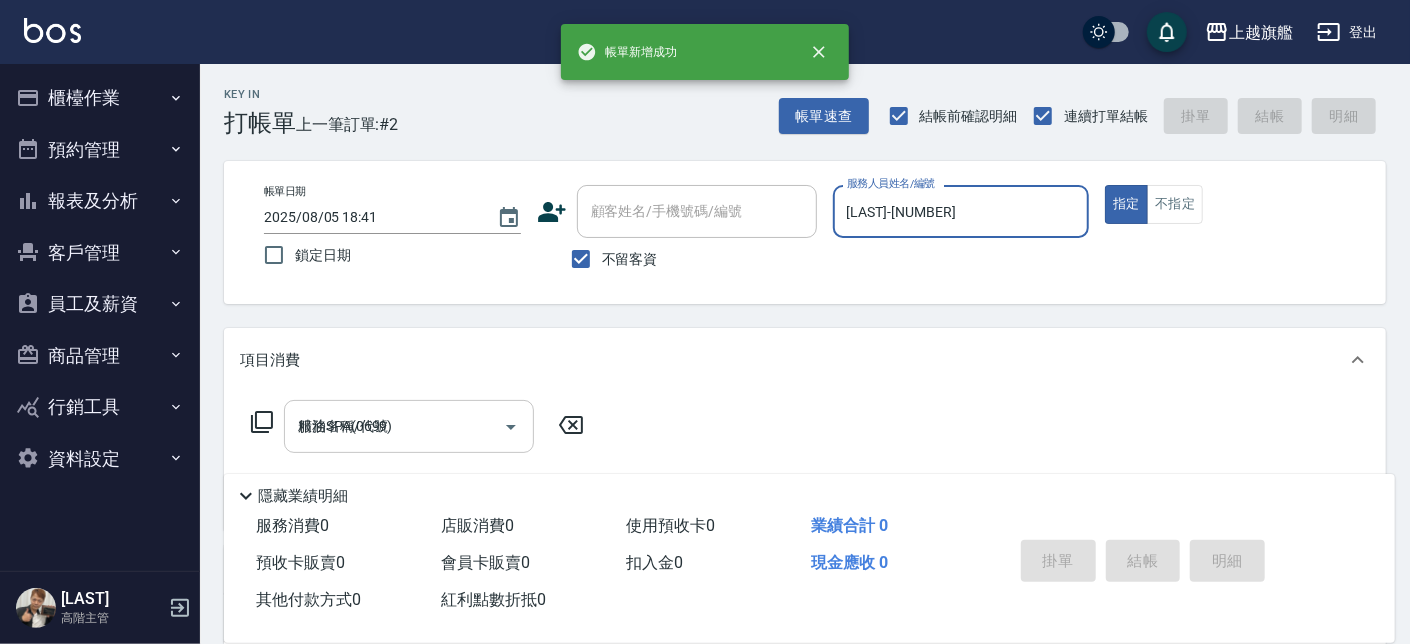 type on "2025/08/05 18:42" 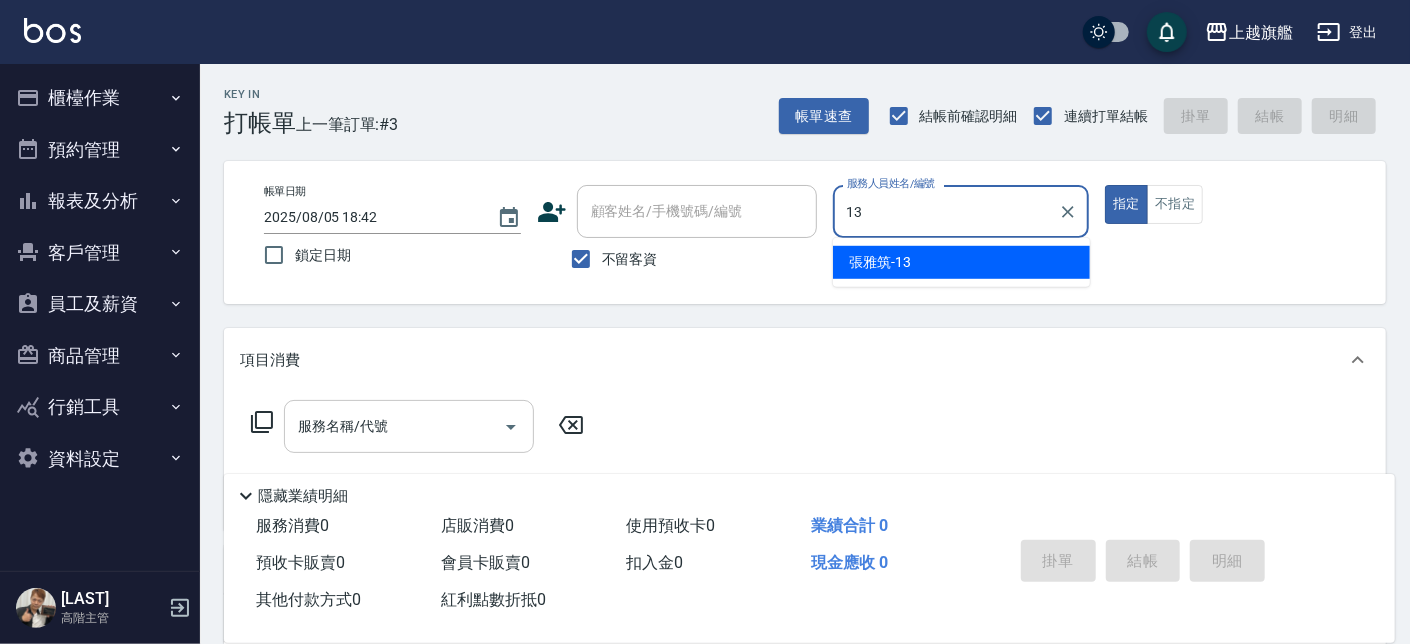 type on "[LAST]-[NUMBER]" 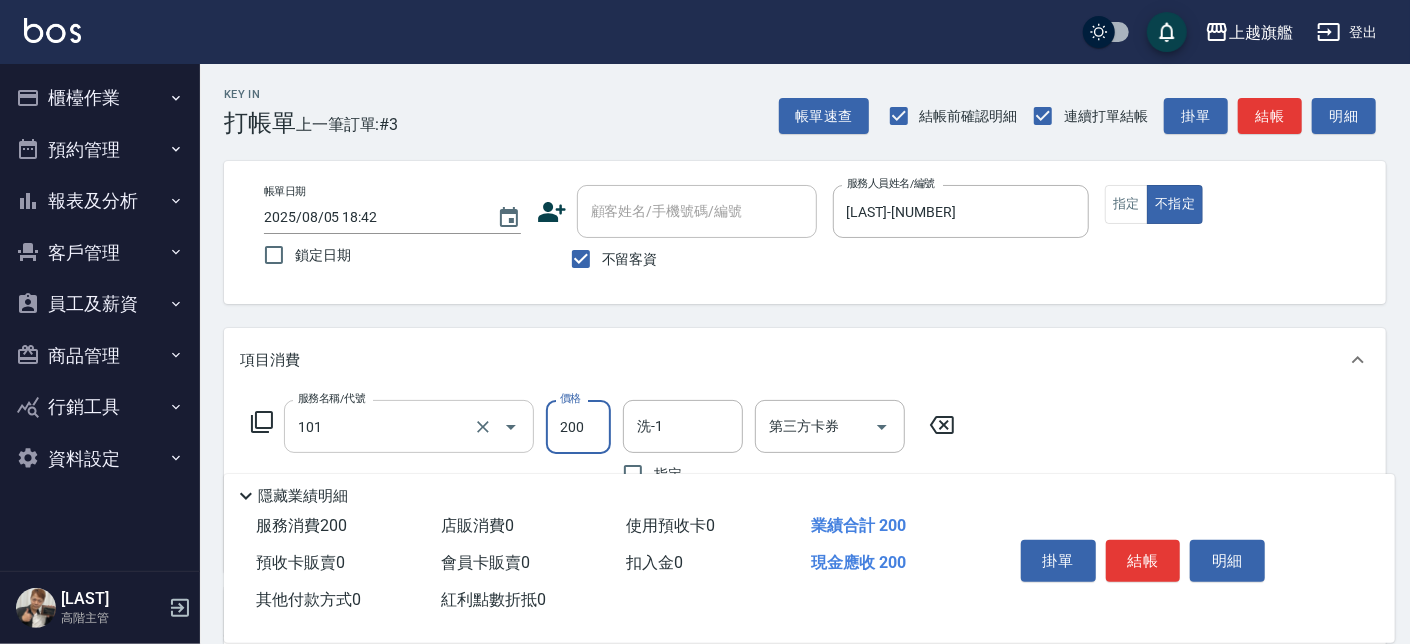 type on "一般洗(101)" 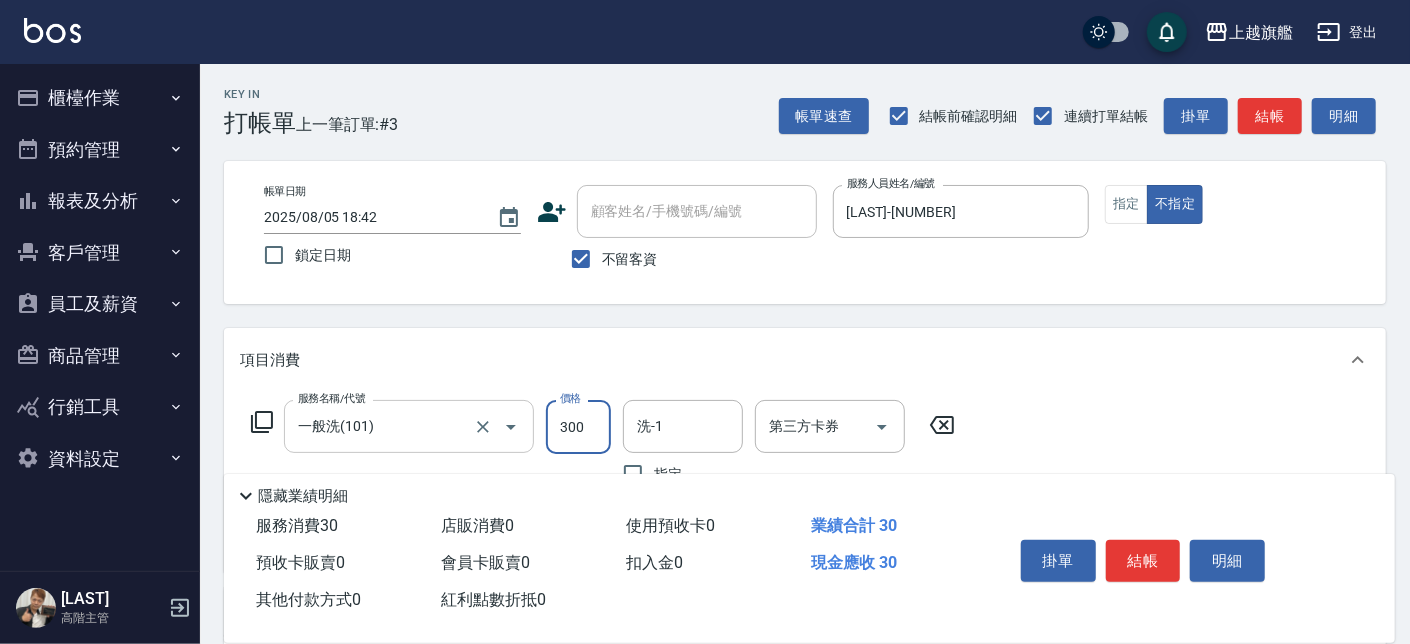 type on "300" 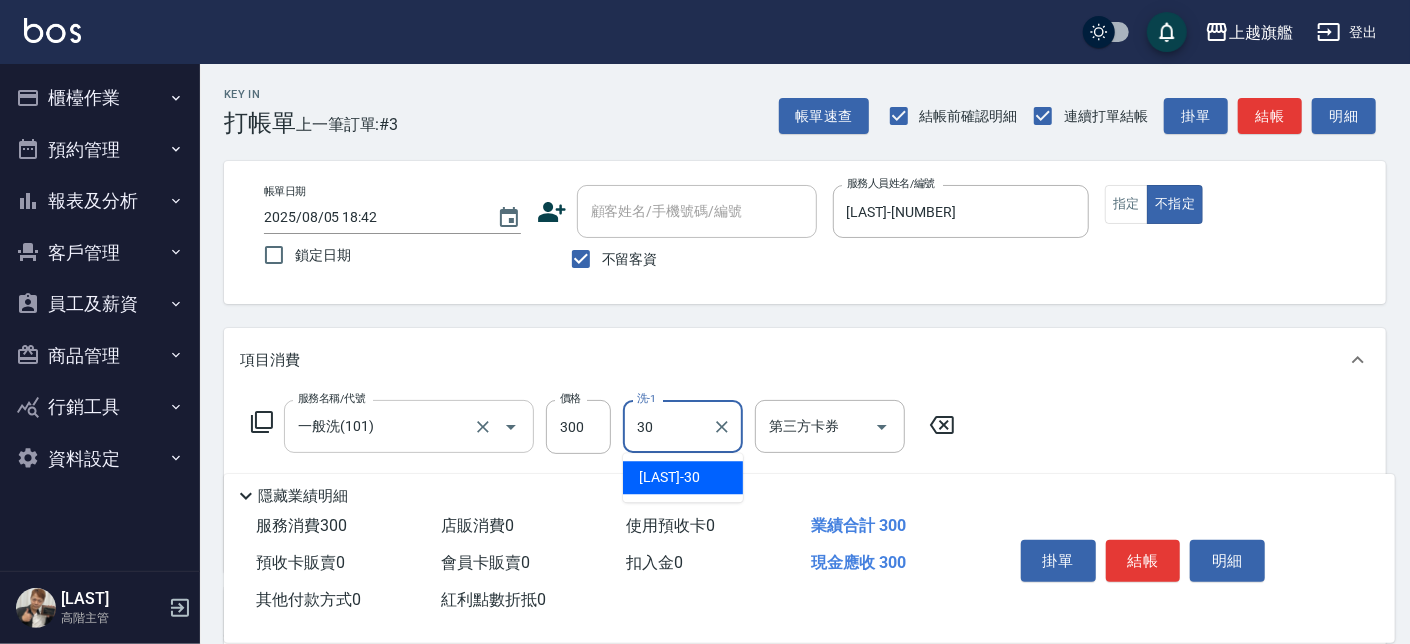 type on "[LAST]-[NUMBER]" 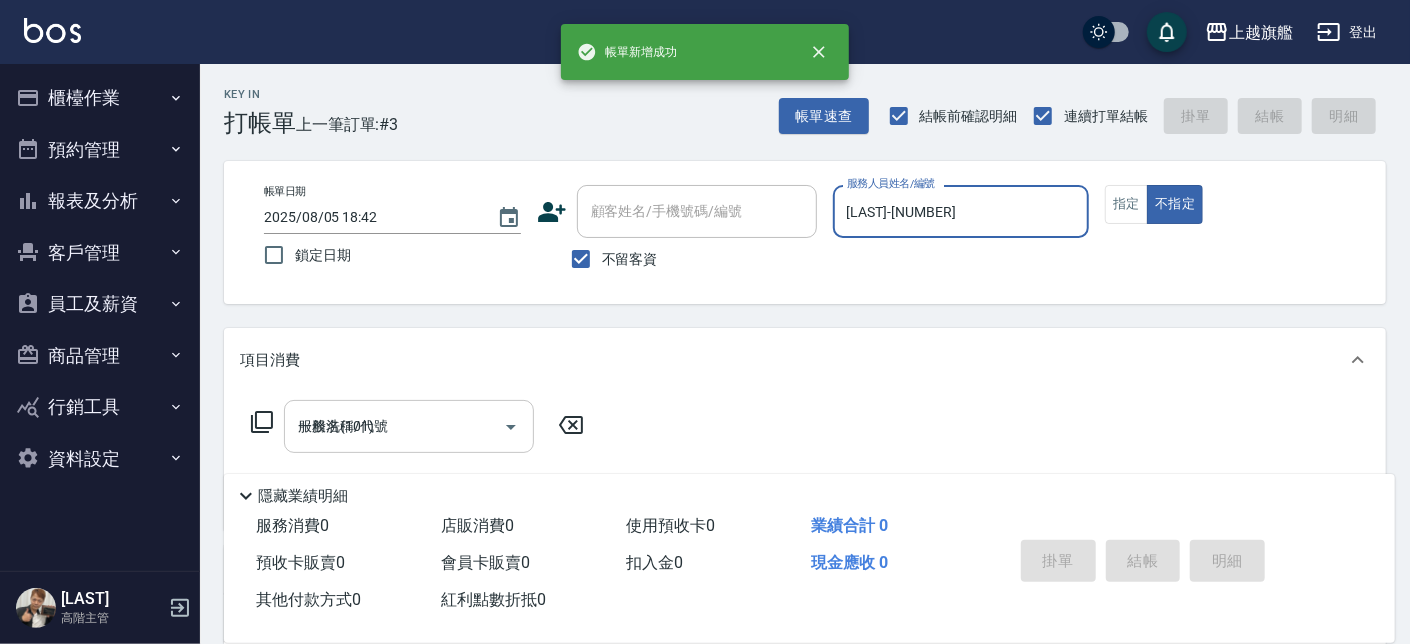 type 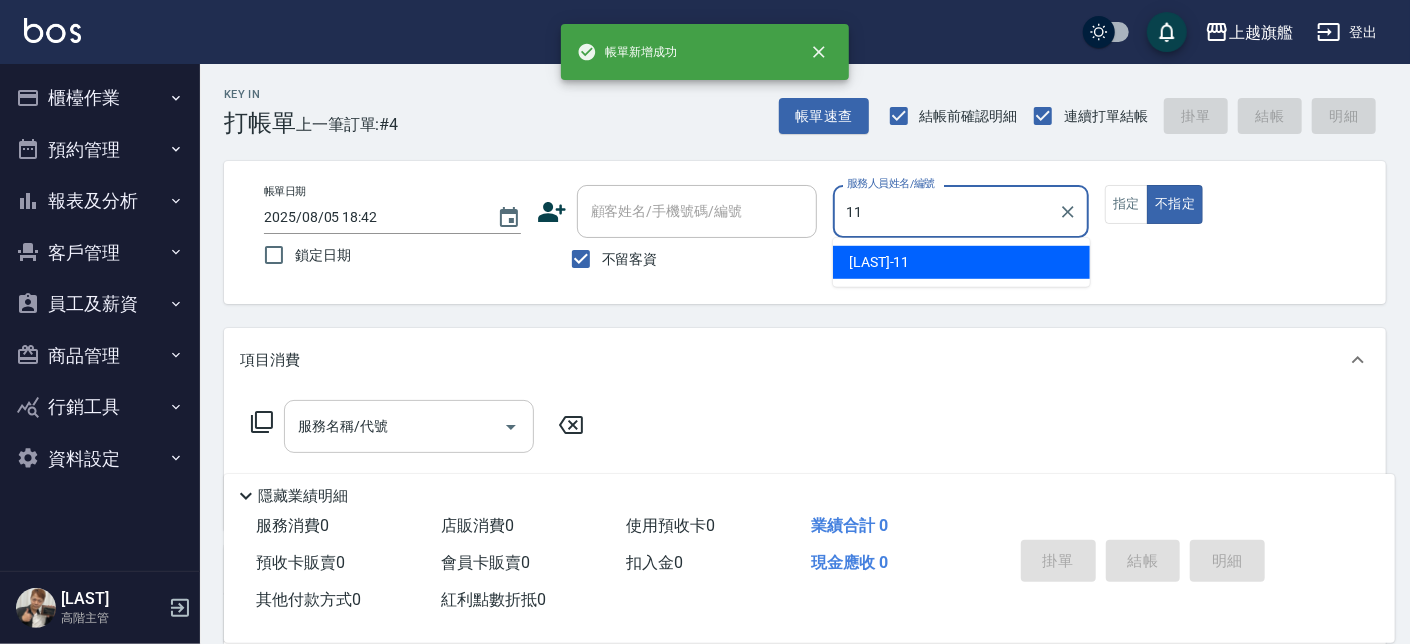 type on "[LAST]-[NUMBER]" 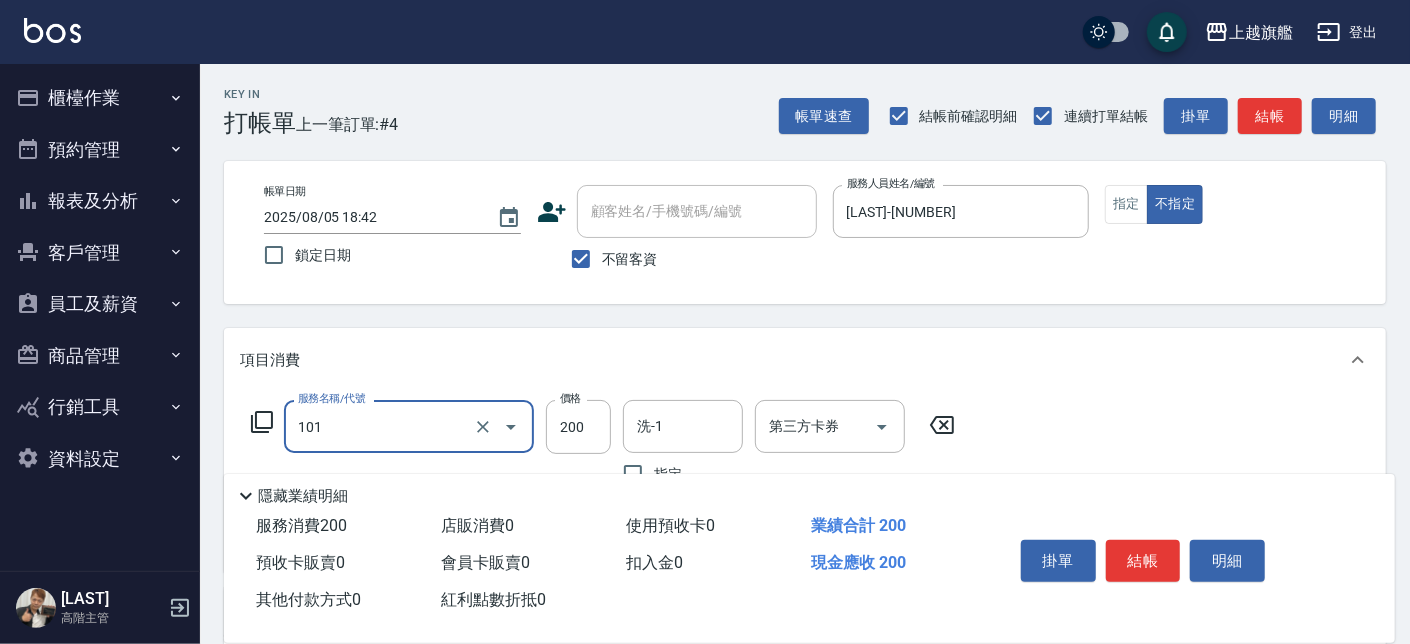 type on "一般洗(101)" 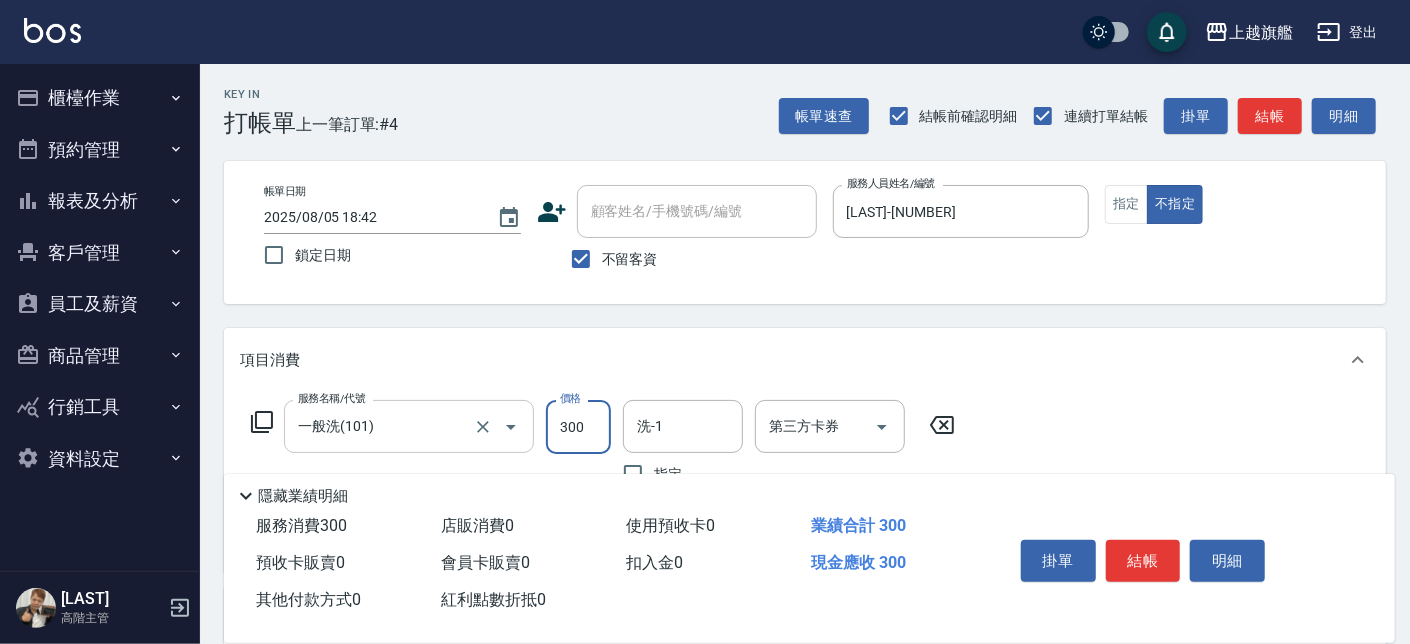 type on "300" 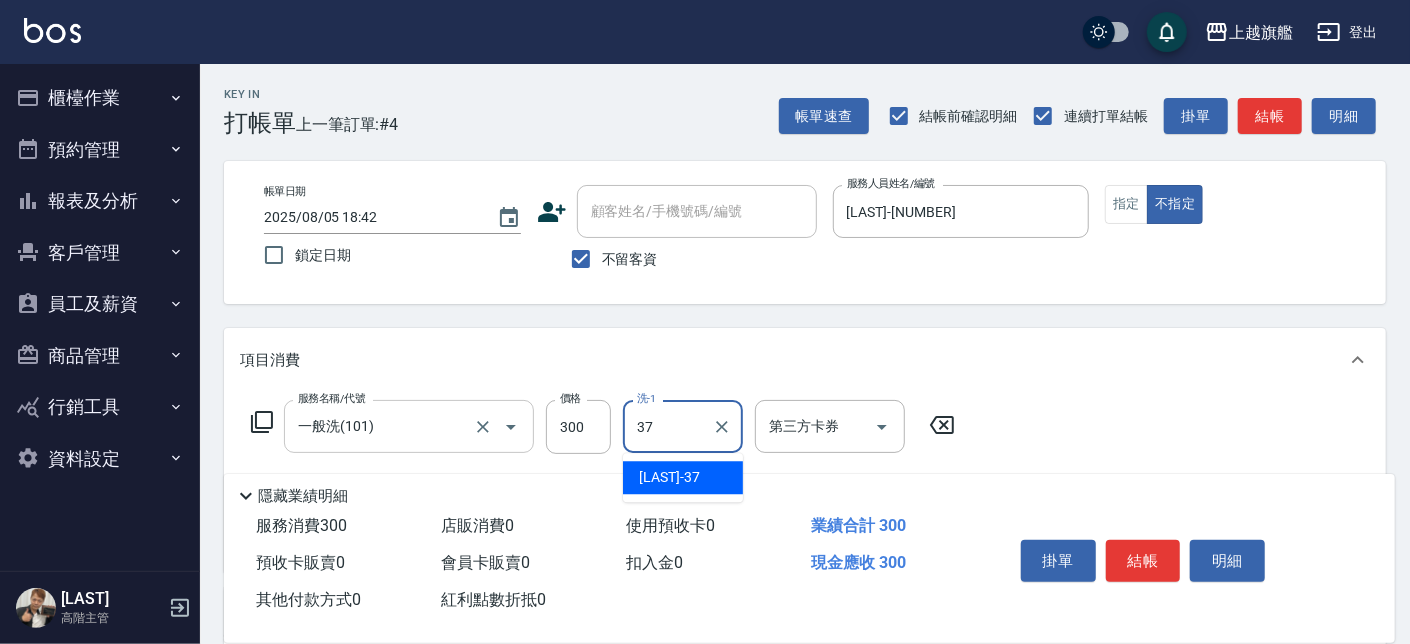 type on "[LAST]-[NUMBER]" 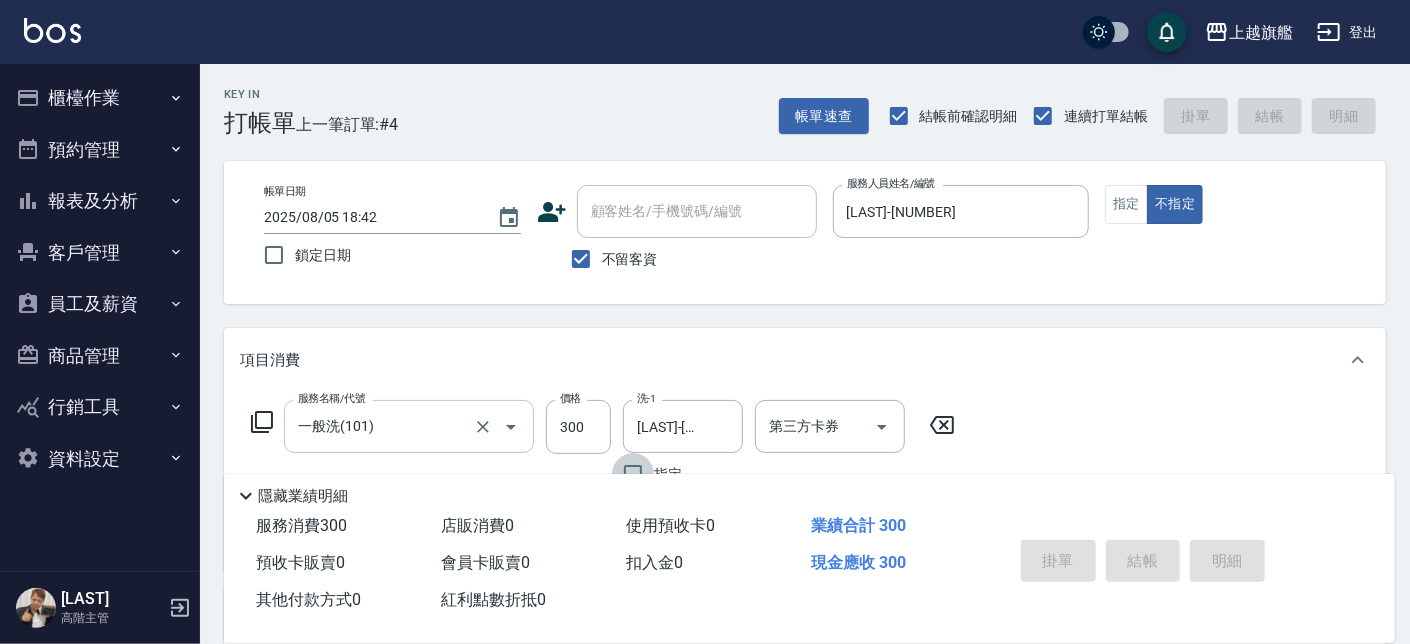 type 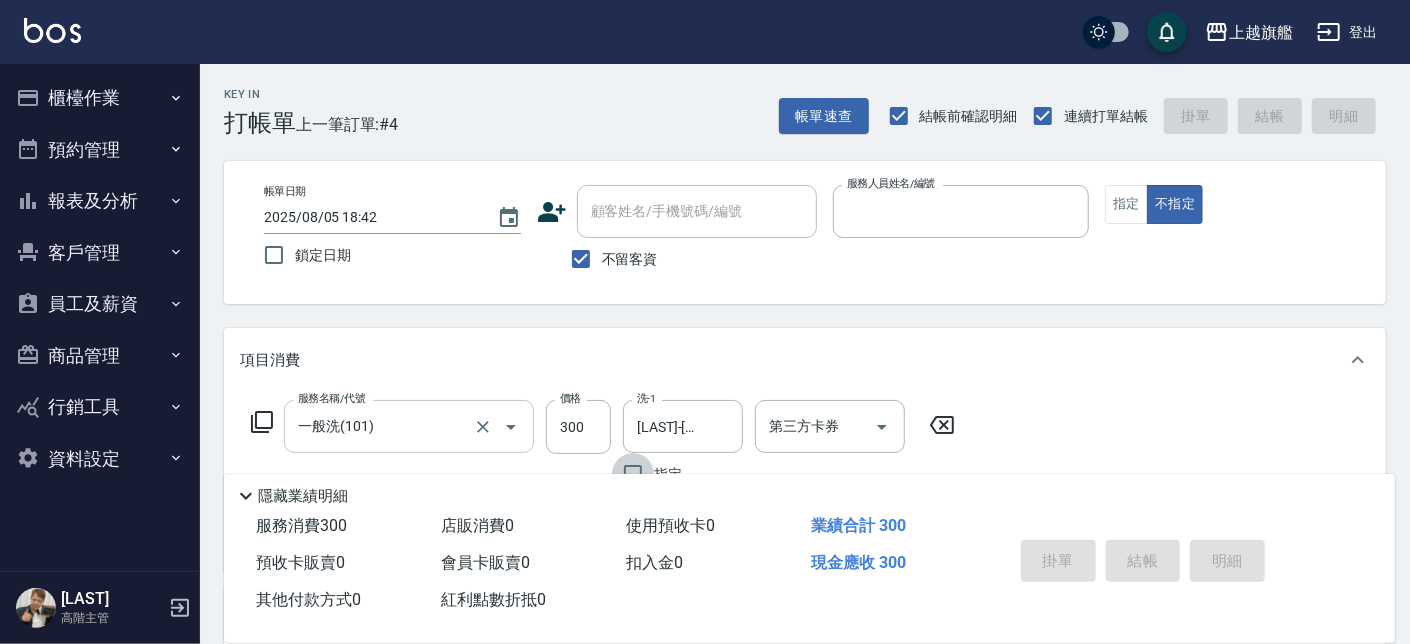 type 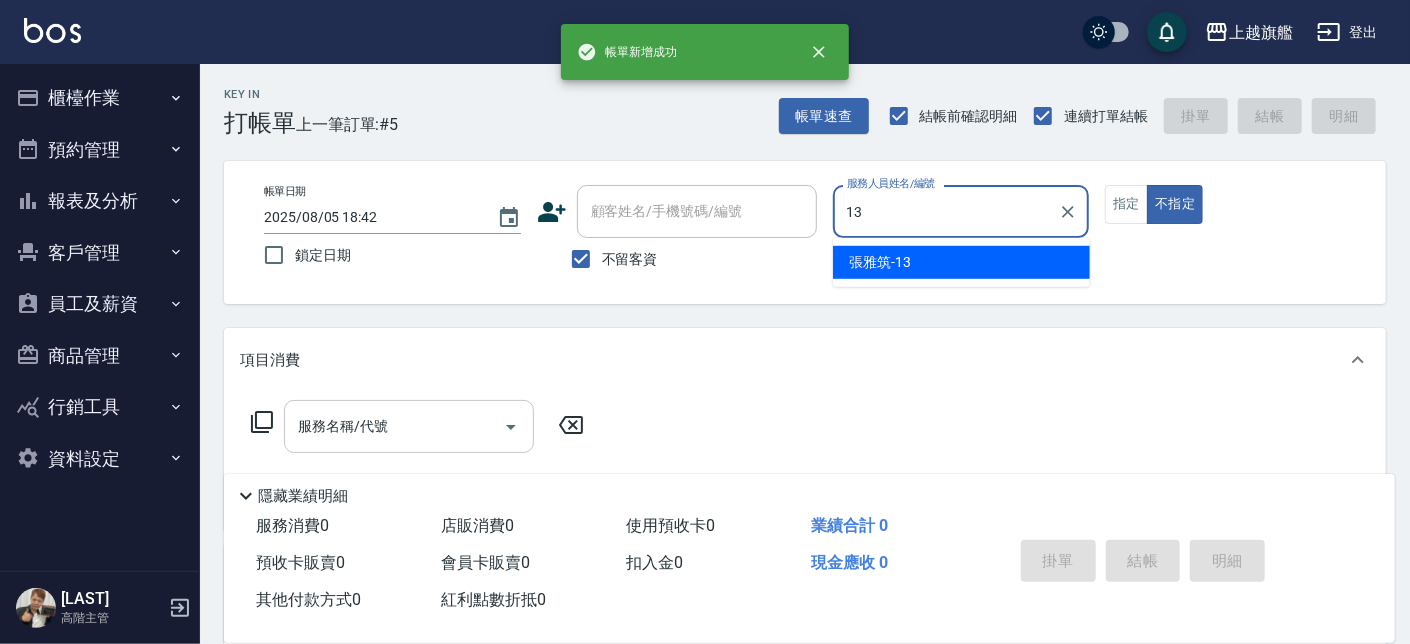 type on "[LAST]-[NUMBER]" 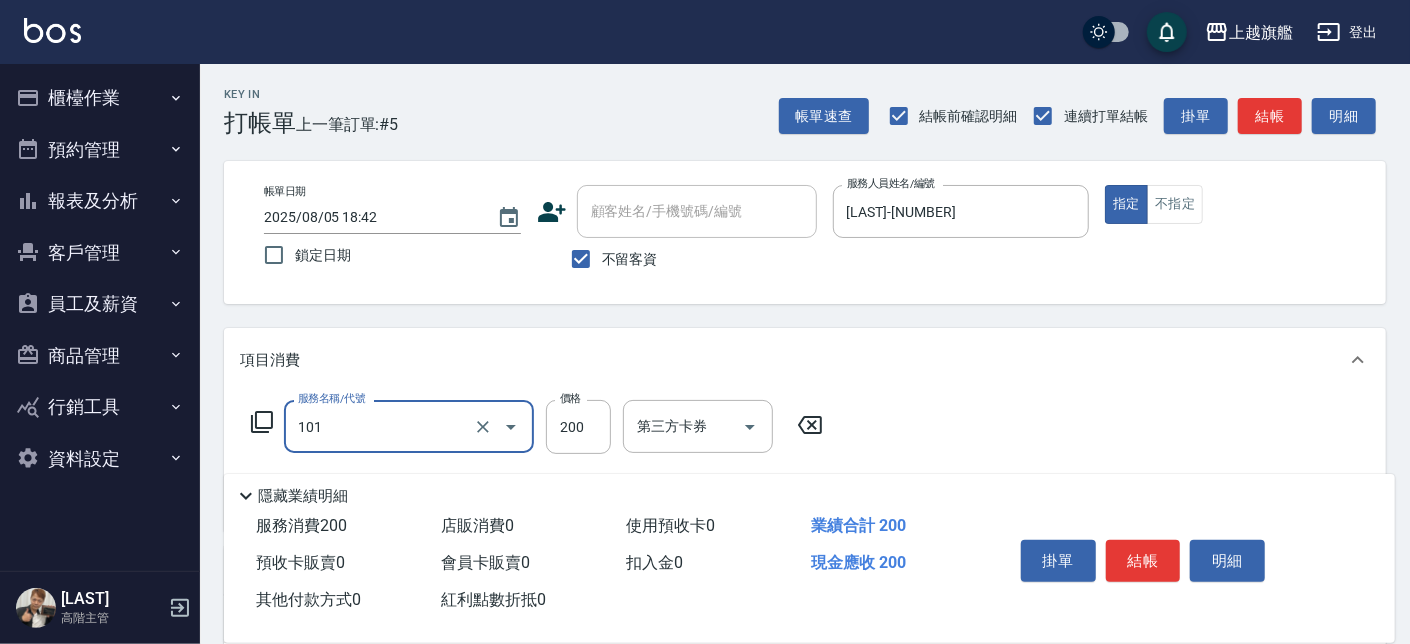 type on "一般洗(101)" 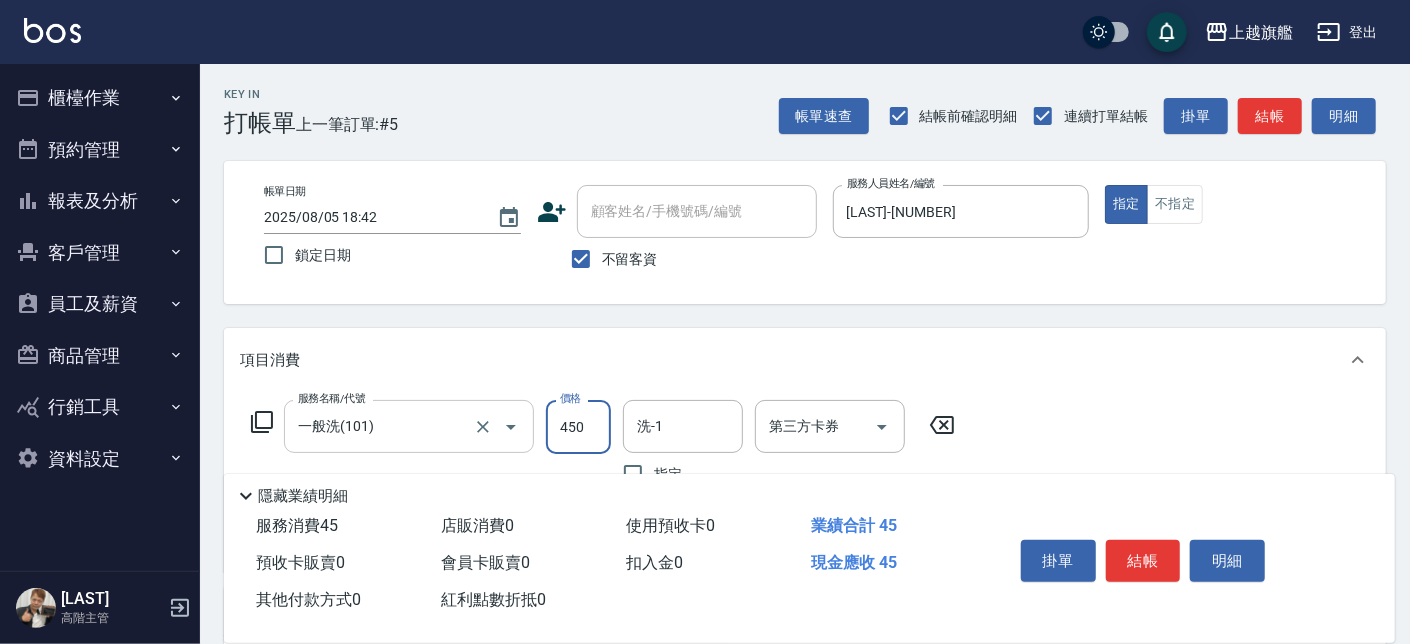 type on "450" 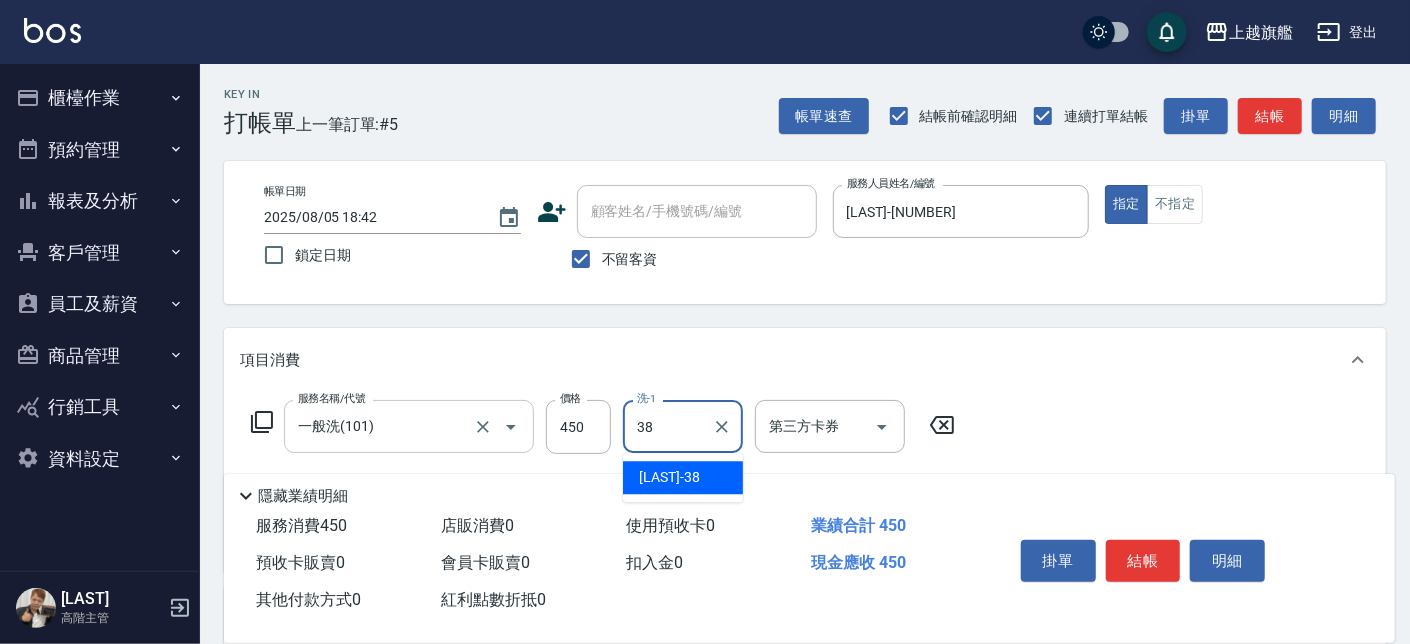type on "[LAST]-[NUMBER]" 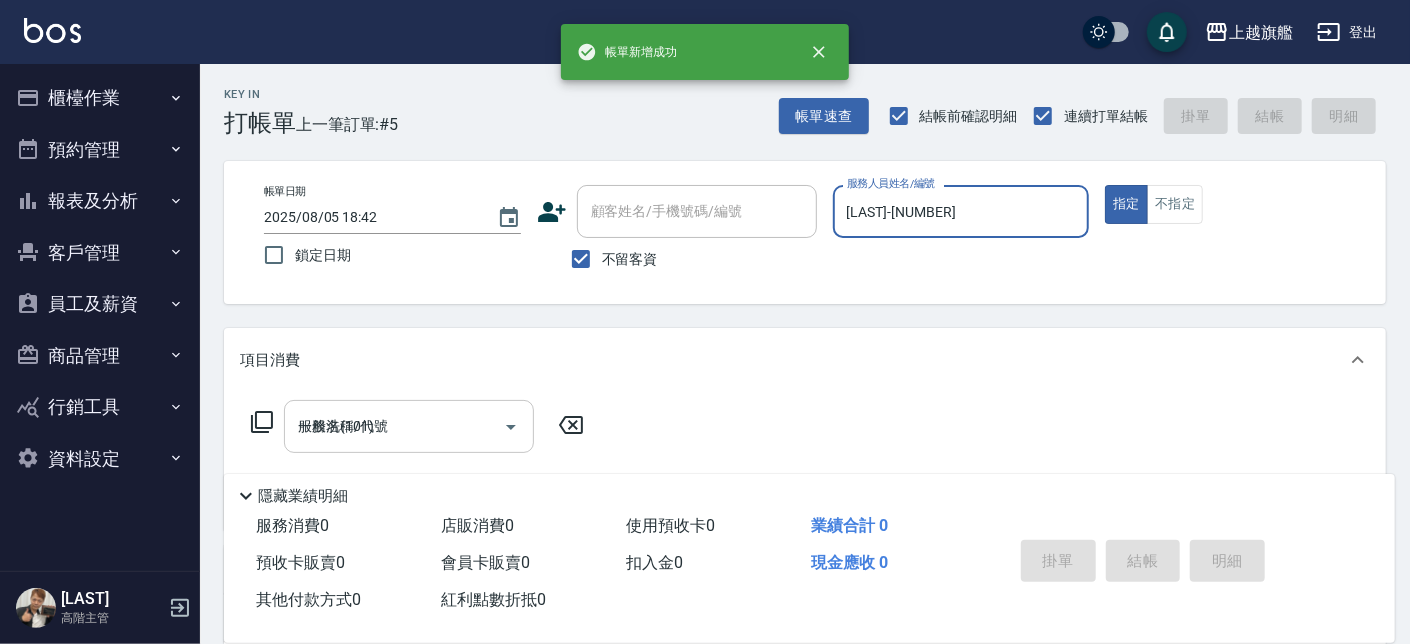 type 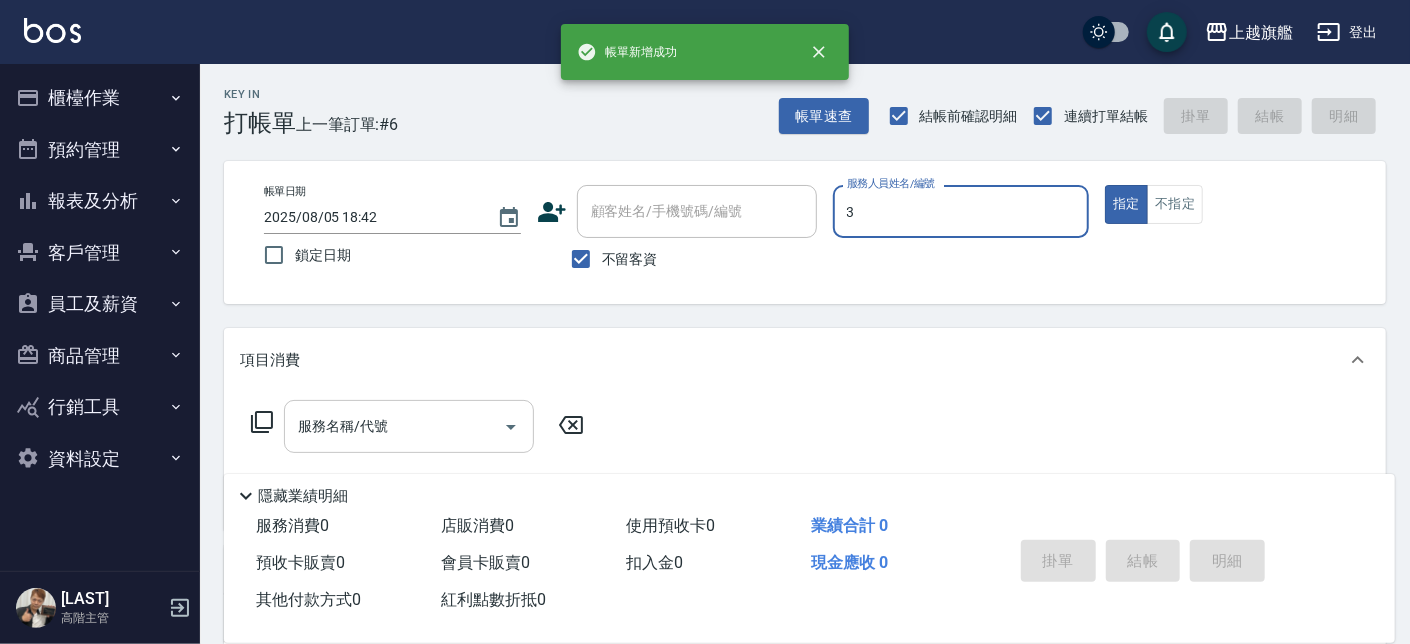 type on "[LAST]-[NUMBER]" 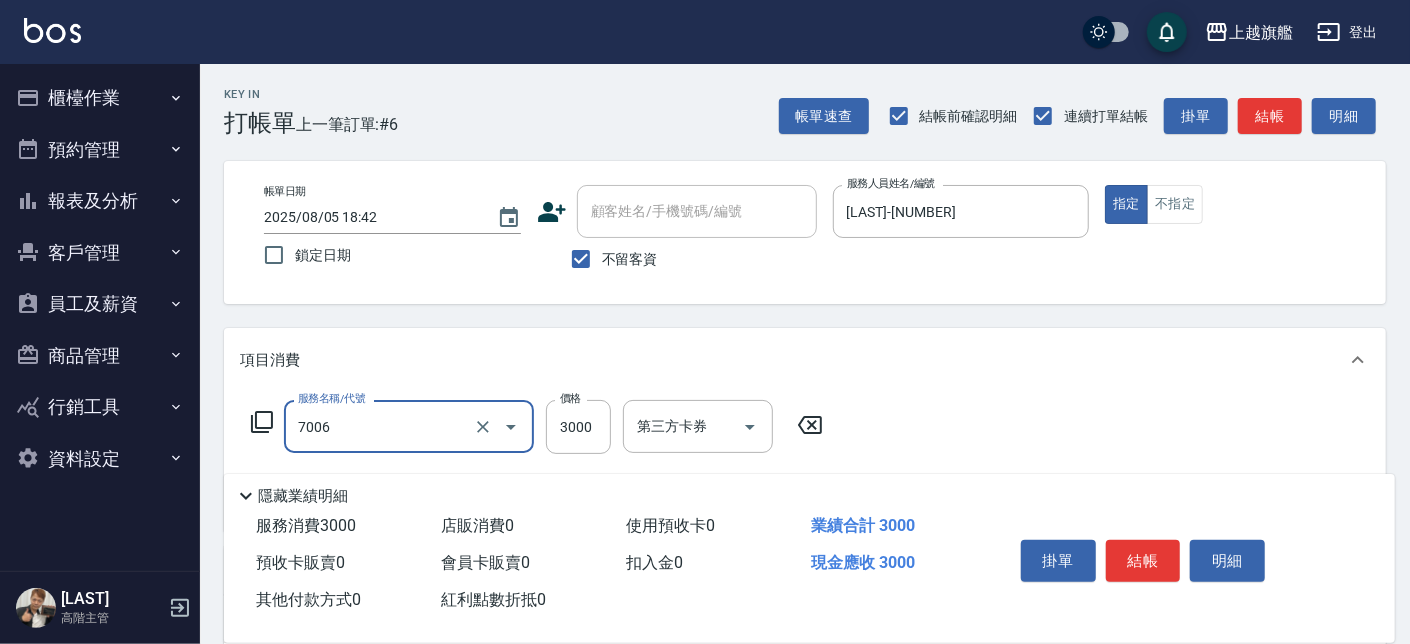 type on "重整(7006)" 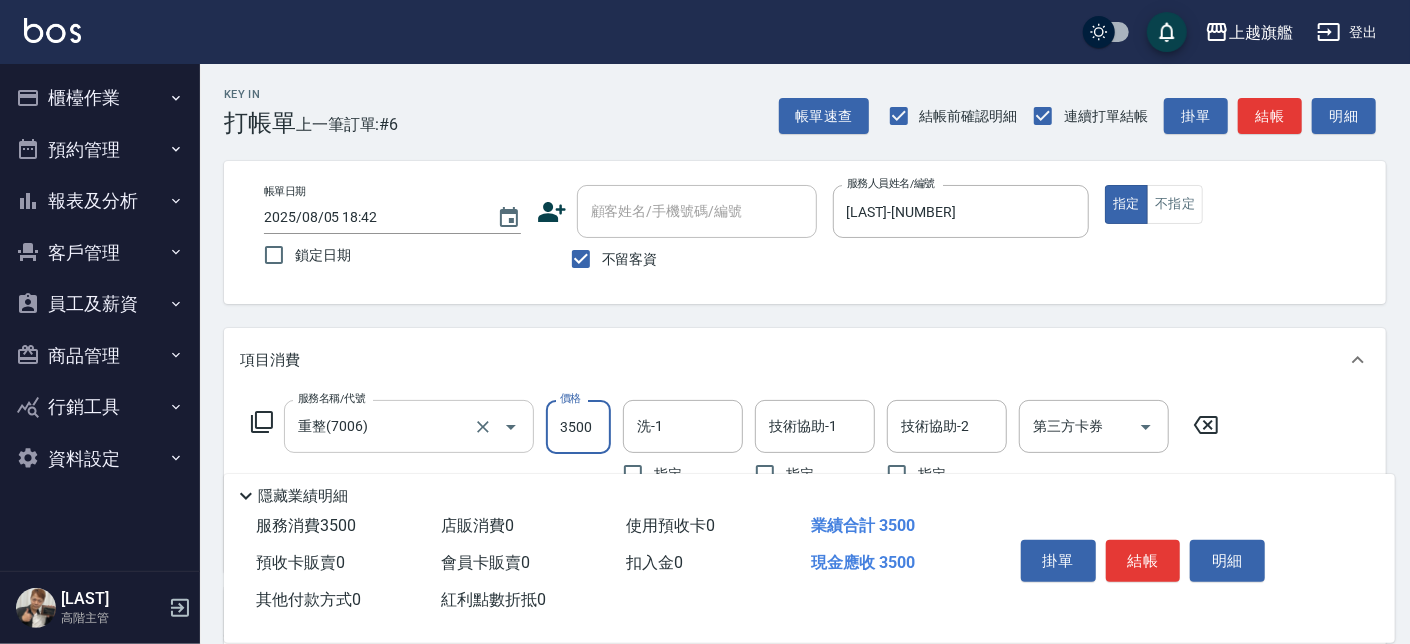 type on "3500" 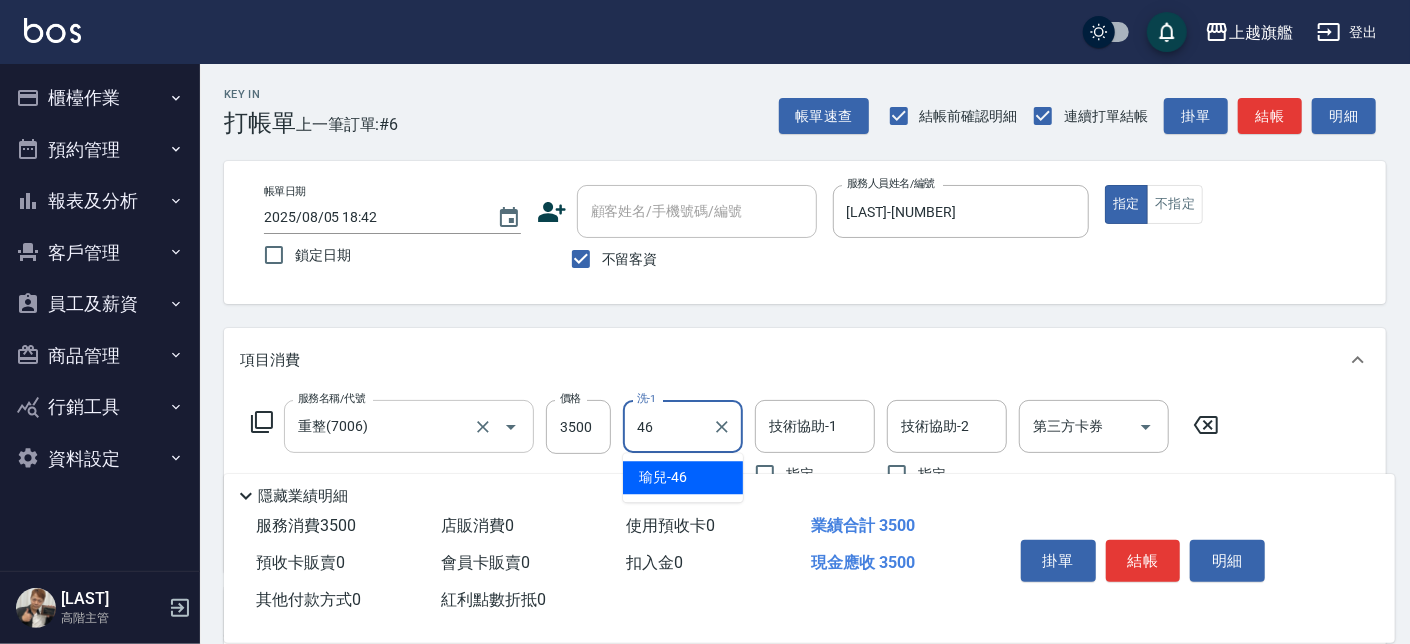type on "[LAST]-[NUMBER]" 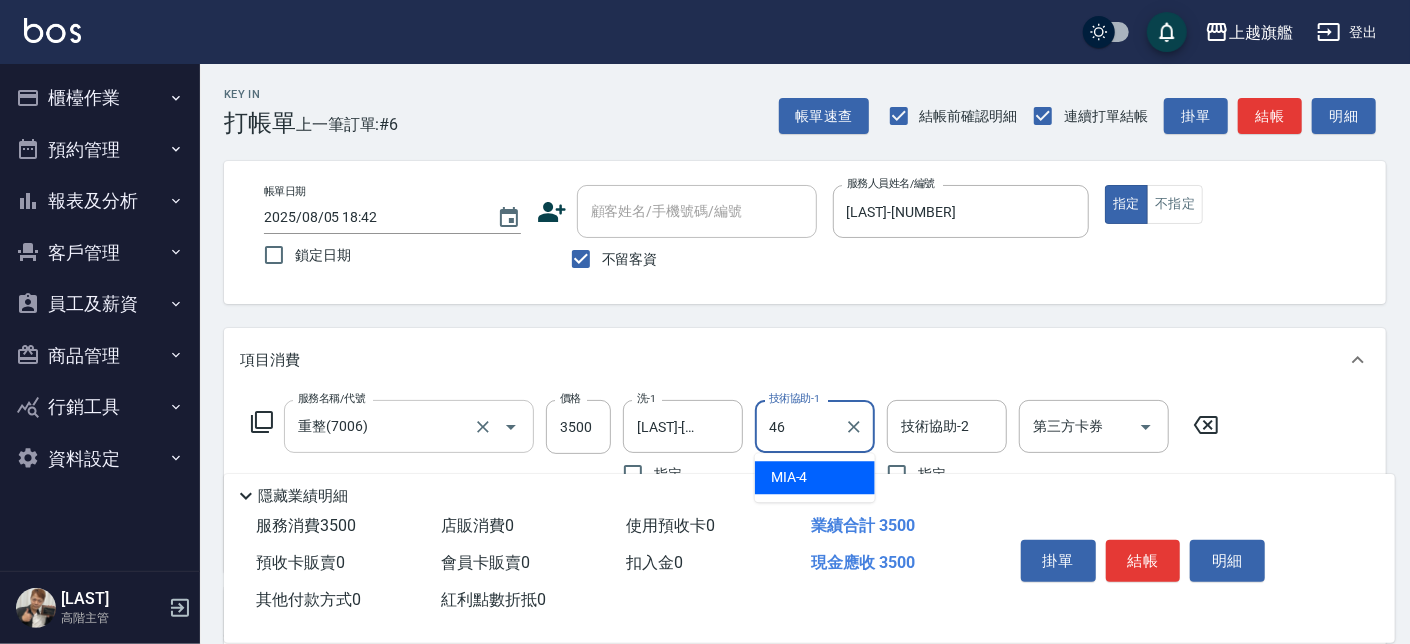 type on "[LAST]-[NUMBER]" 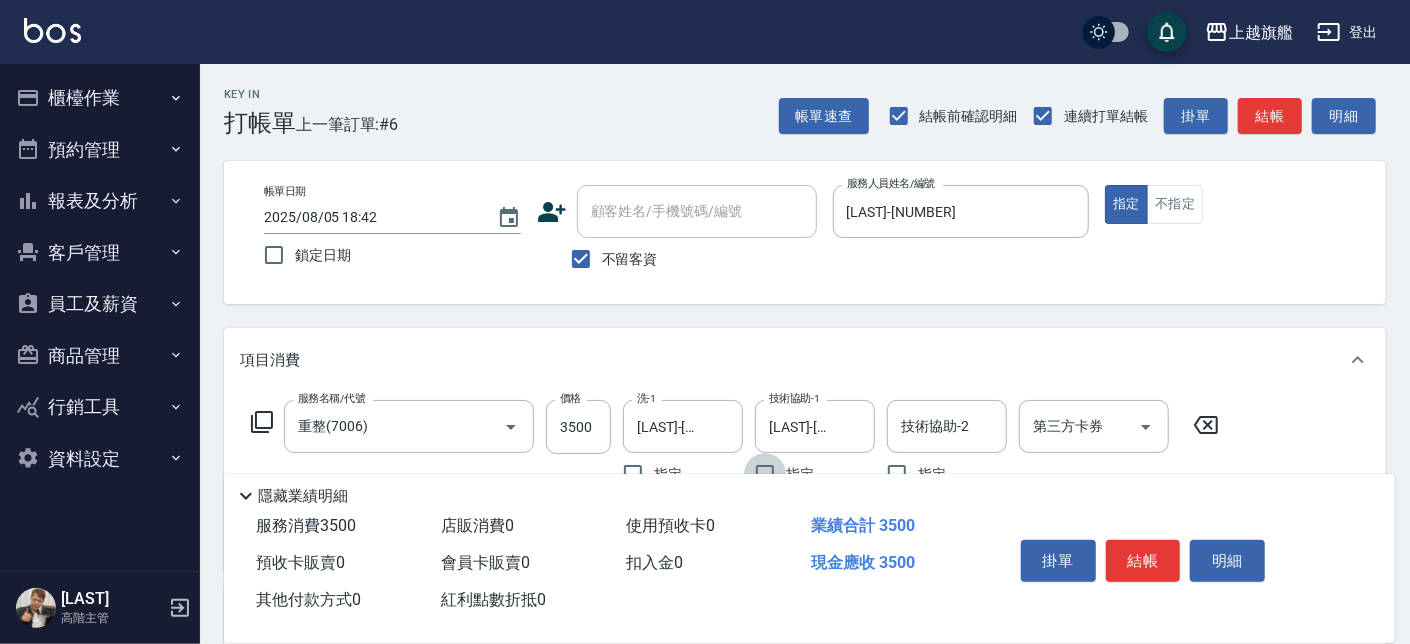 scroll, scrollTop: 113, scrollLeft: 0, axis: vertical 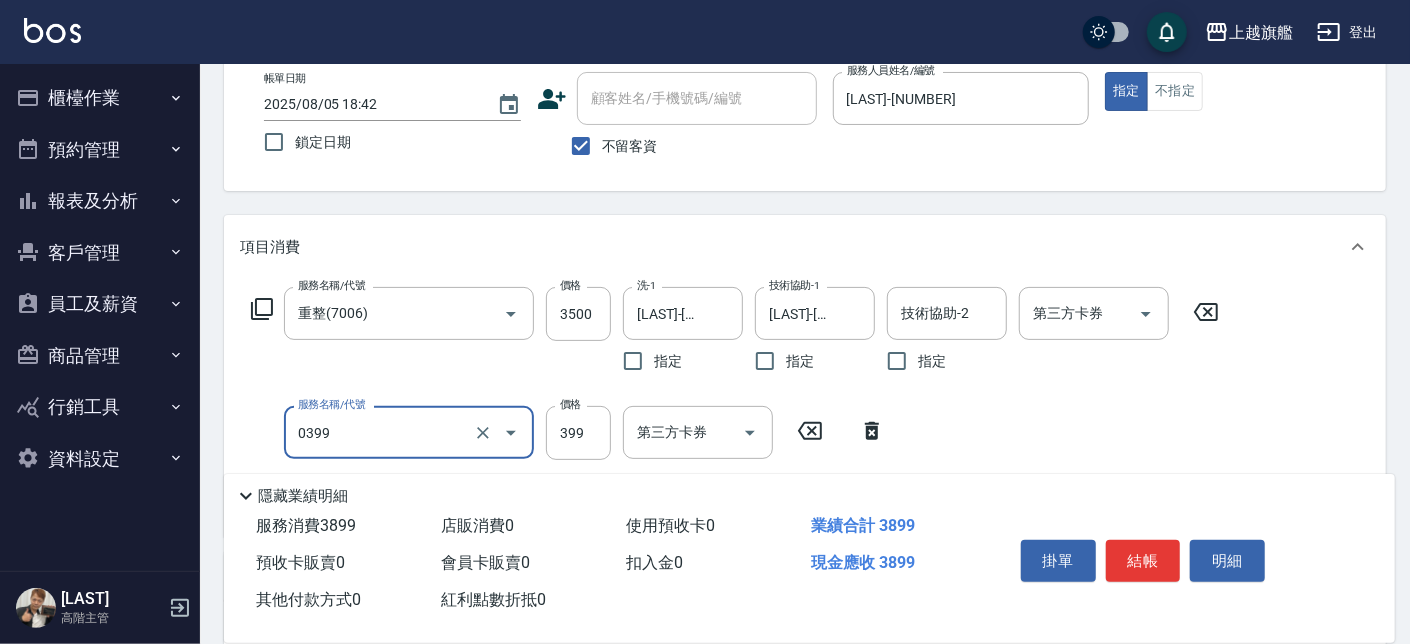 type on "海鹽SPA(0399)" 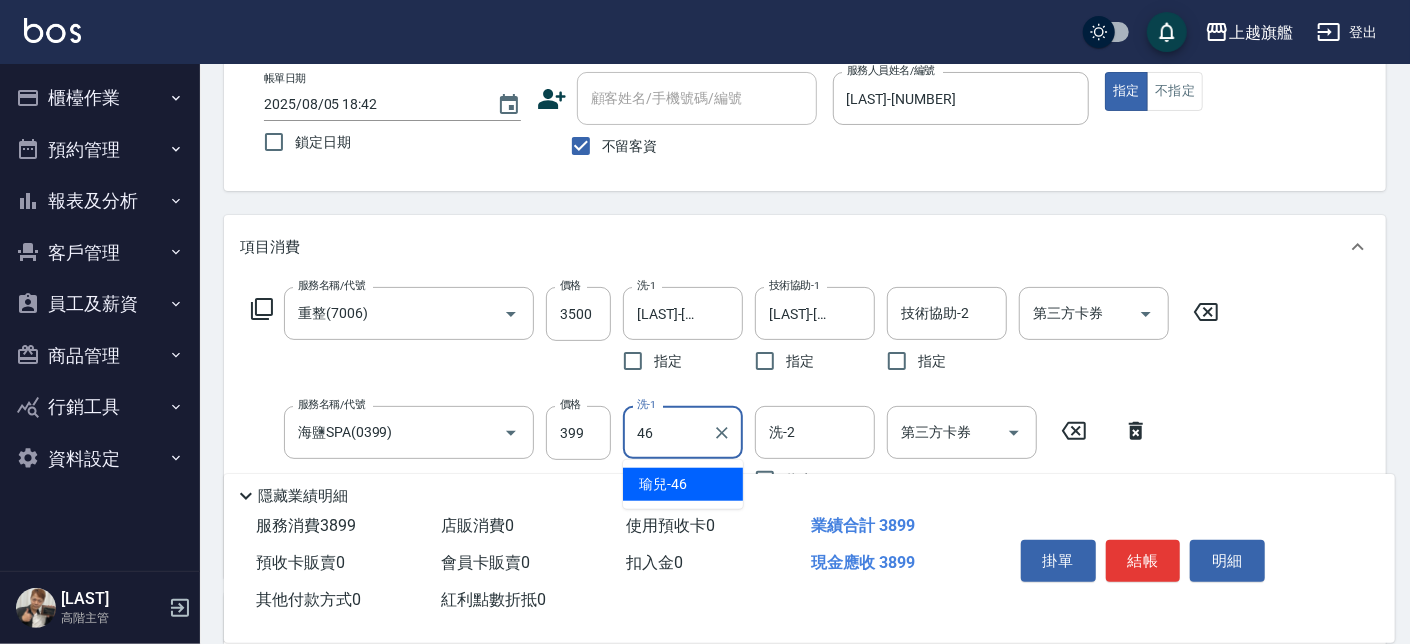 type on "[LAST]-[NUMBER]" 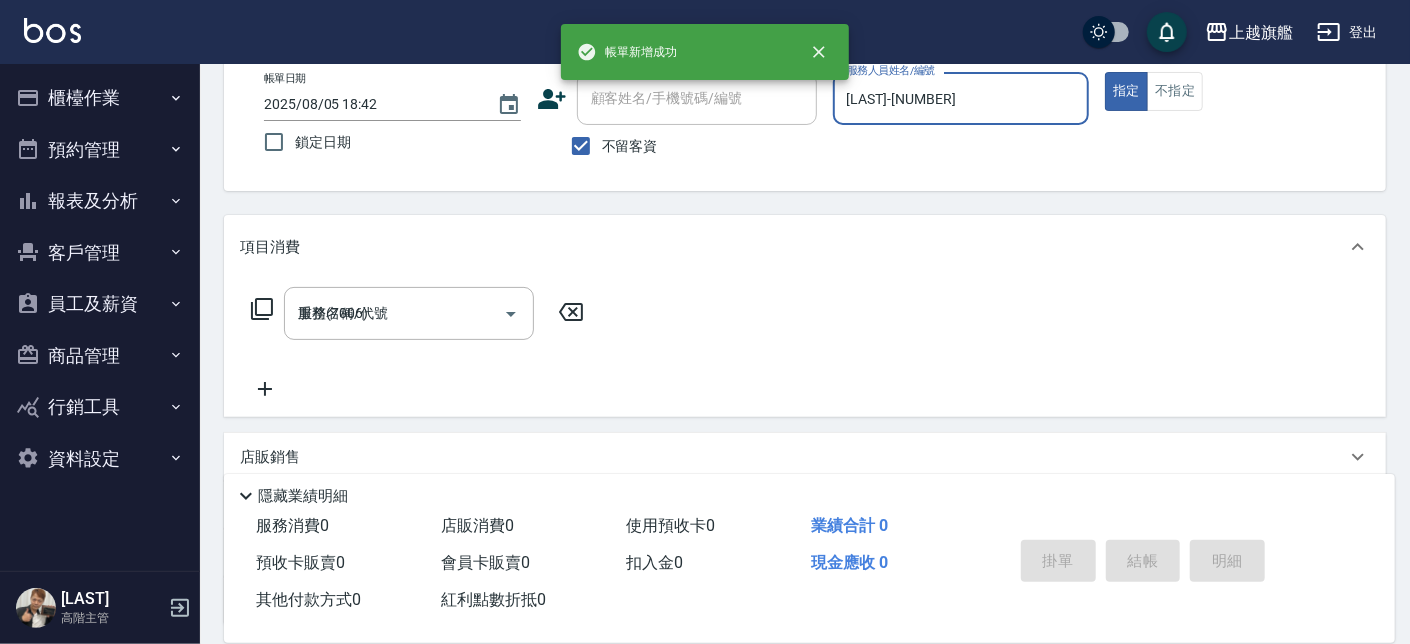 type 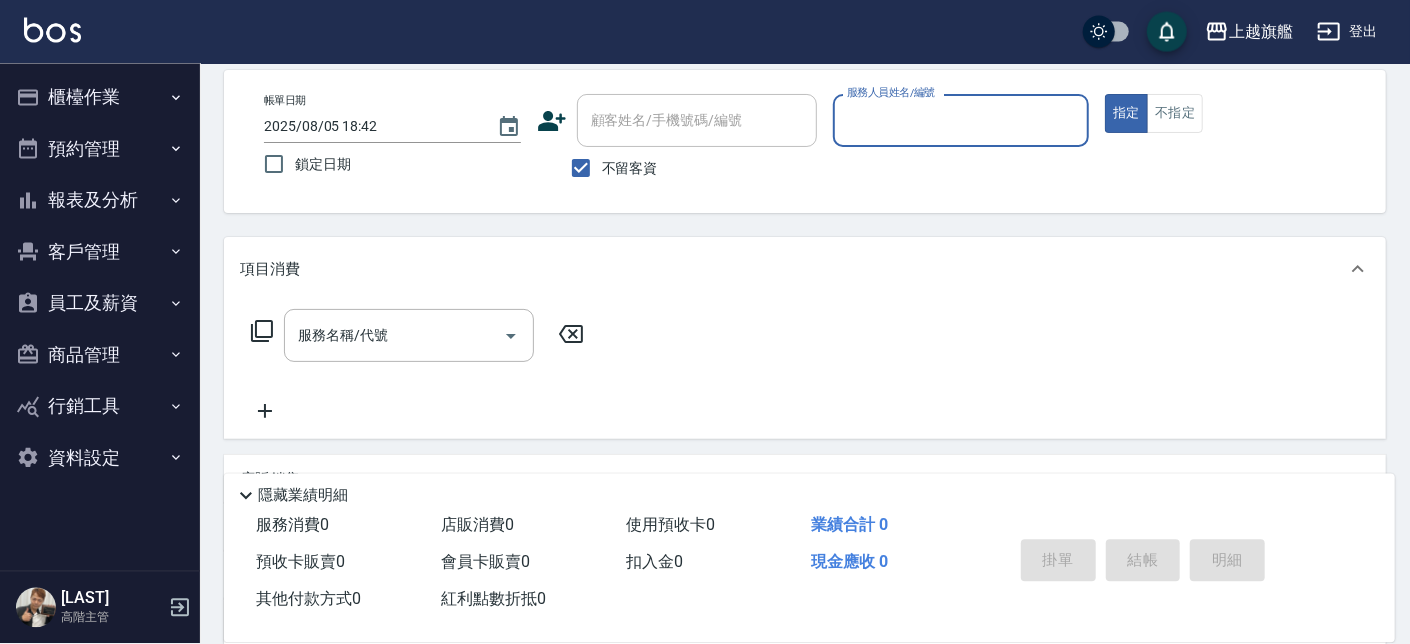 scroll, scrollTop: 0, scrollLeft: 0, axis: both 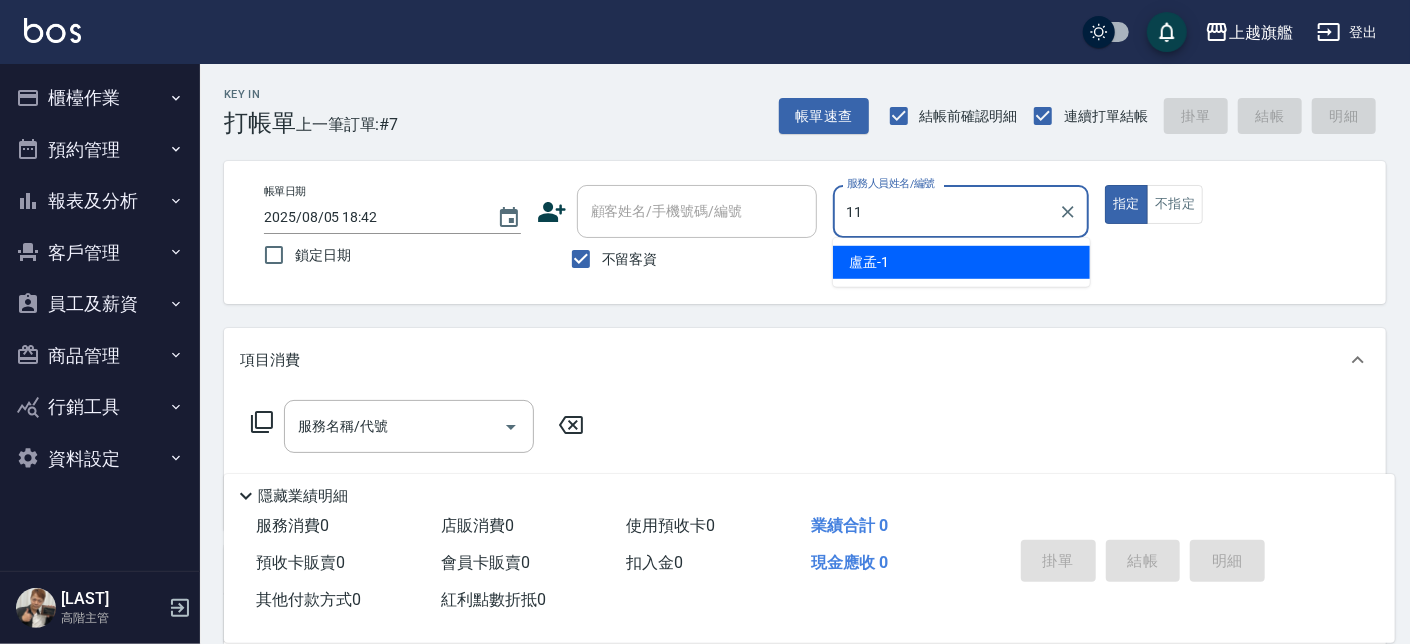 type on "[LAST]-[NUMBER]" 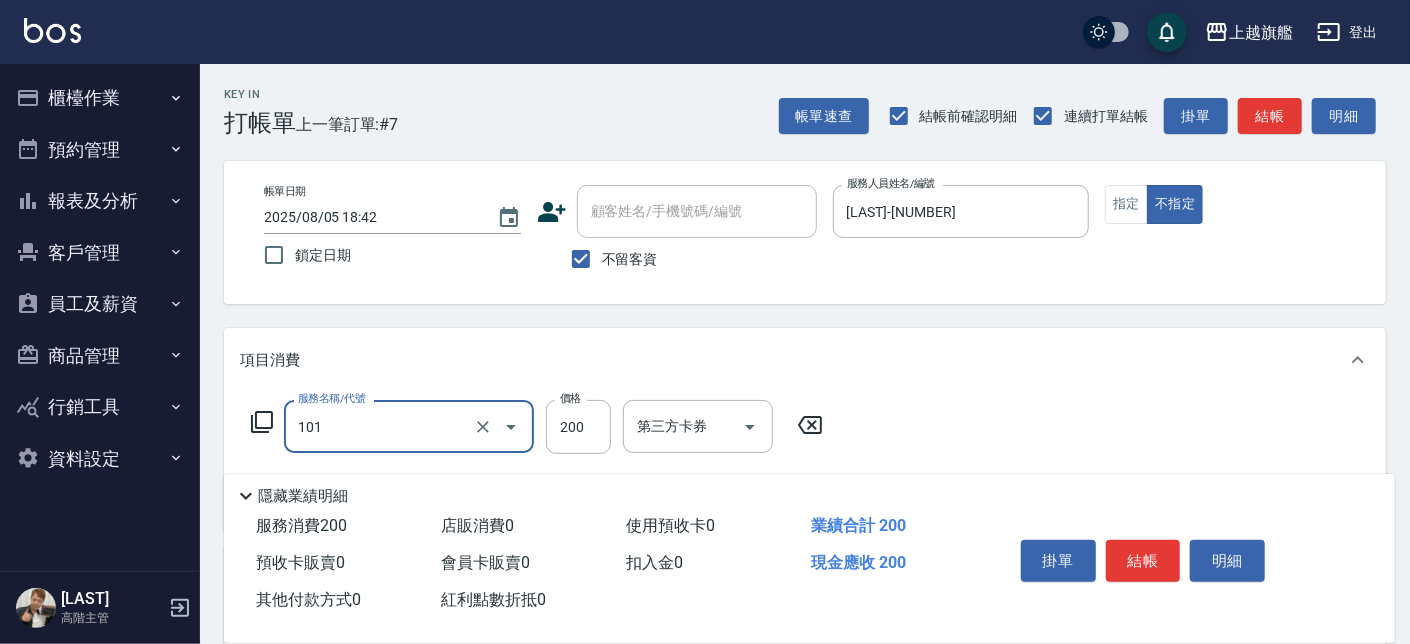 type on "一般洗(101)" 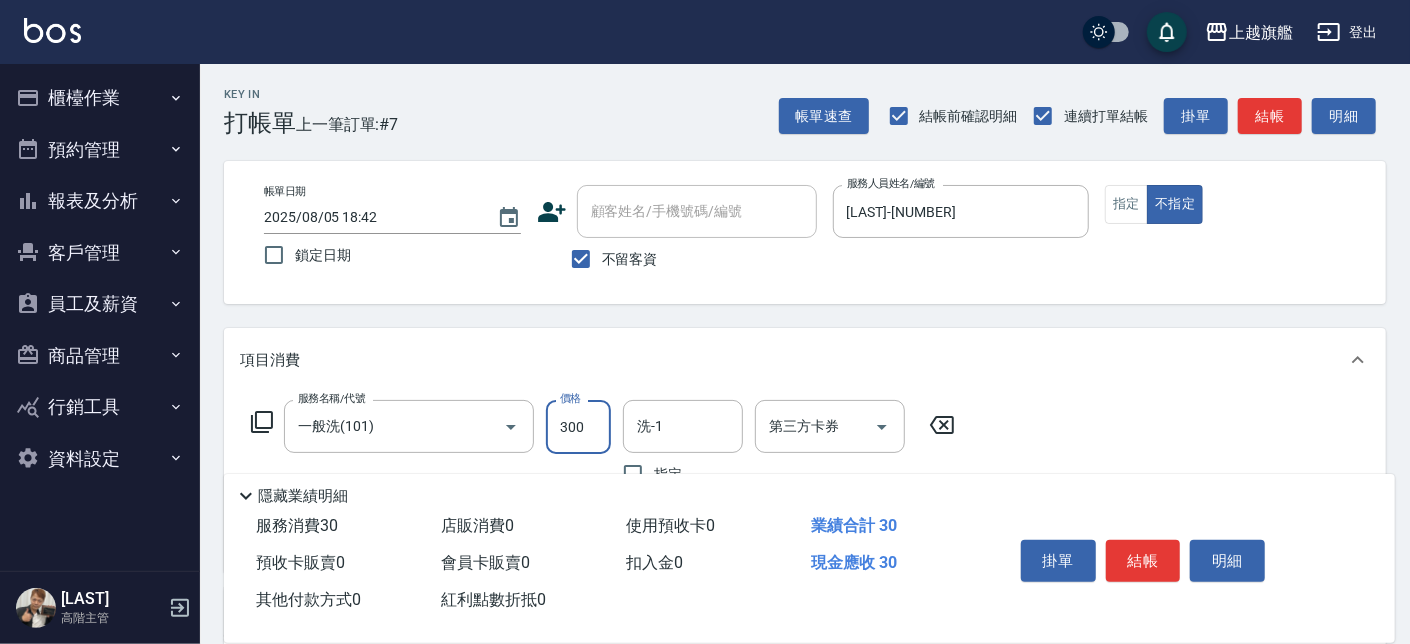 type on "300" 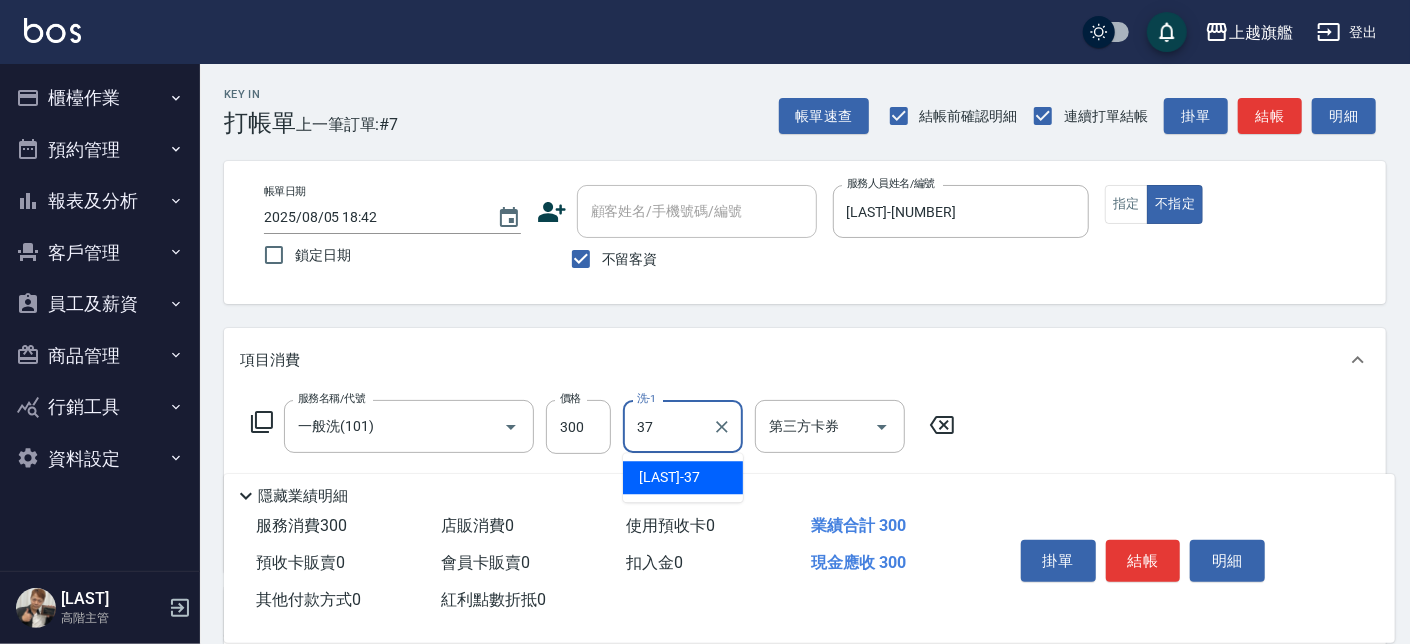 type on "[LAST]-[NUMBER]" 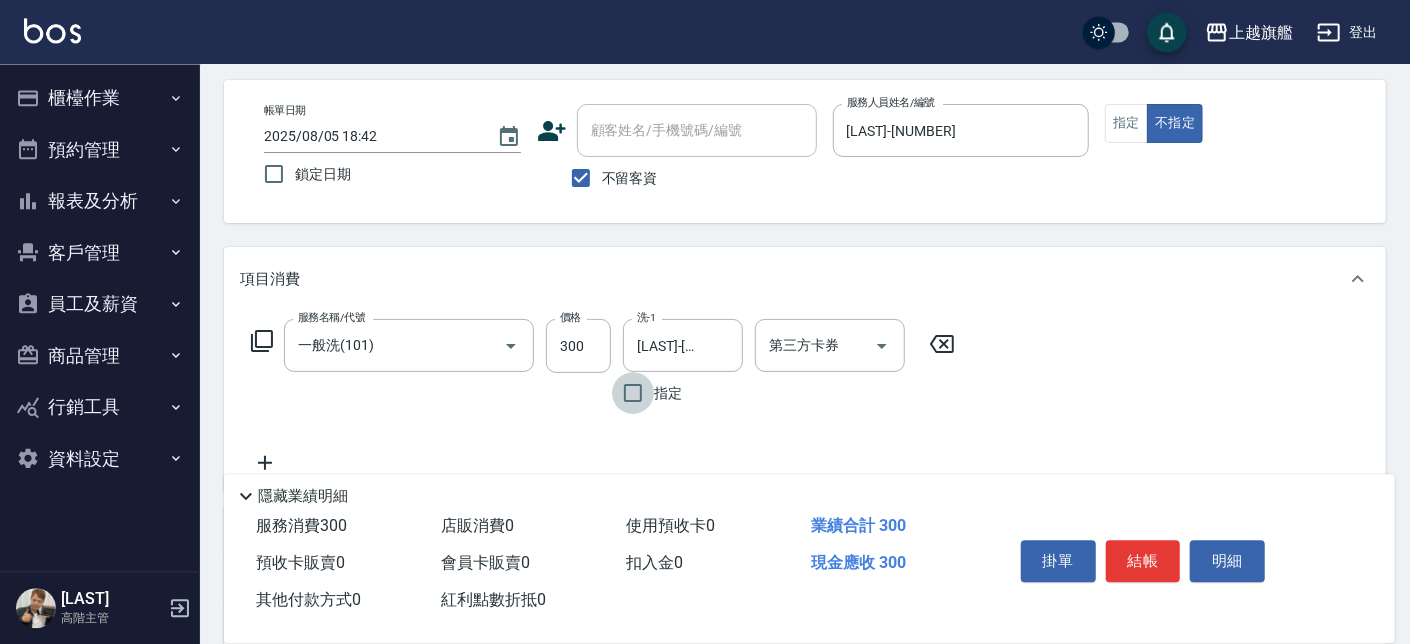 scroll, scrollTop: 113, scrollLeft: 0, axis: vertical 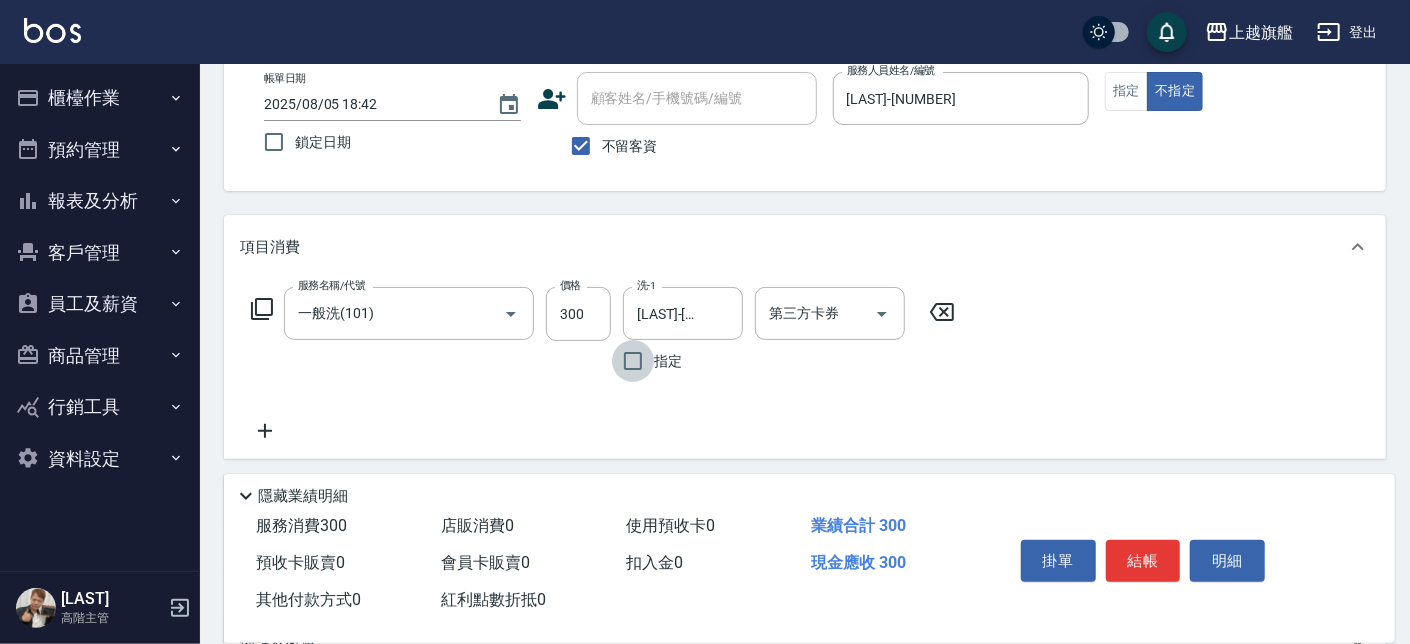 click 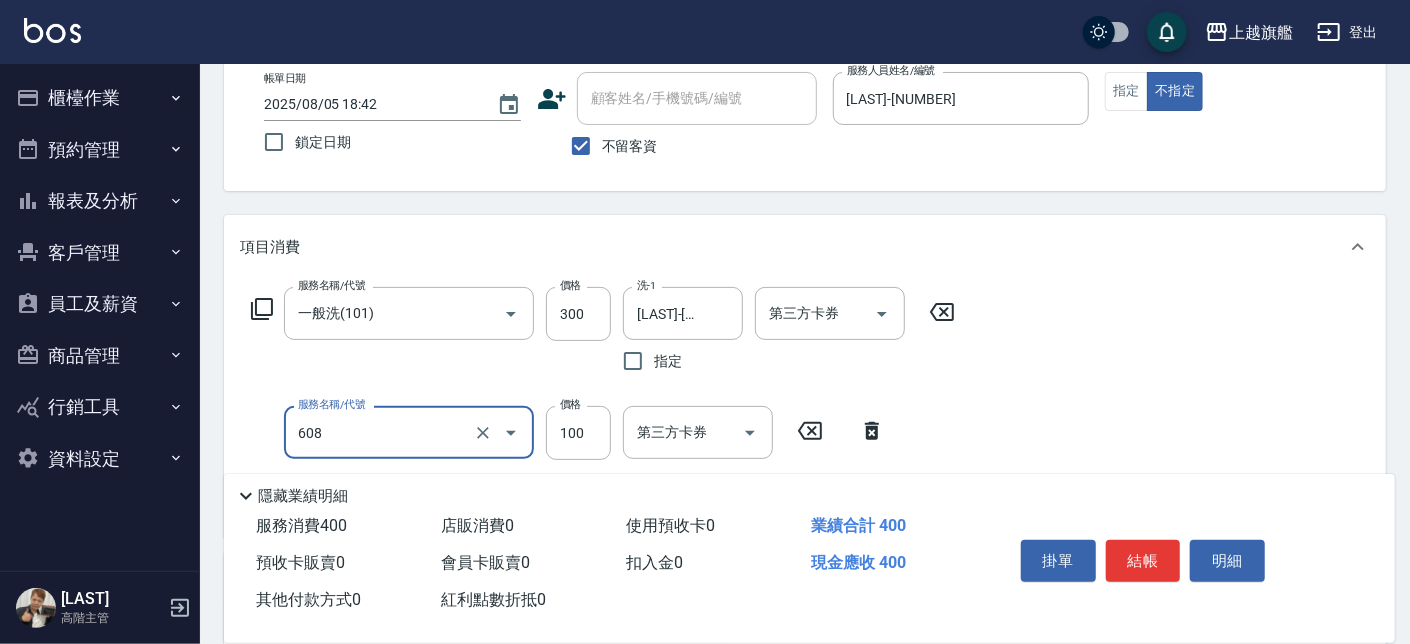 type on "專業/順護100(608)" 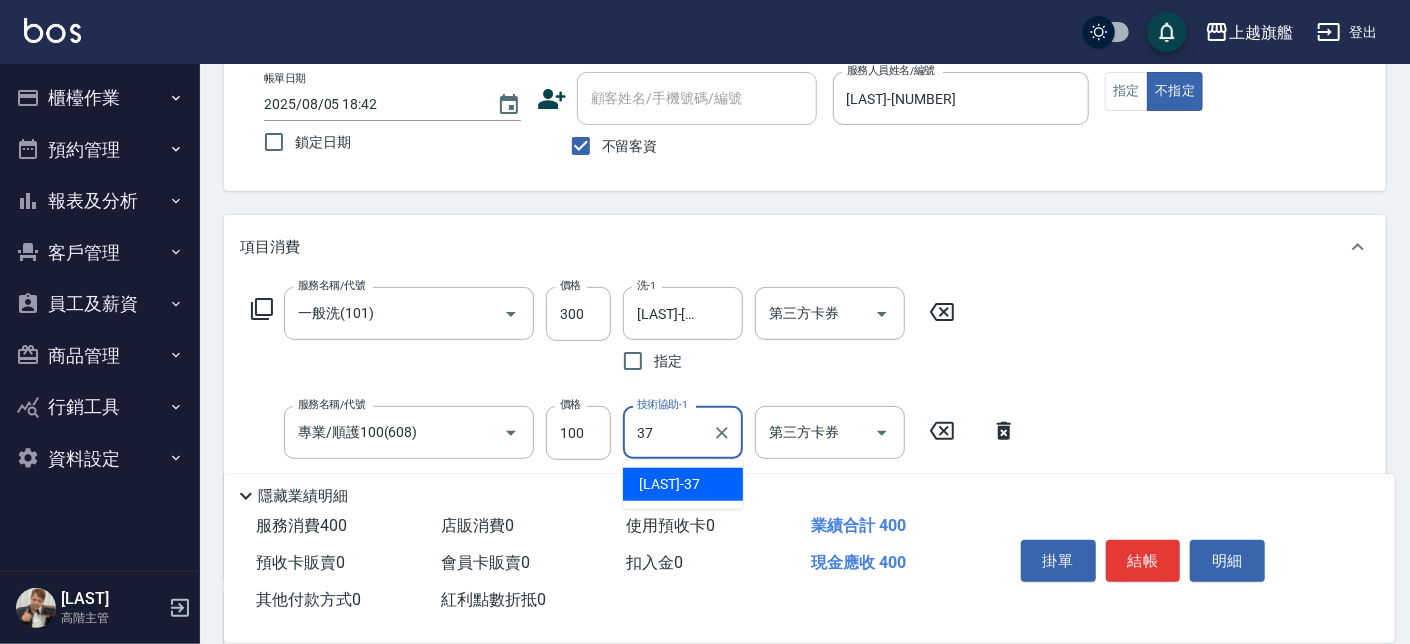 type on "[LAST]-[NUMBER]" 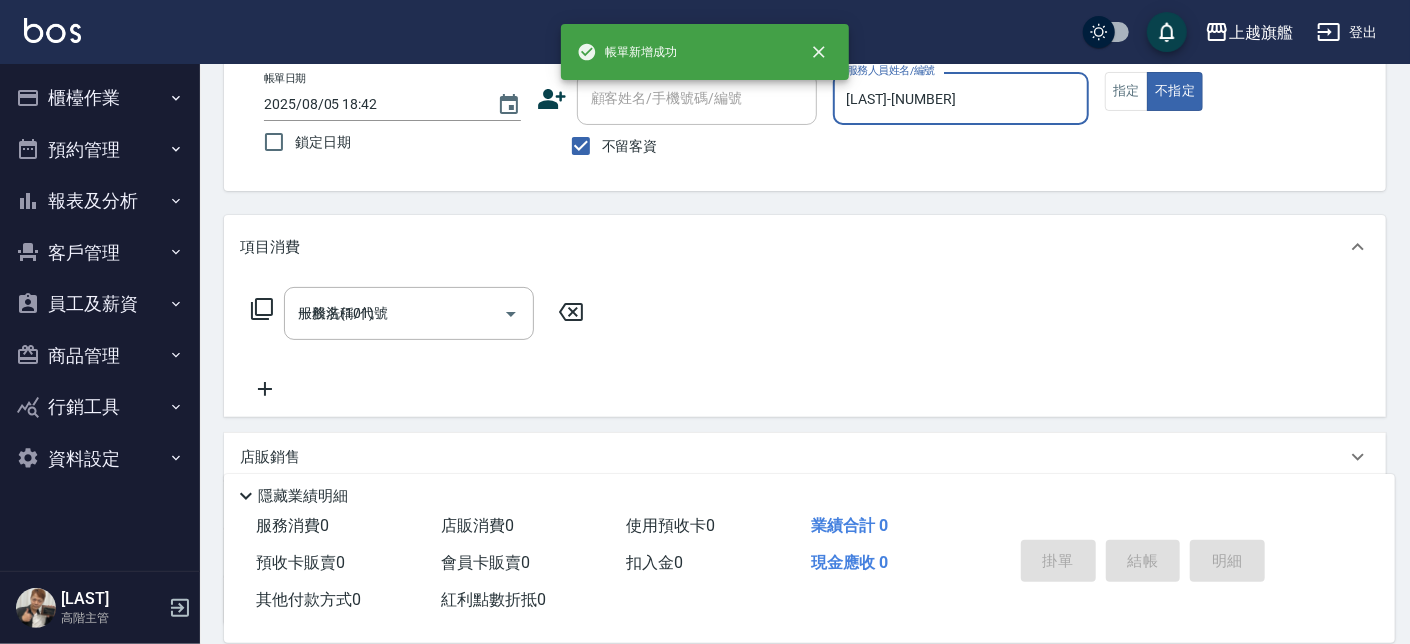 type on "[DATE] [TIME]" 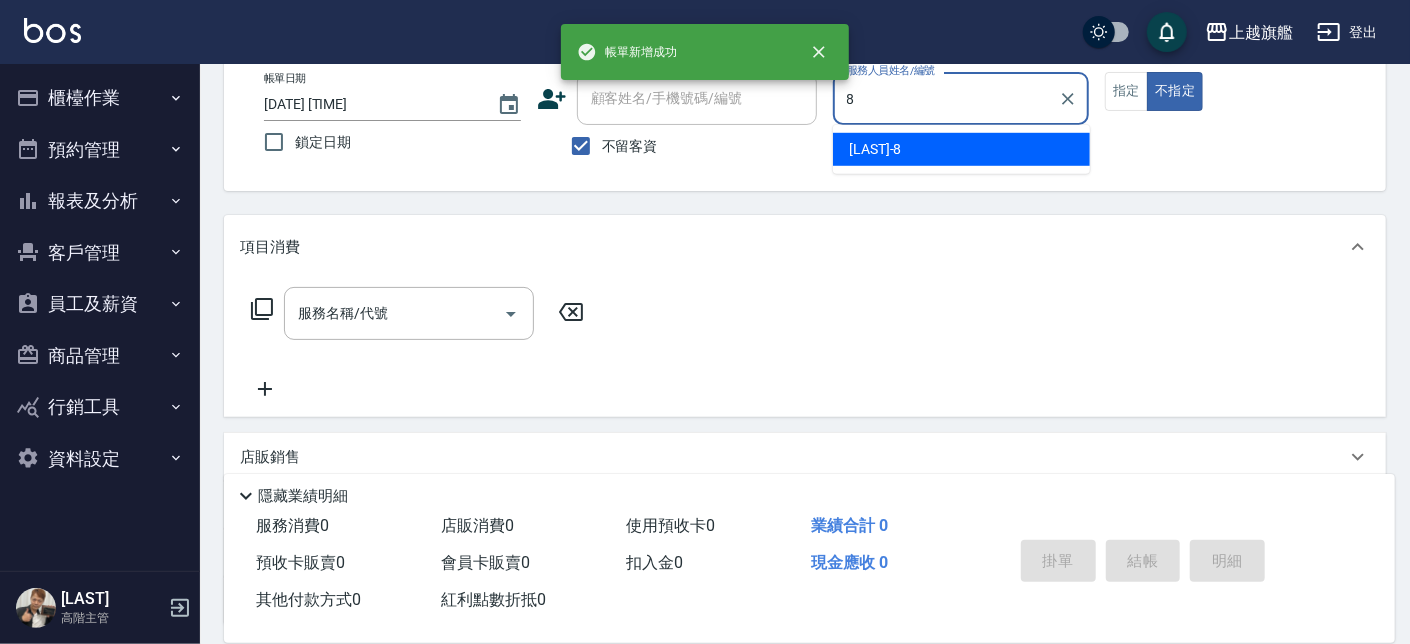 type on "[LAST]-[NUMBER]" 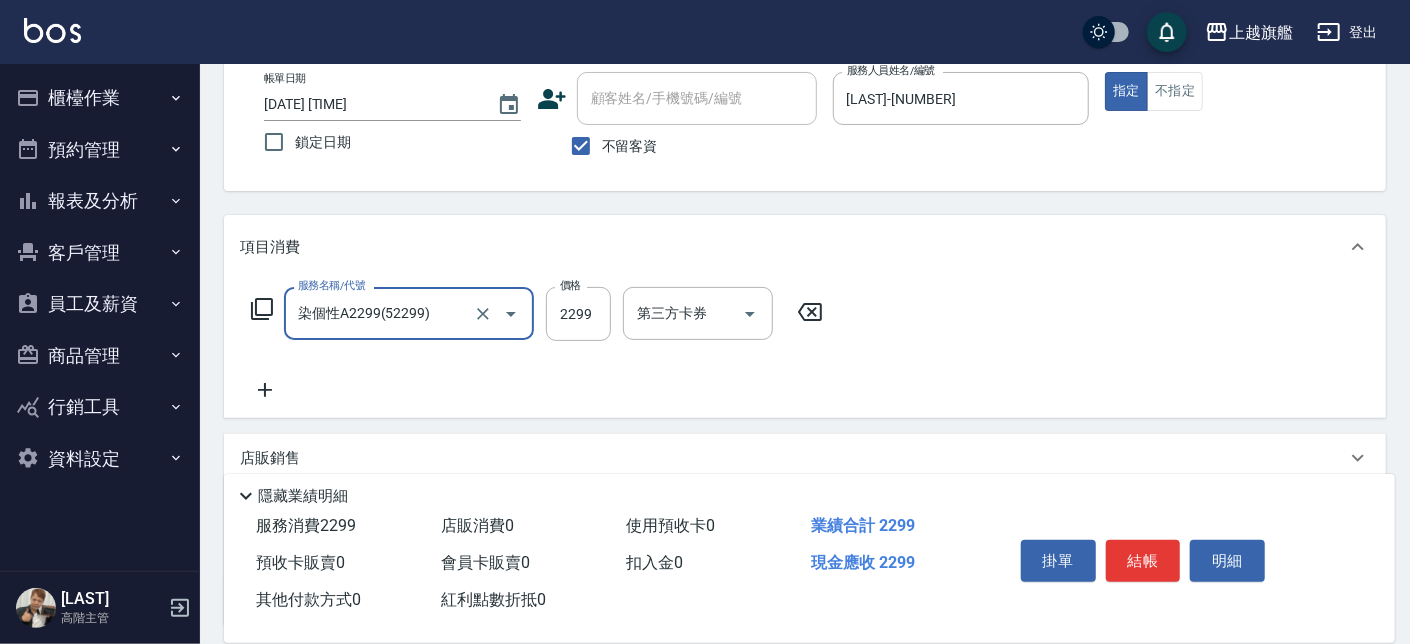 type on "染個性A2299(52299)" 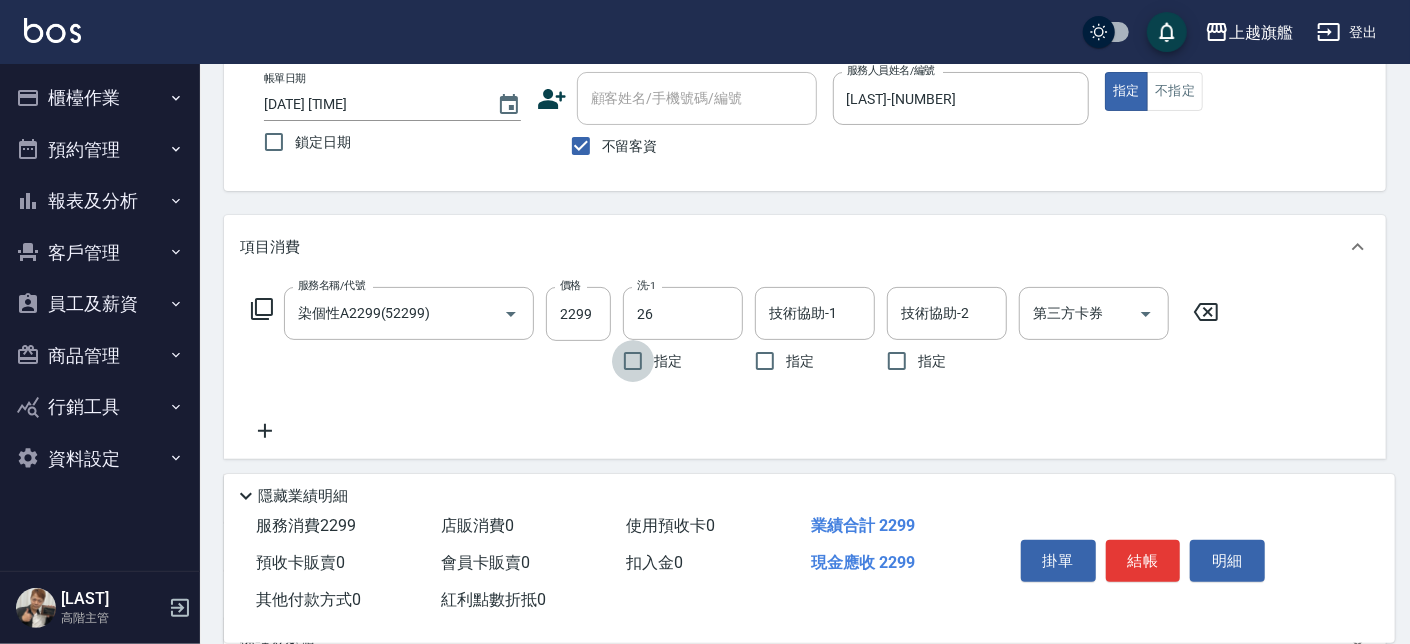 type on "[LAST]-[NUMBER]" 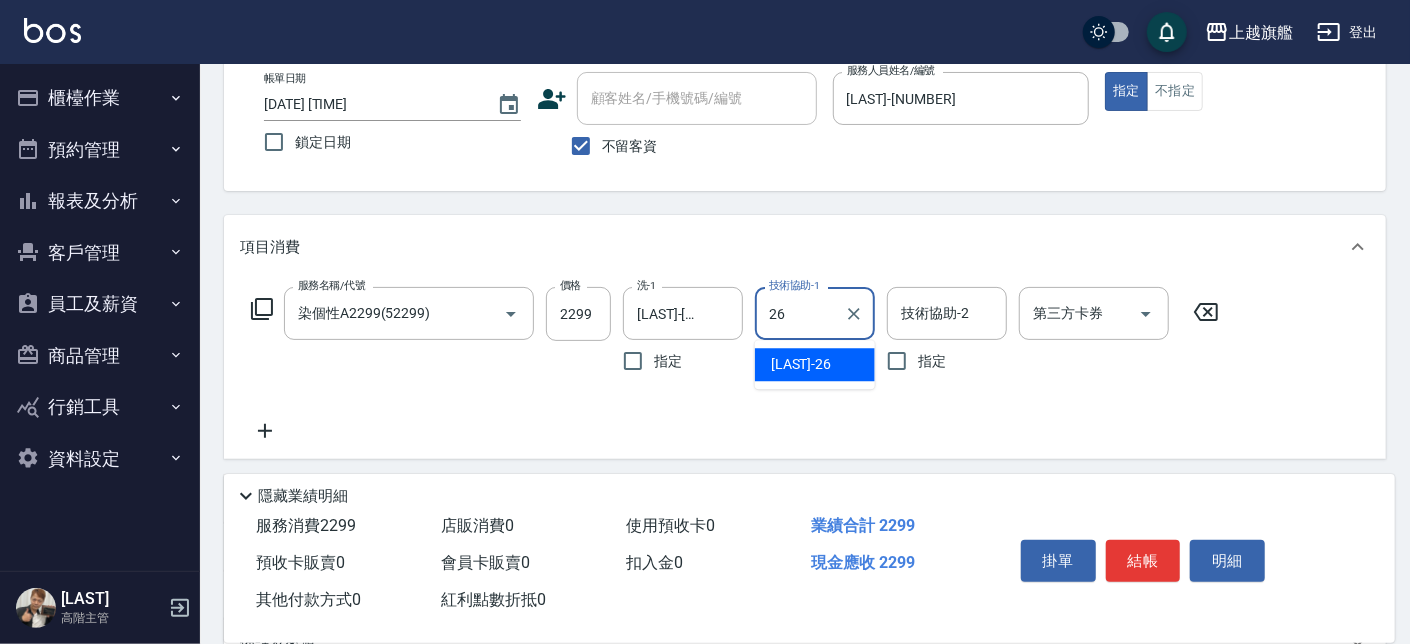type on "[LAST]-[NUMBER]" 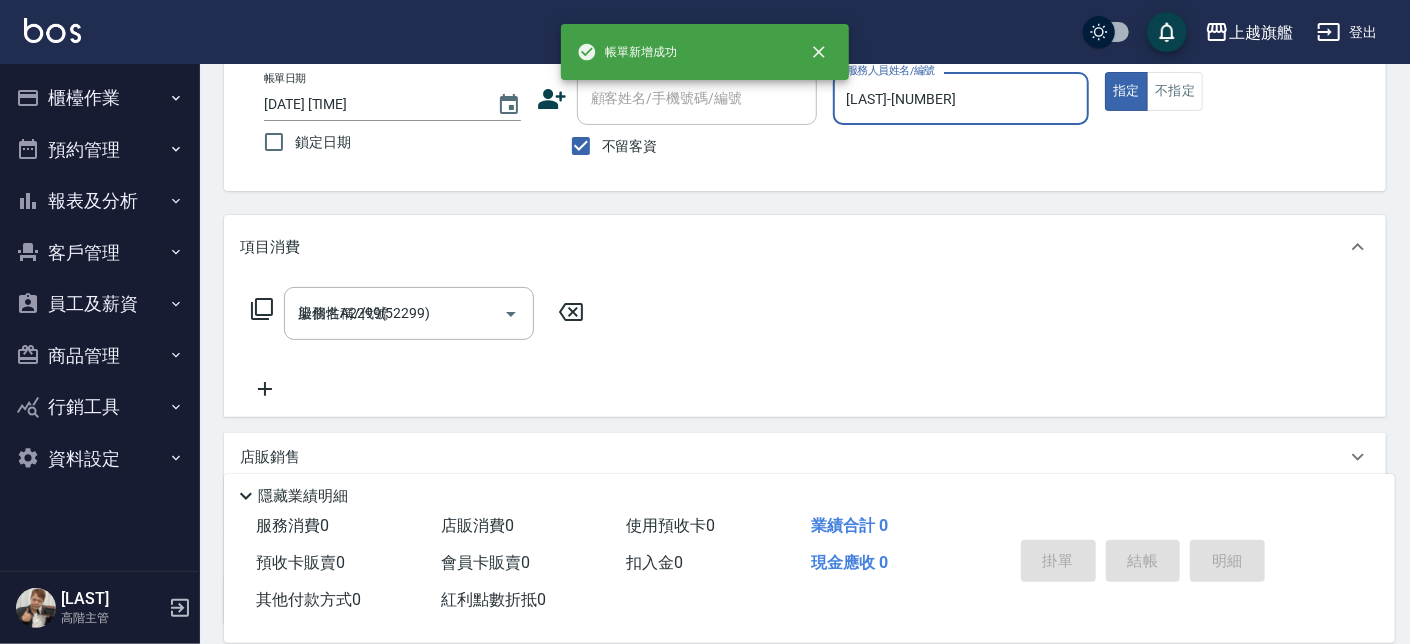 type 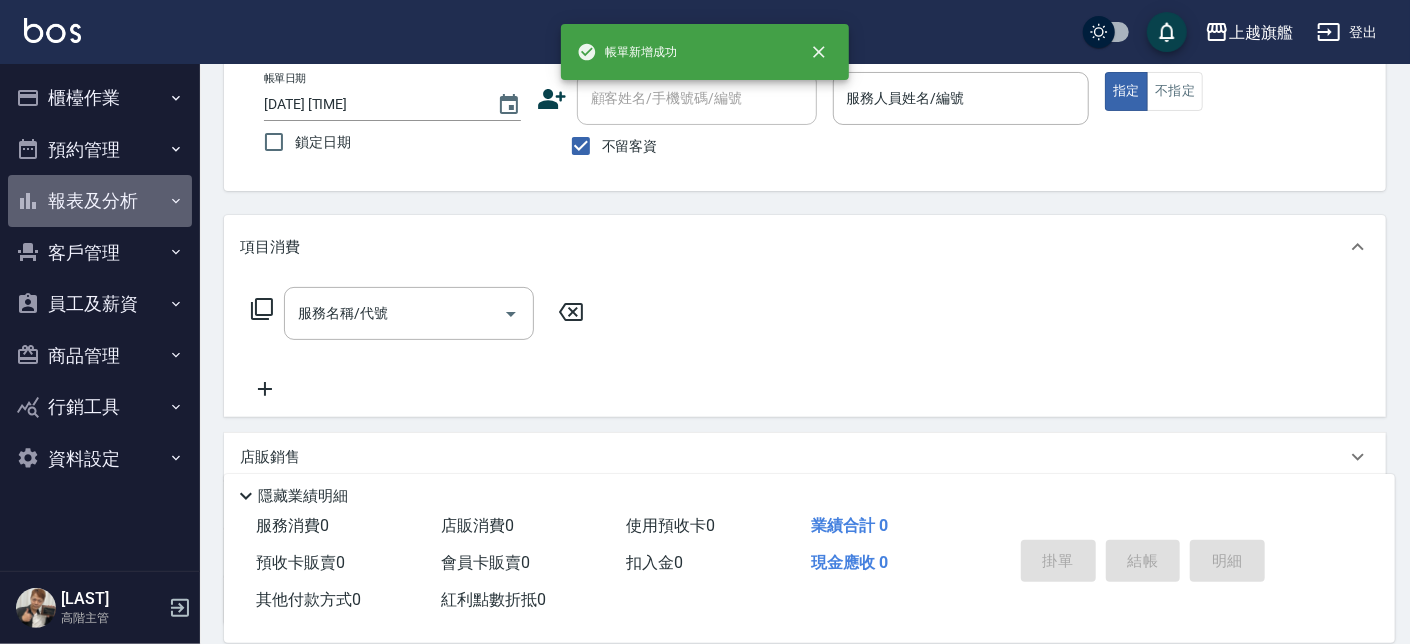 click on "報表及分析" at bounding box center (100, 201) 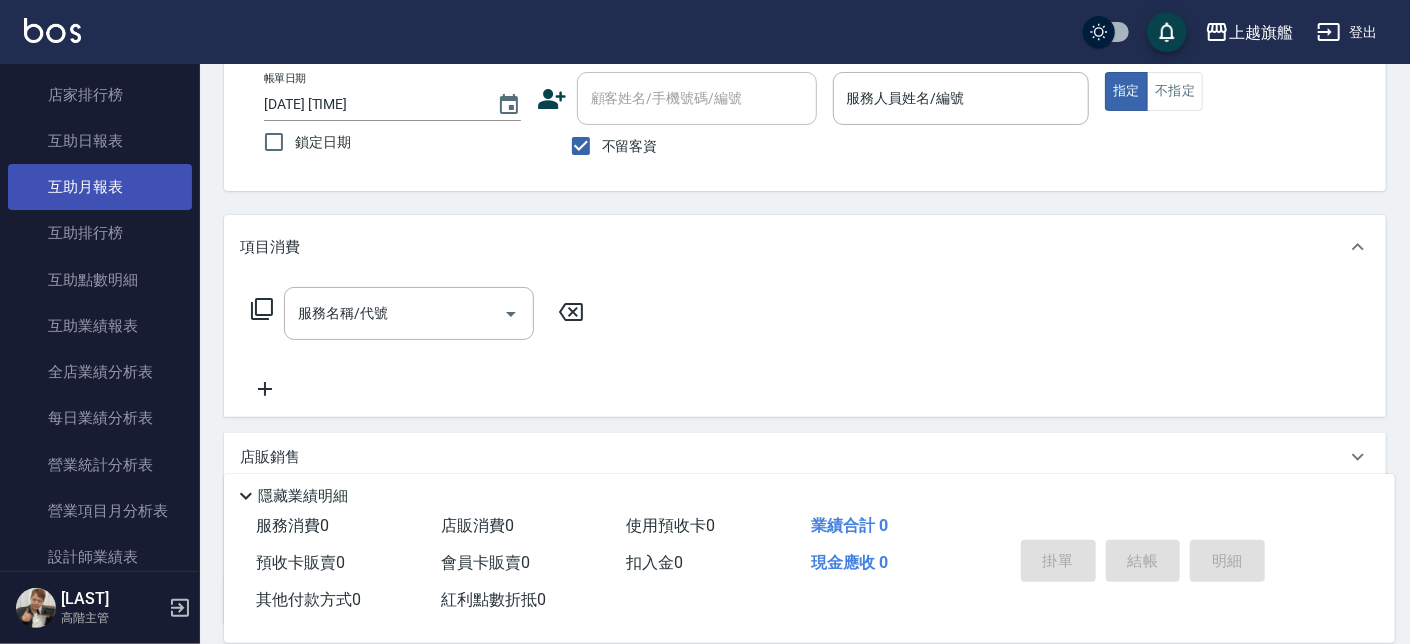 scroll, scrollTop: 482, scrollLeft: 0, axis: vertical 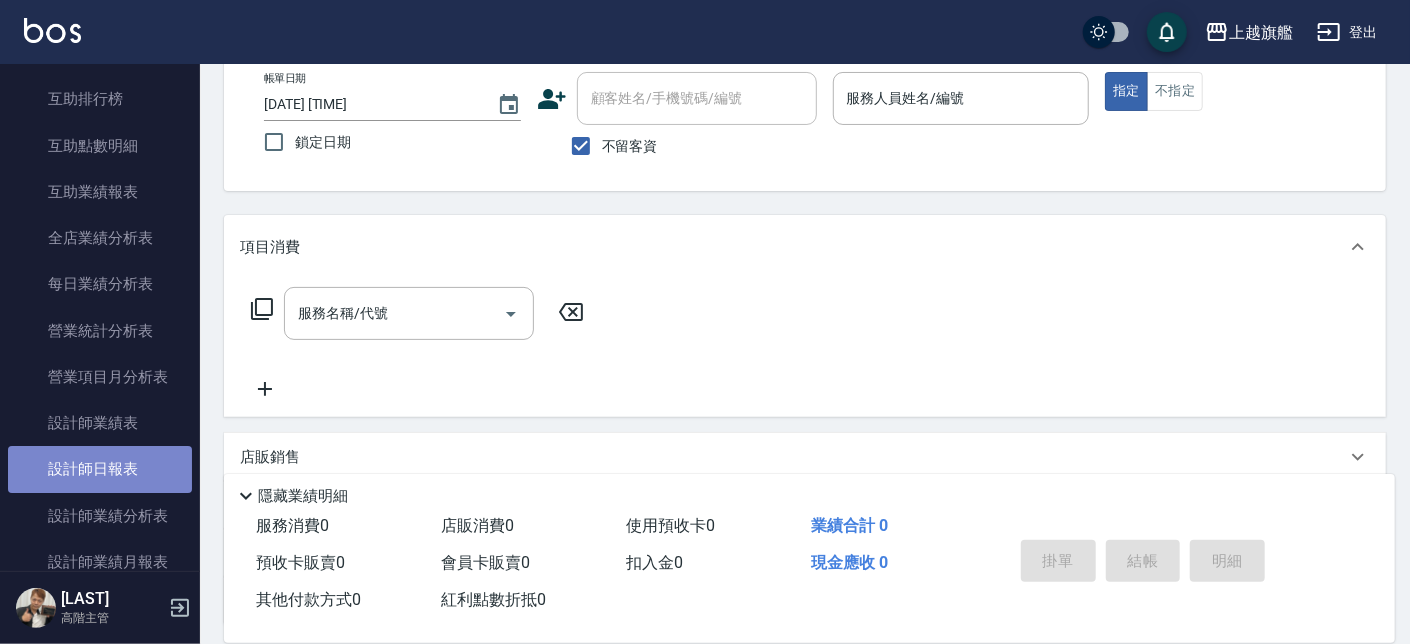 click on "設計師日報表" at bounding box center [100, 469] 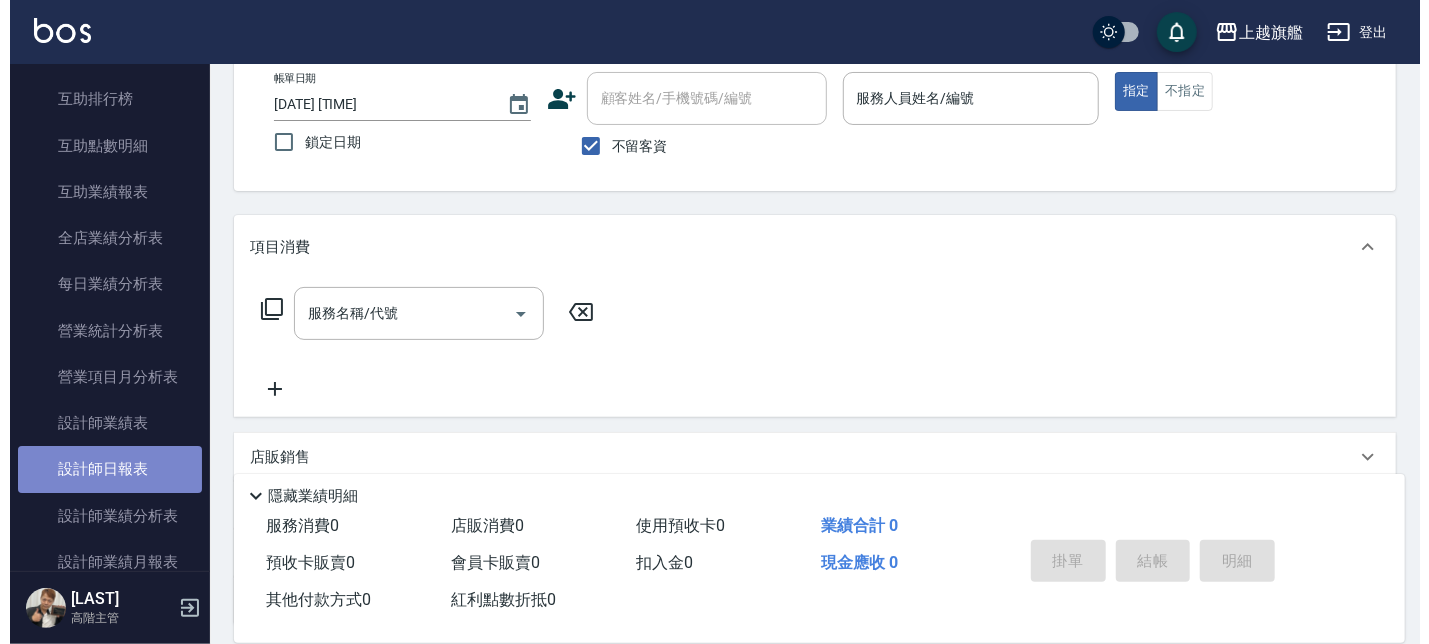 scroll, scrollTop: 0, scrollLeft: 0, axis: both 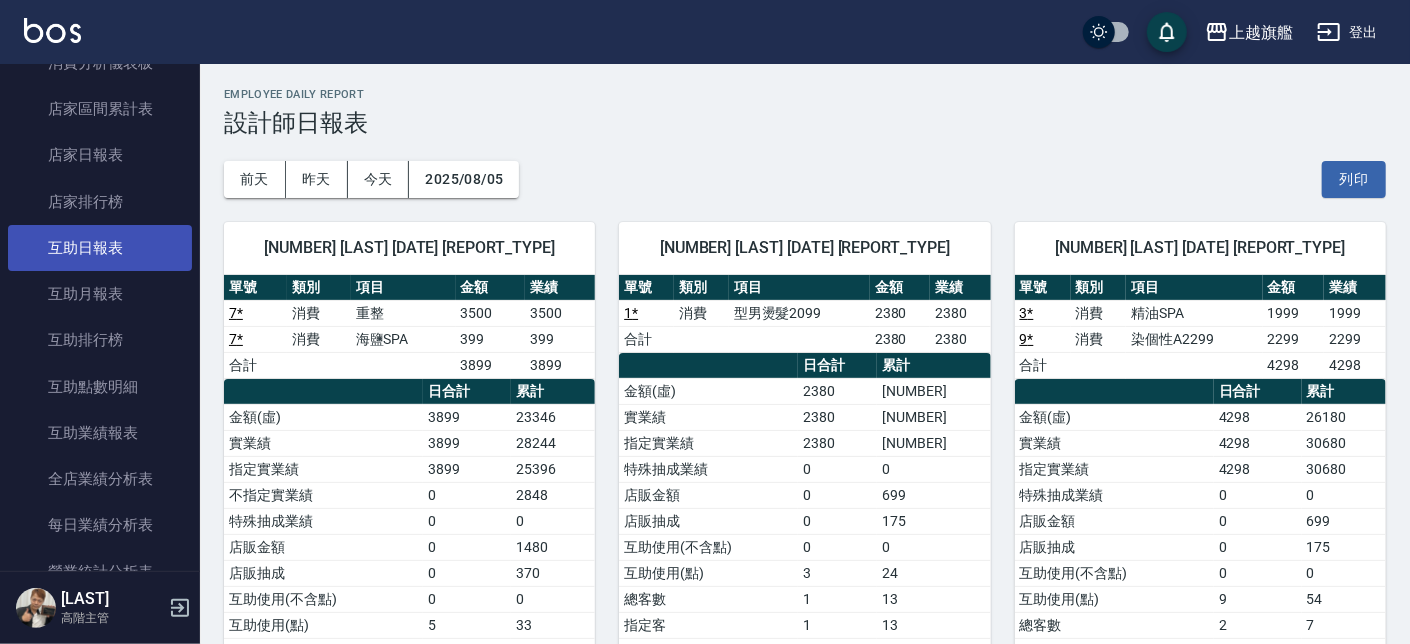 click on "互助日報表" at bounding box center [100, 248] 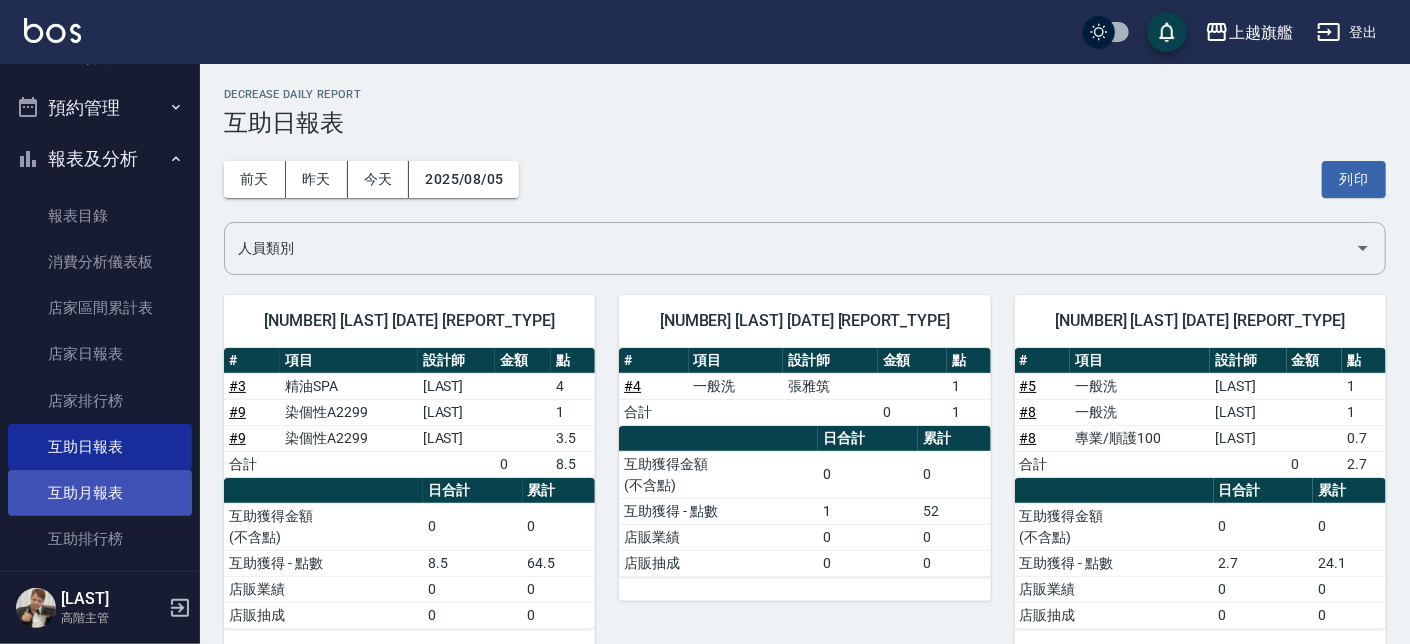 scroll, scrollTop: 0, scrollLeft: 0, axis: both 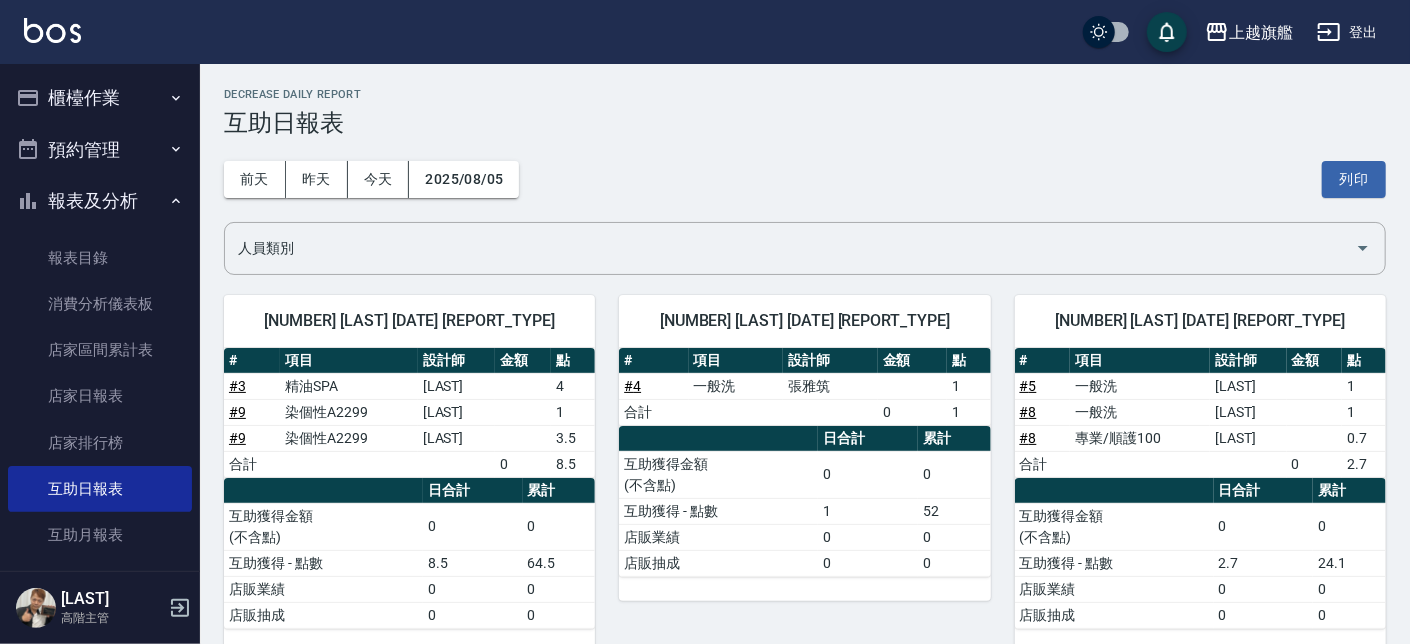click on "報表及分析" at bounding box center [100, 201] 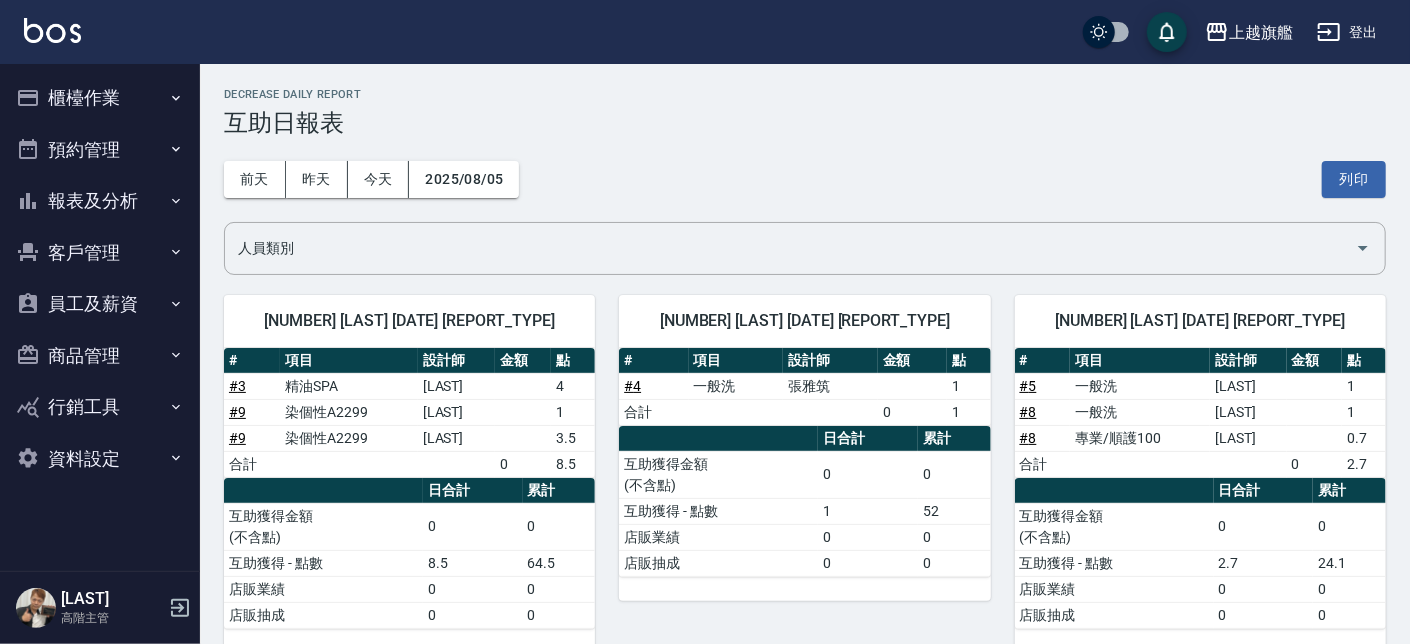 click on "資料設定" at bounding box center (100, 459) 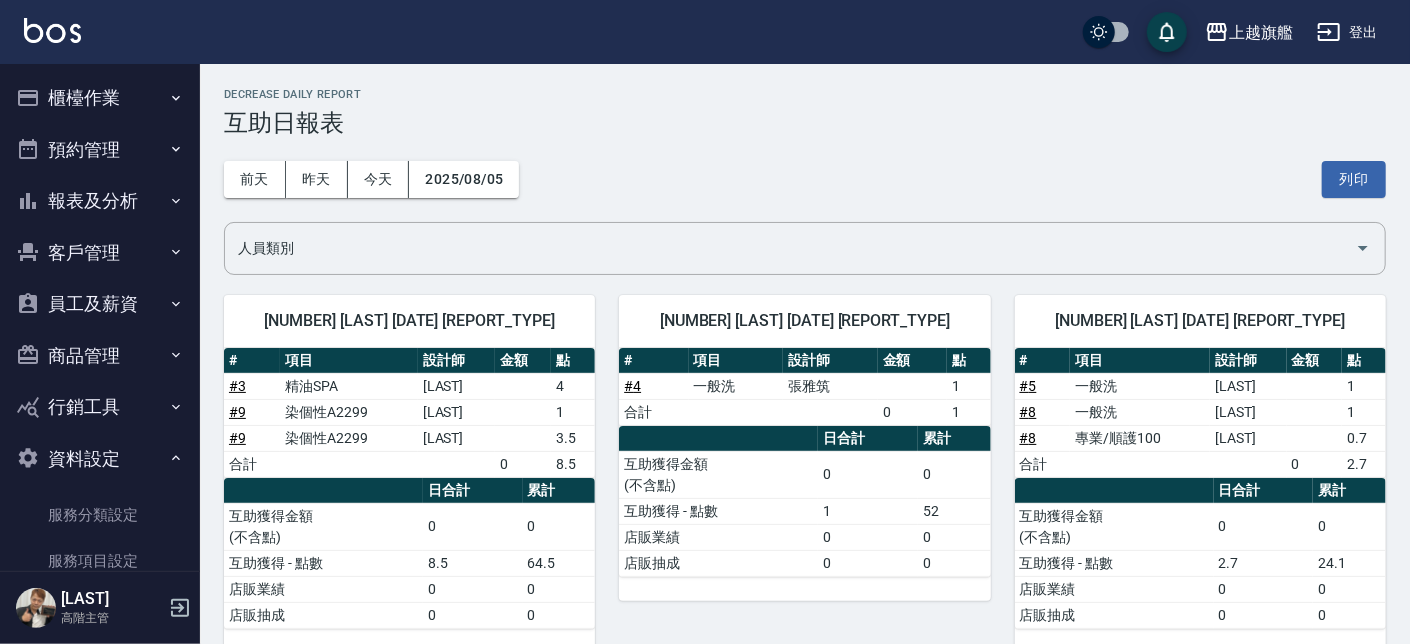 scroll, scrollTop: 120, scrollLeft: 0, axis: vertical 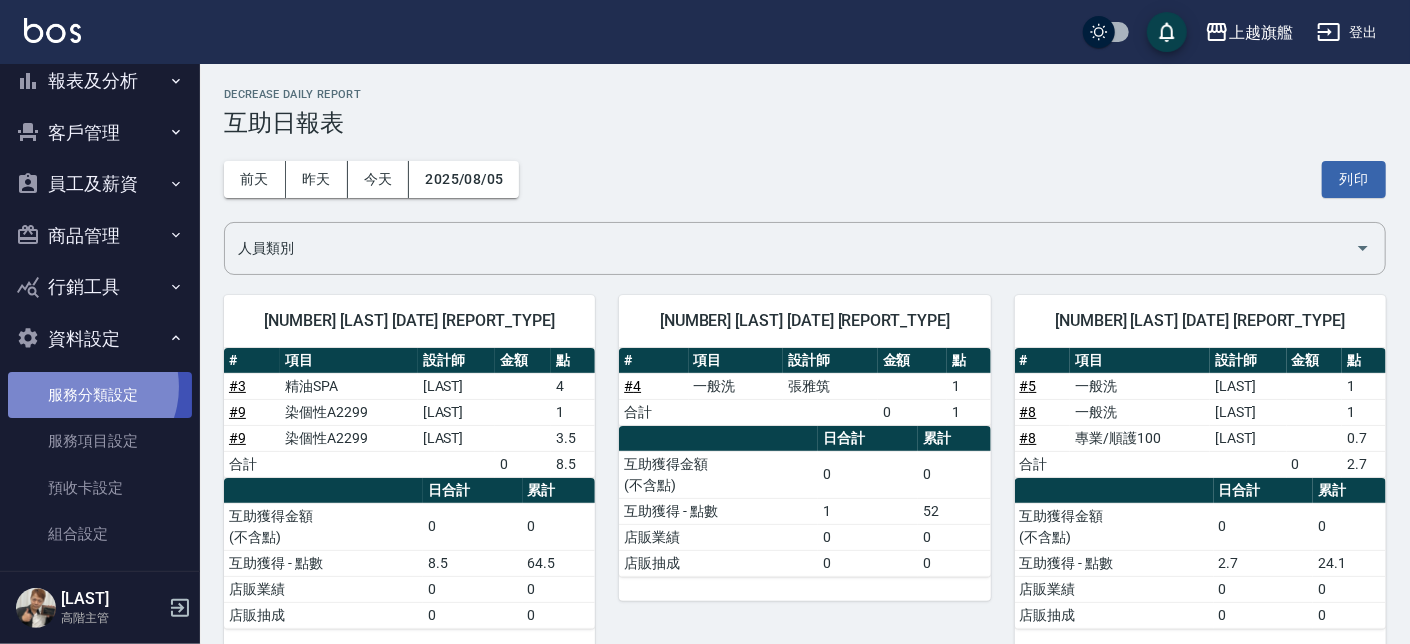 click on "服務分類設定" at bounding box center [100, 395] 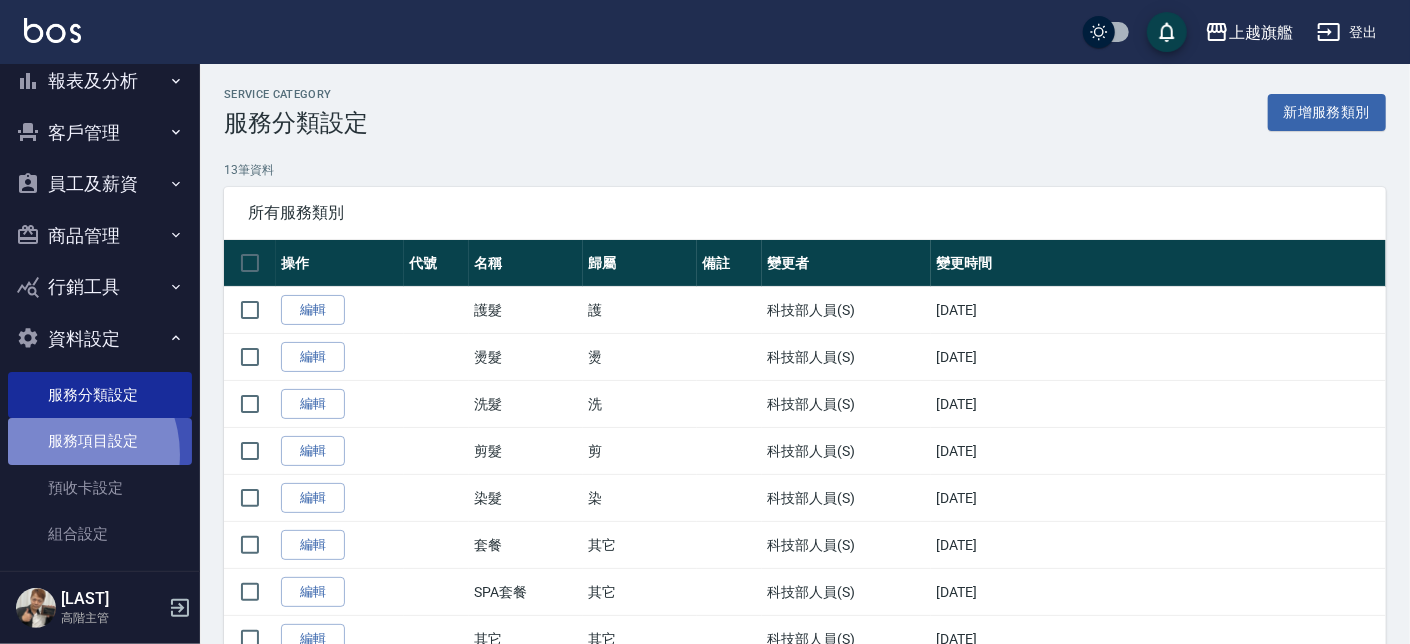 click on "服務項目設定" at bounding box center (100, 441) 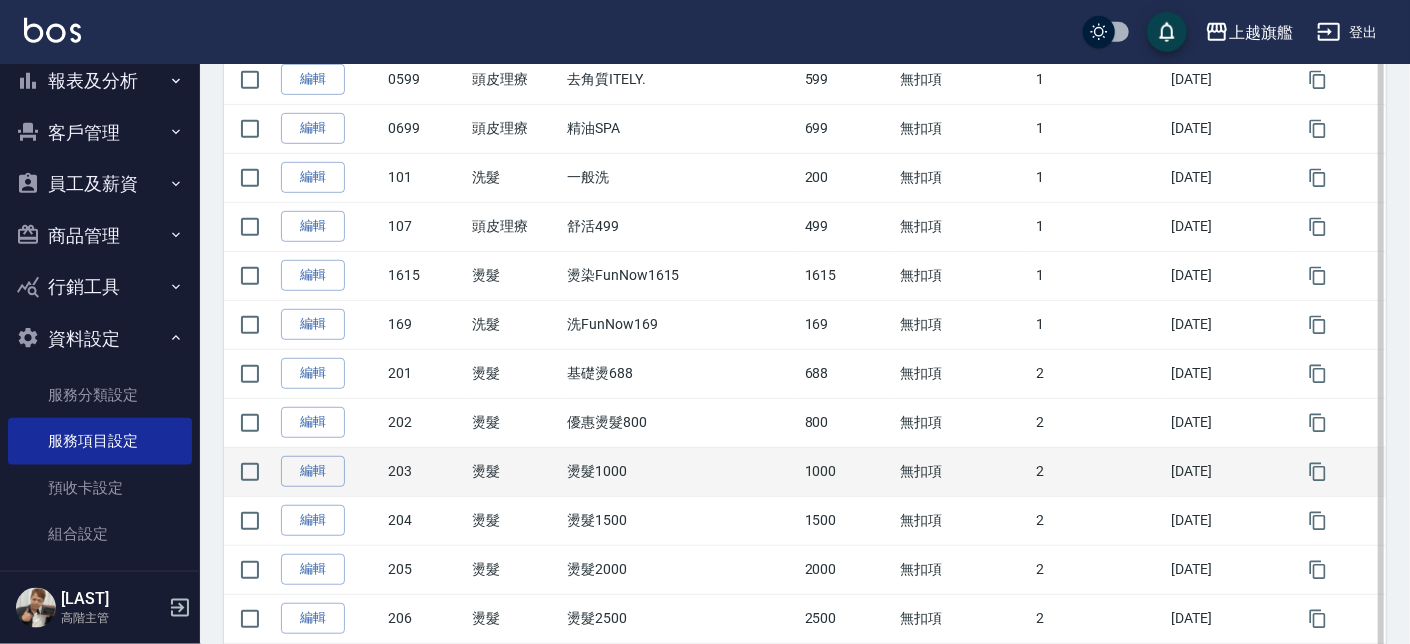 scroll, scrollTop: 569, scrollLeft: 0, axis: vertical 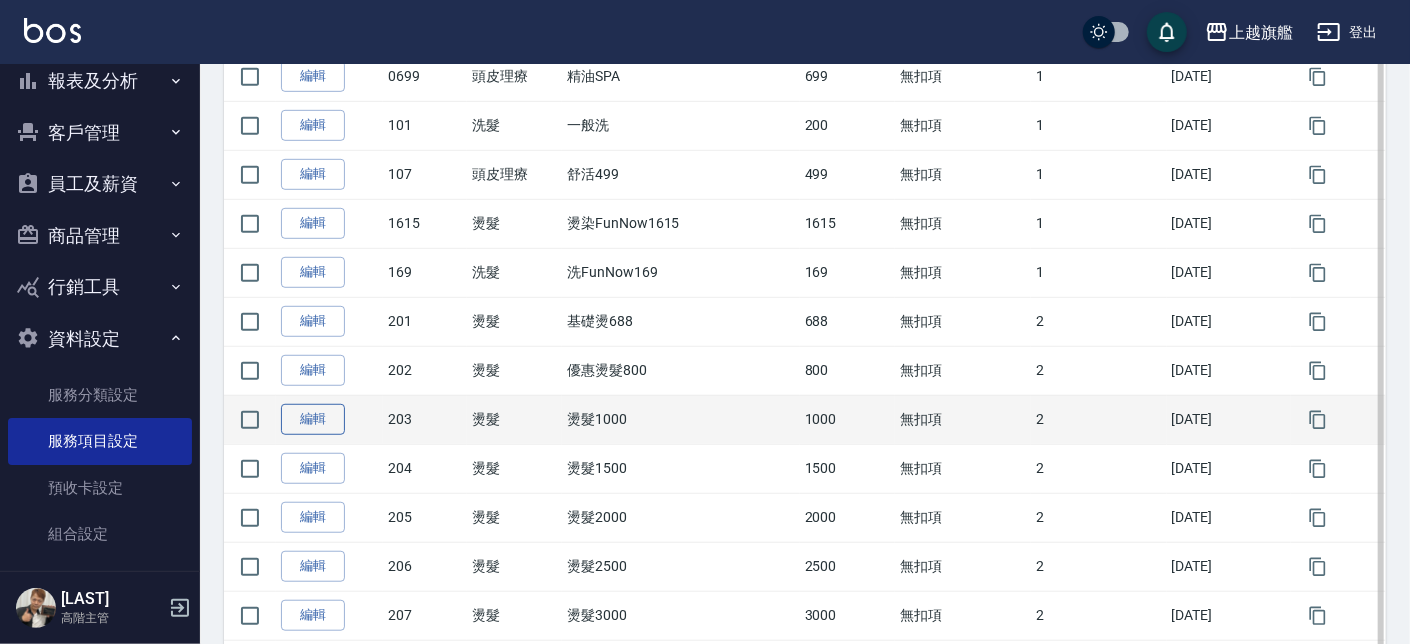 click on "編輯" at bounding box center (313, 419) 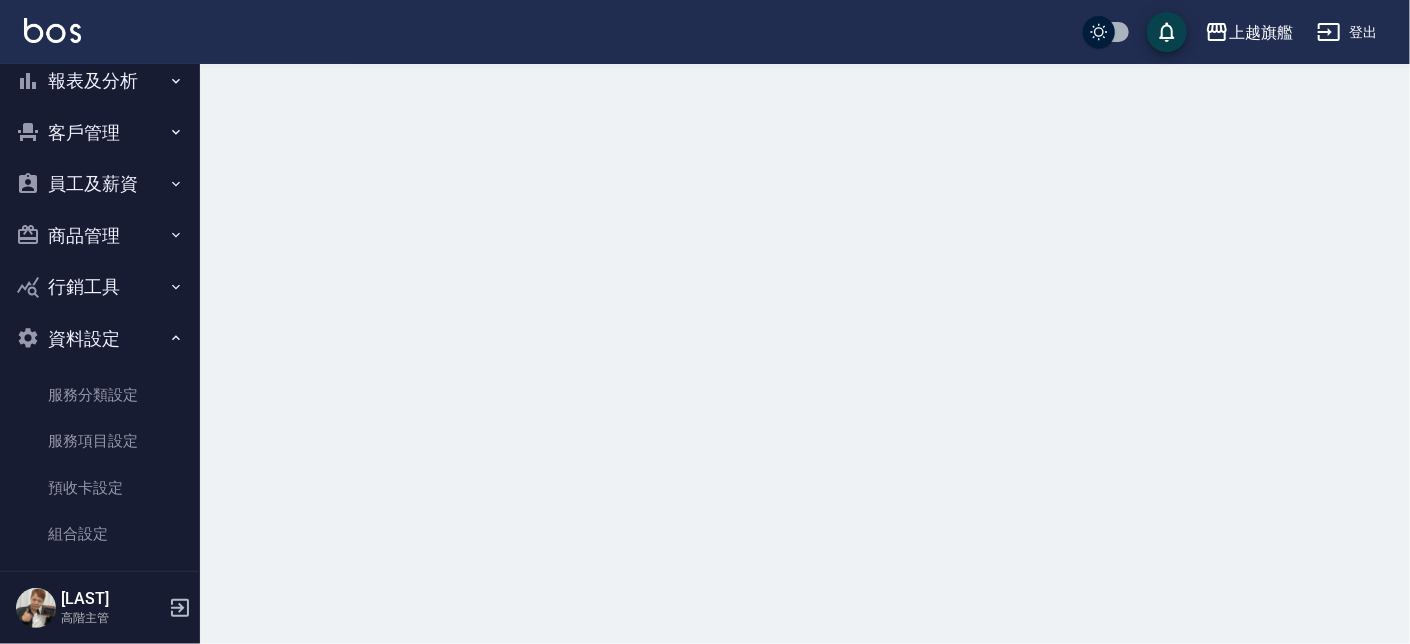 scroll, scrollTop: 0, scrollLeft: 0, axis: both 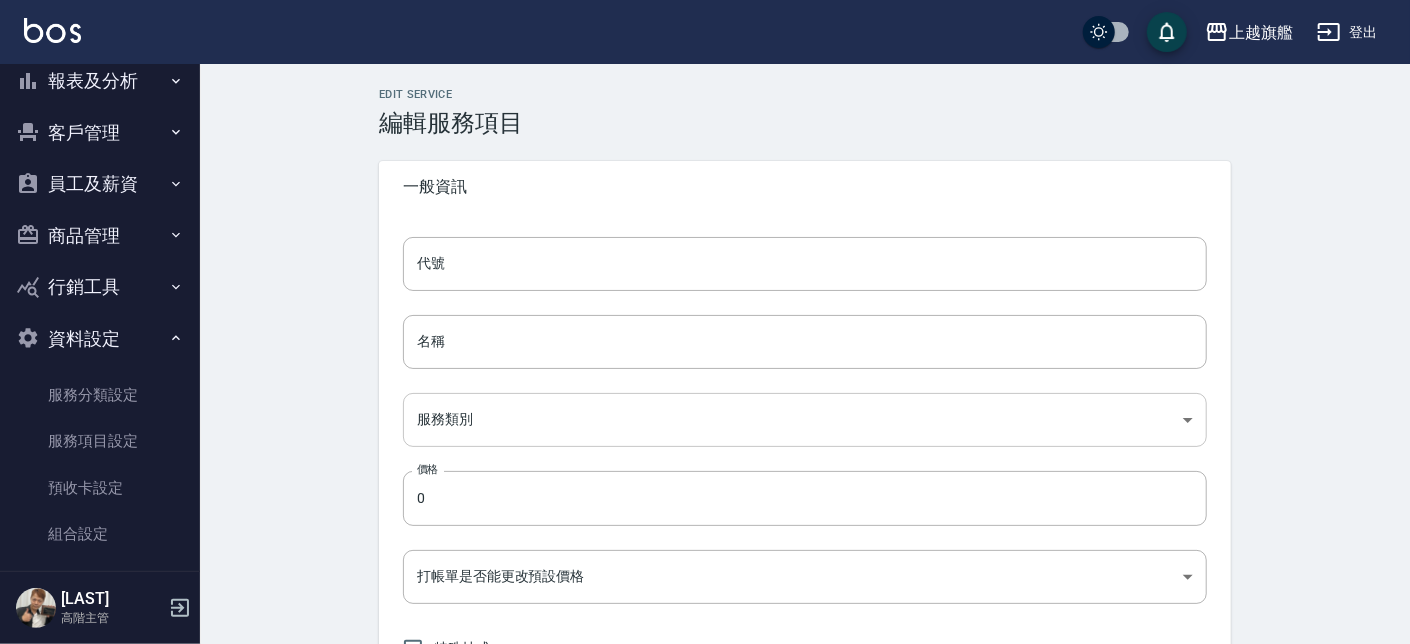 type on "203" 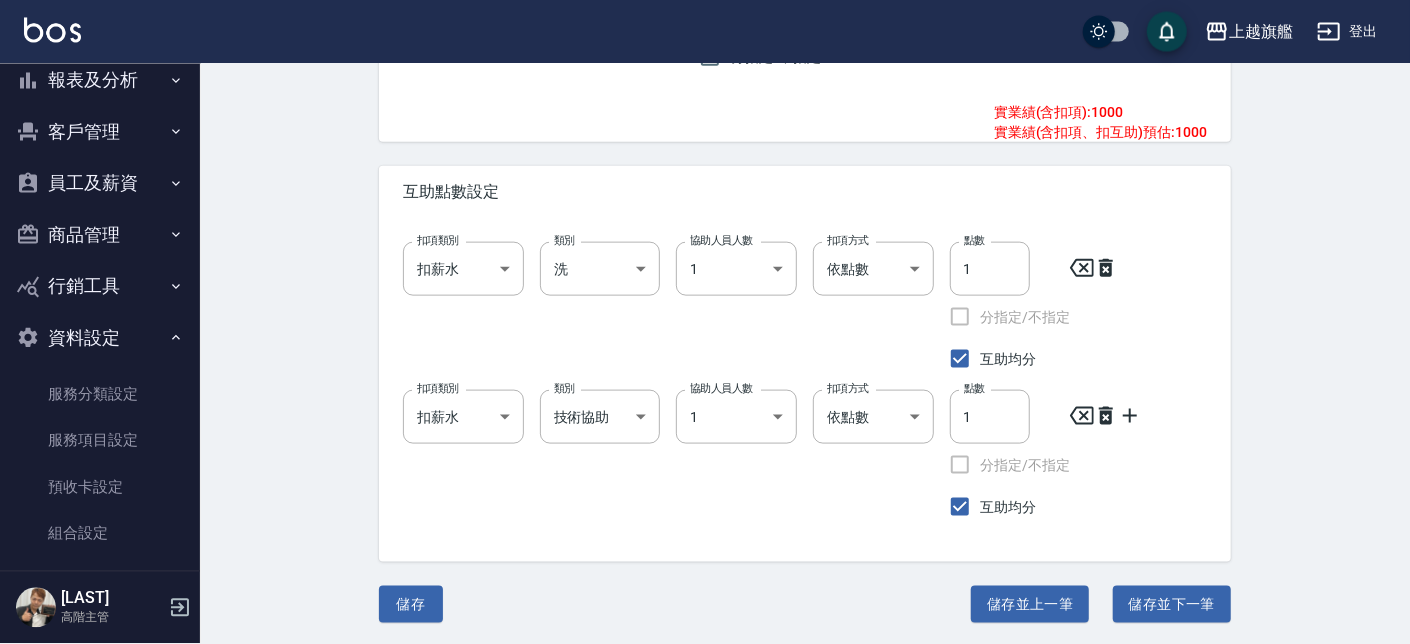 scroll, scrollTop: 1214, scrollLeft: 0, axis: vertical 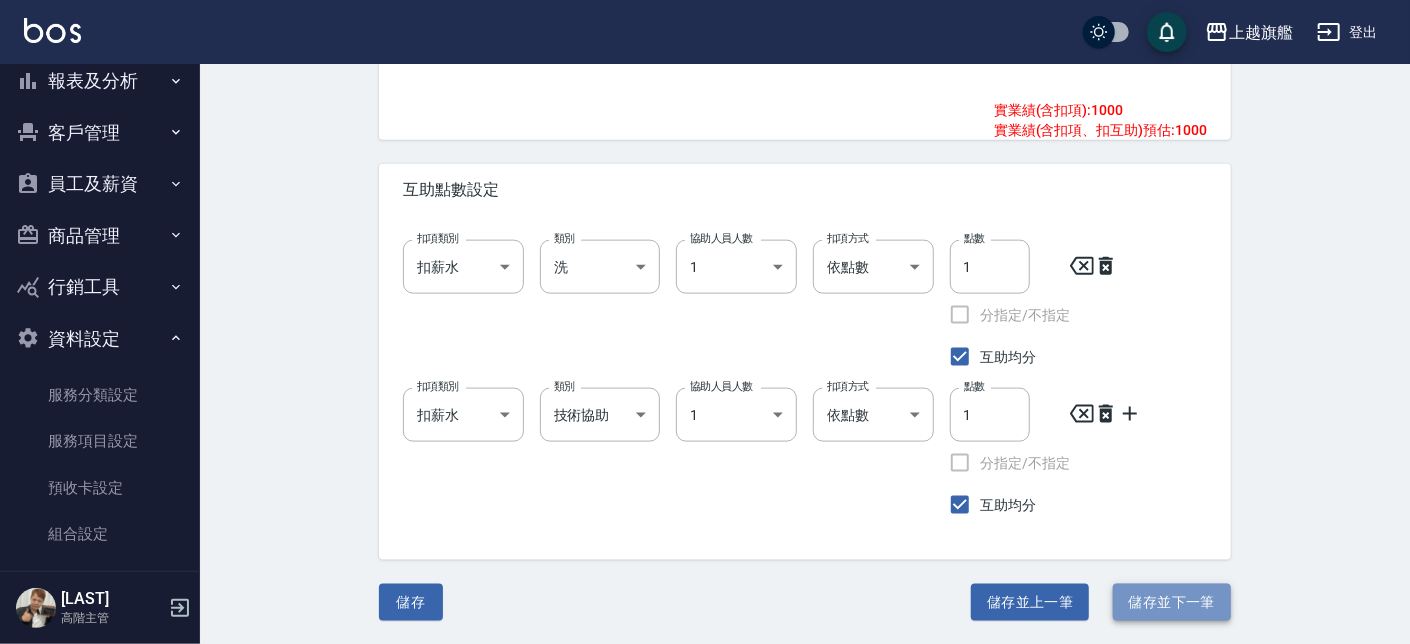 click on "儲存並下一筆" at bounding box center (1172, 602) 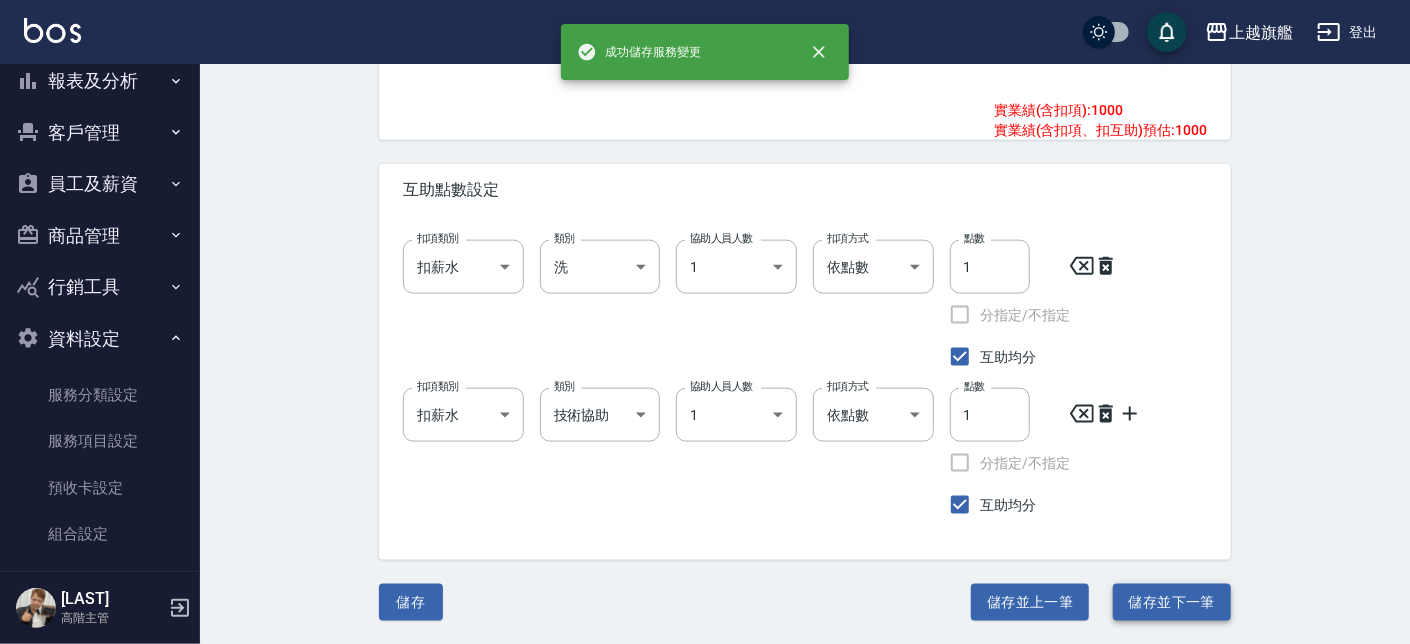 scroll, scrollTop: 0, scrollLeft: 0, axis: both 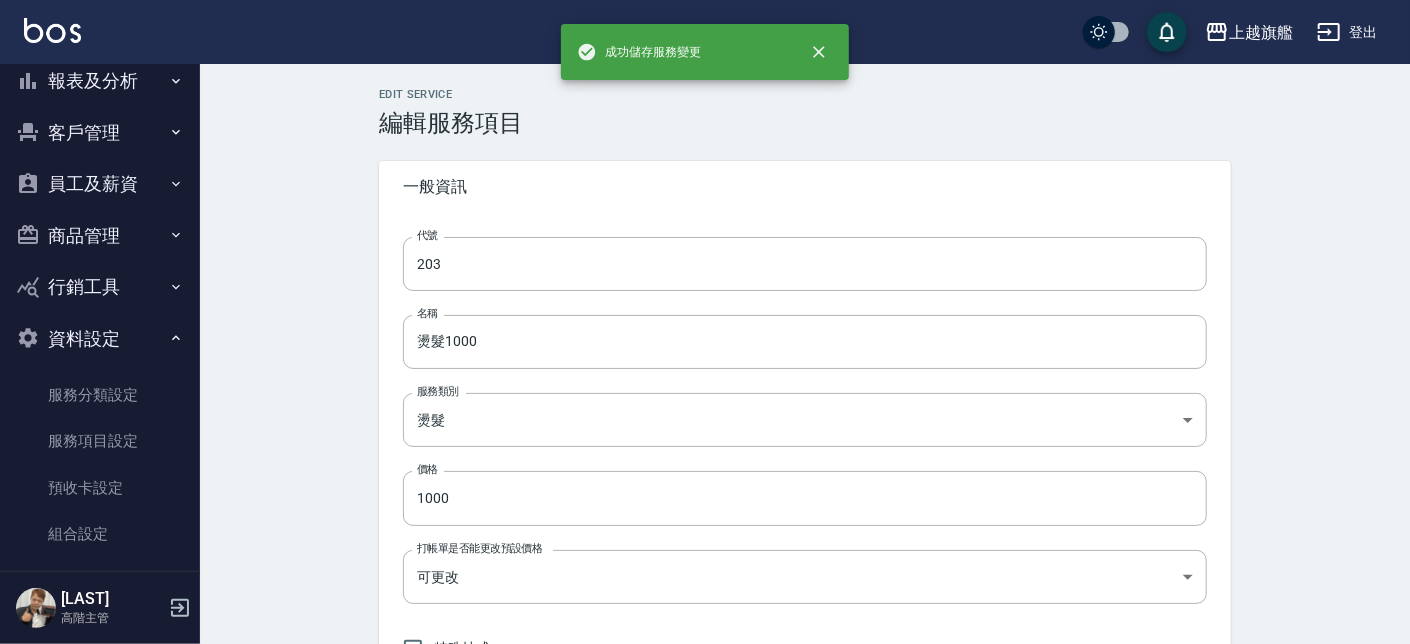 type on "204" 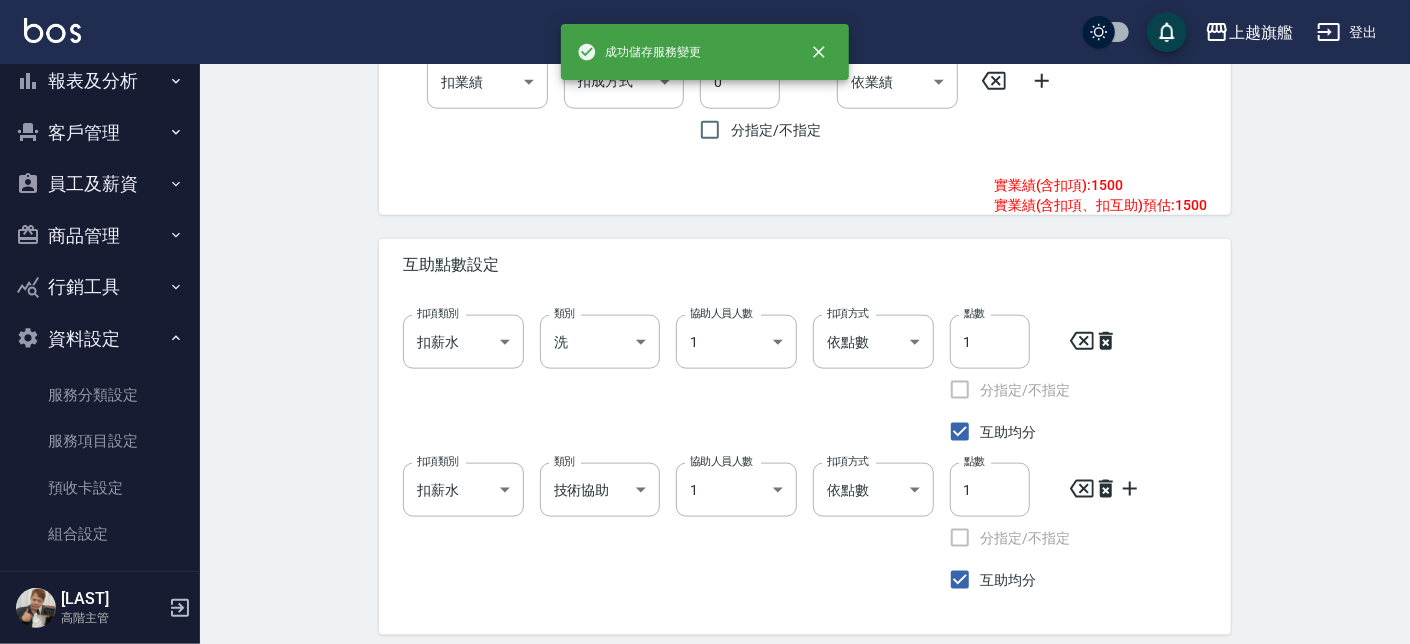 scroll, scrollTop: 1214, scrollLeft: 0, axis: vertical 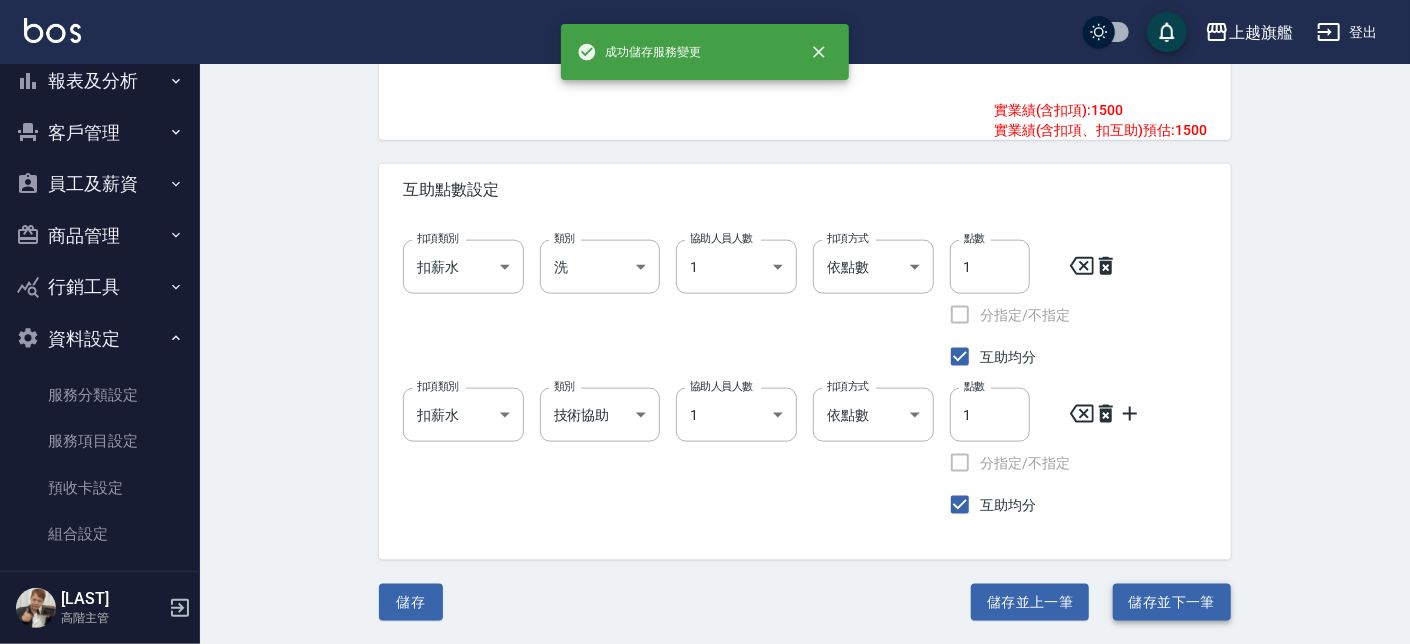 click on "儲存並下一筆" at bounding box center (1172, 602) 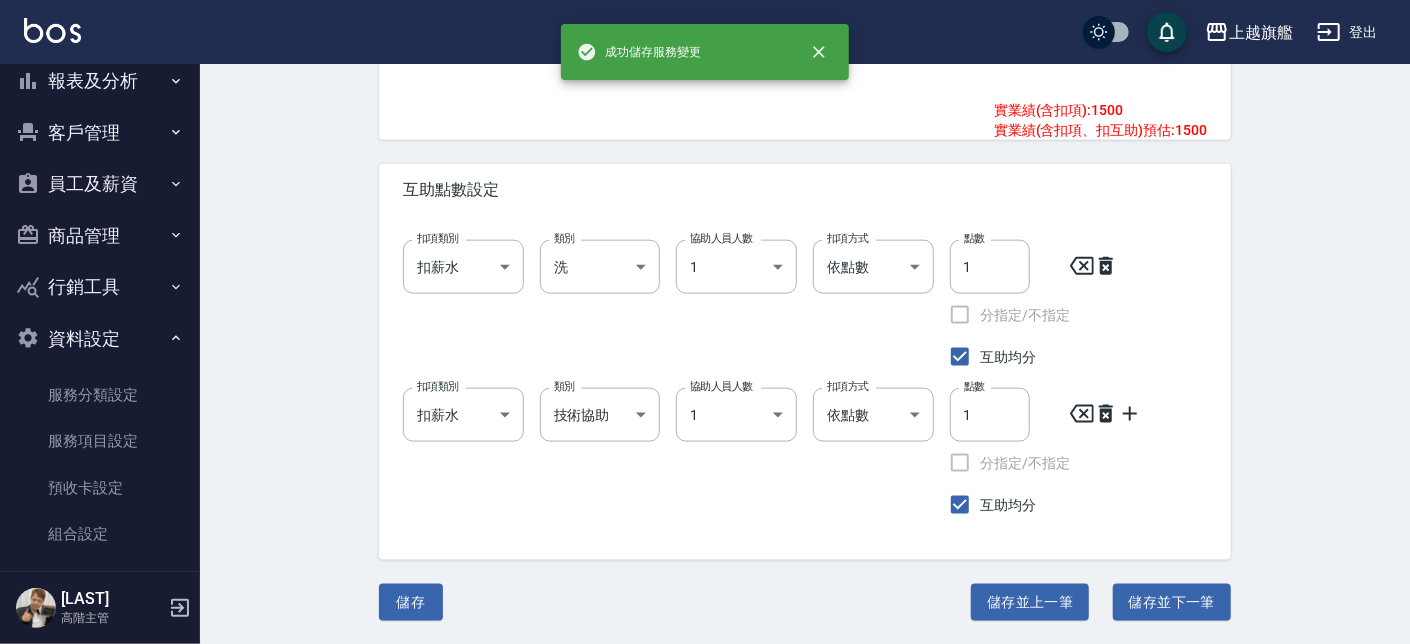 scroll, scrollTop: 0, scrollLeft: 0, axis: both 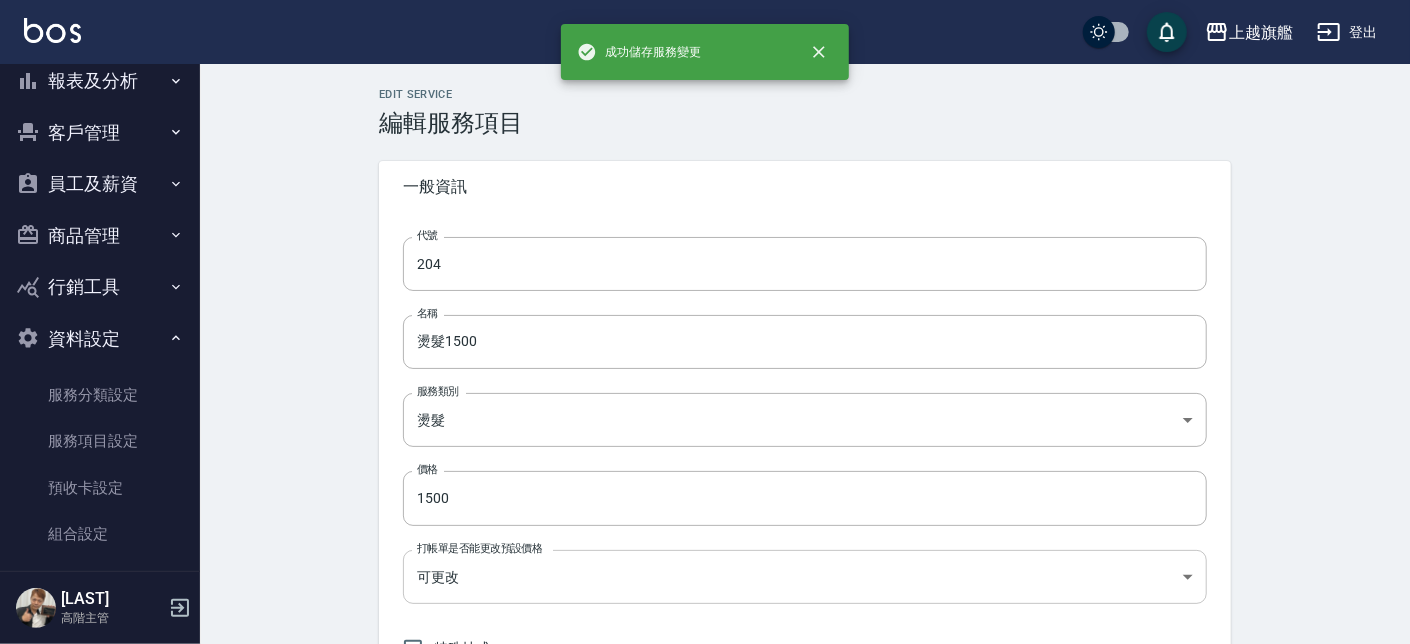 type on "205" 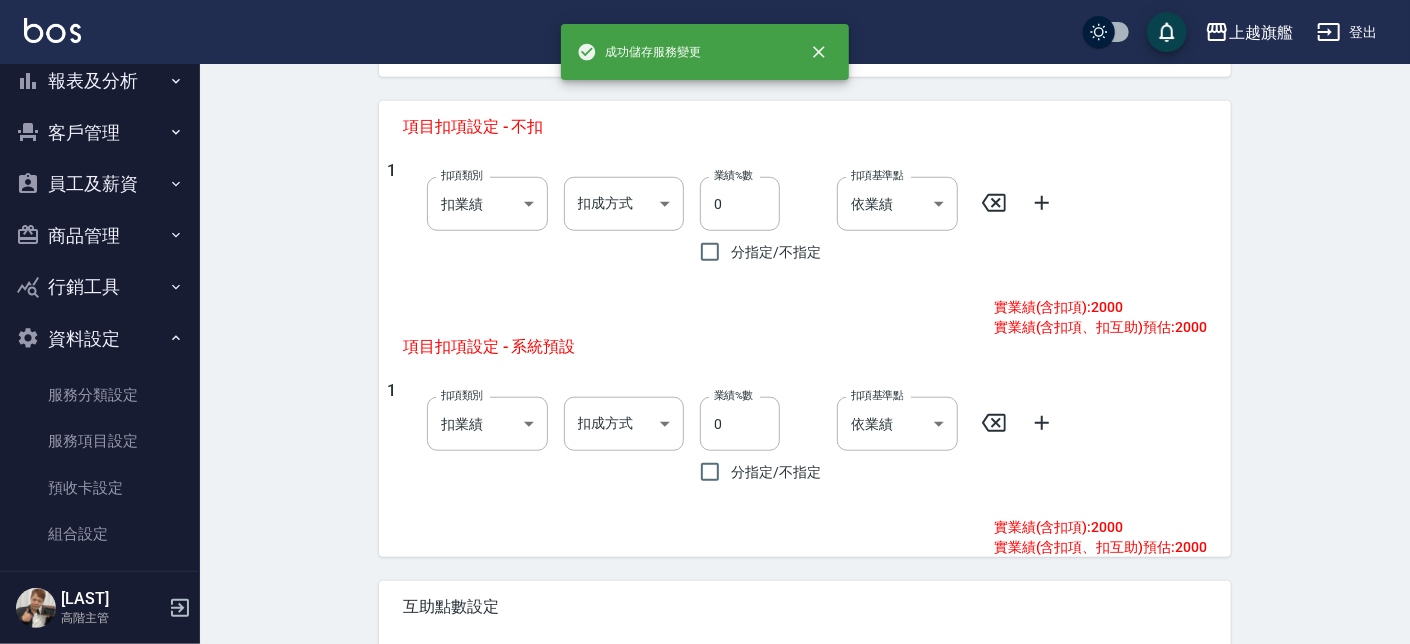 scroll, scrollTop: 1214, scrollLeft: 0, axis: vertical 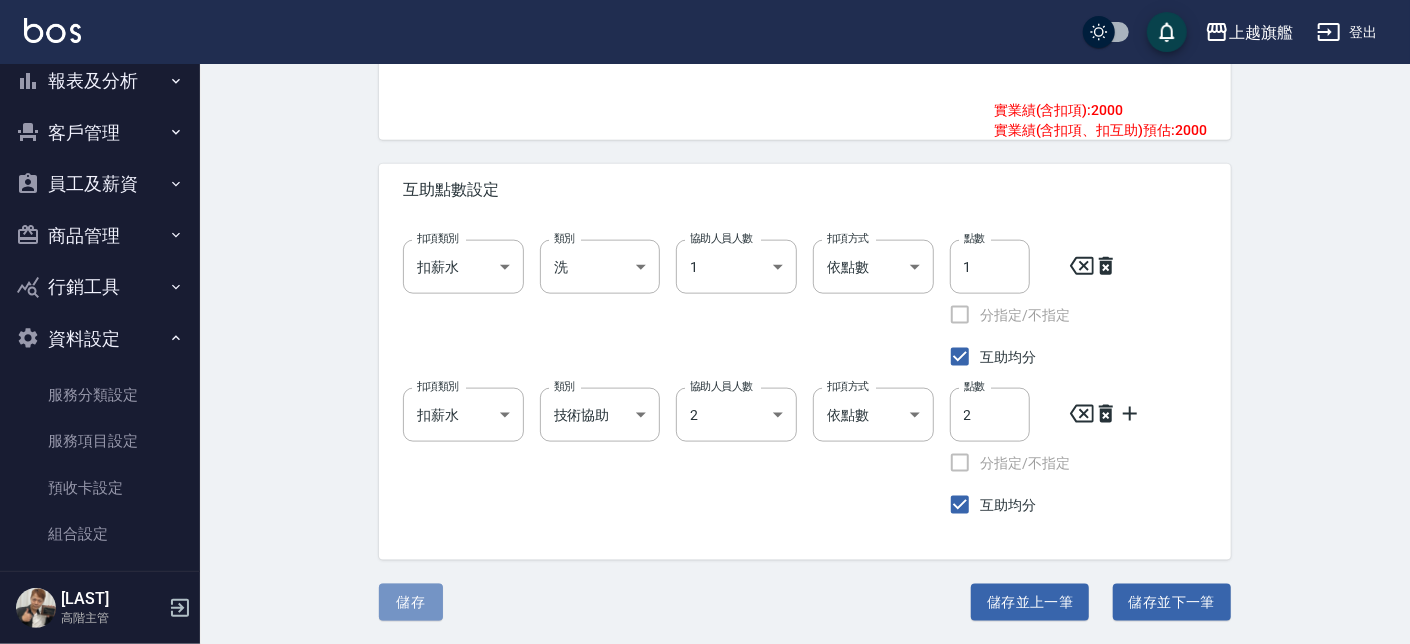 click on "儲存" at bounding box center (411, 602) 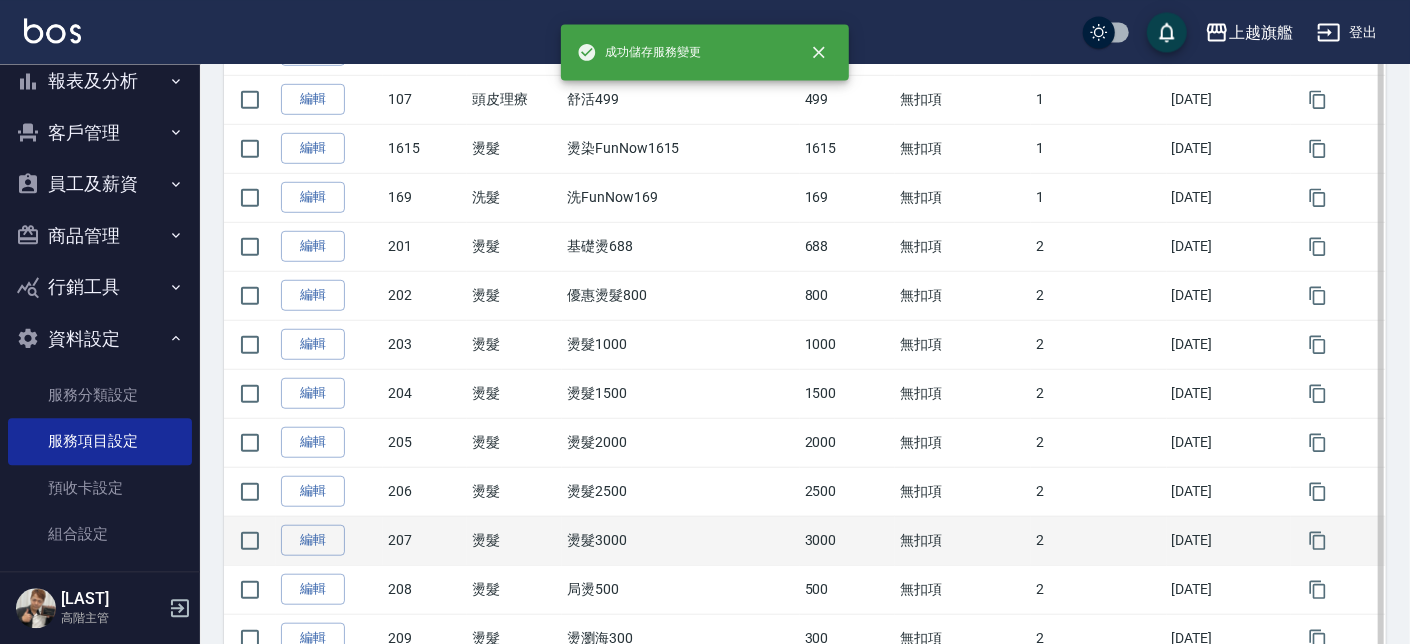 scroll, scrollTop: 797, scrollLeft: 0, axis: vertical 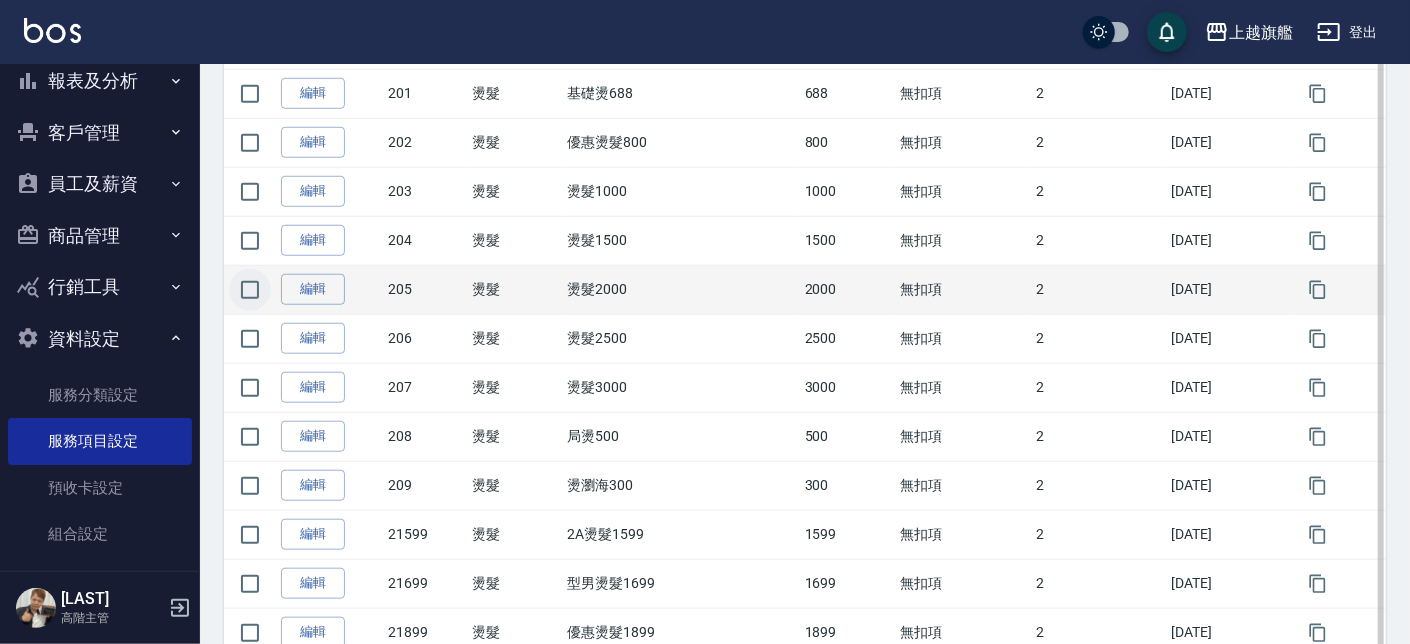 click at bounding box center [250, 290] 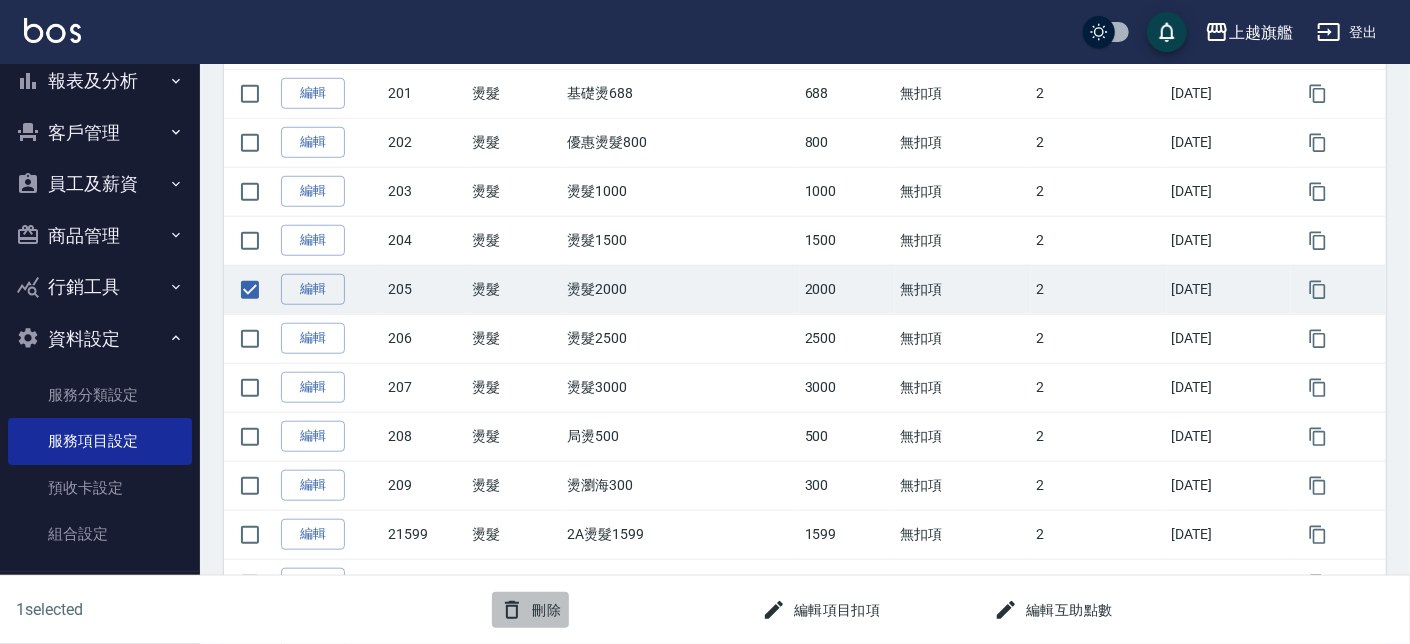 click 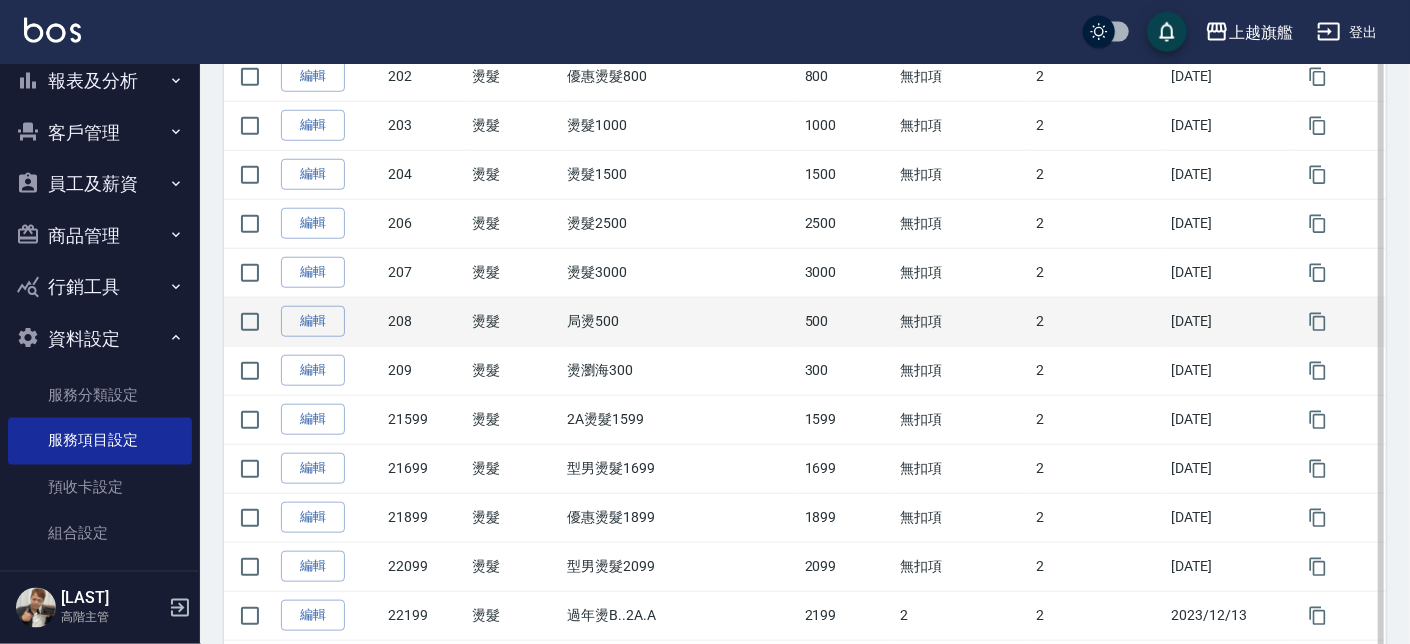 scroll, scrollTop: 797, scrollLeft: 0, axis: vertical 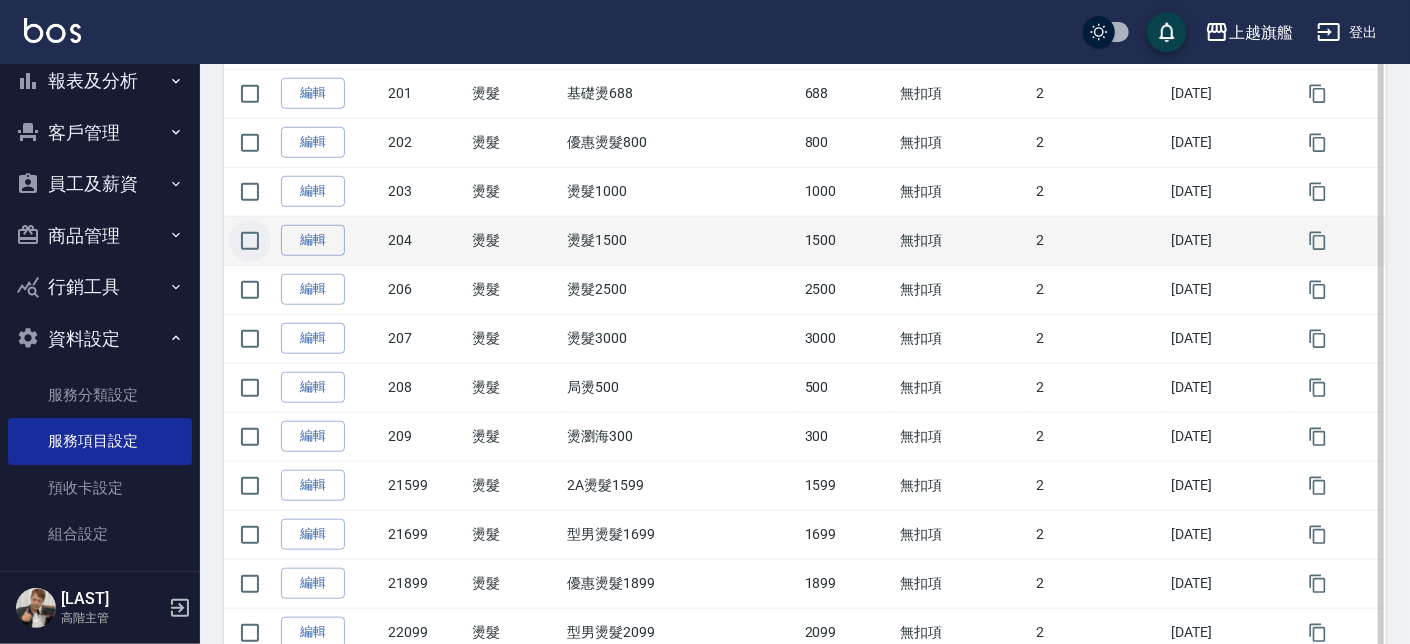 click at bounding box center (250, 241) 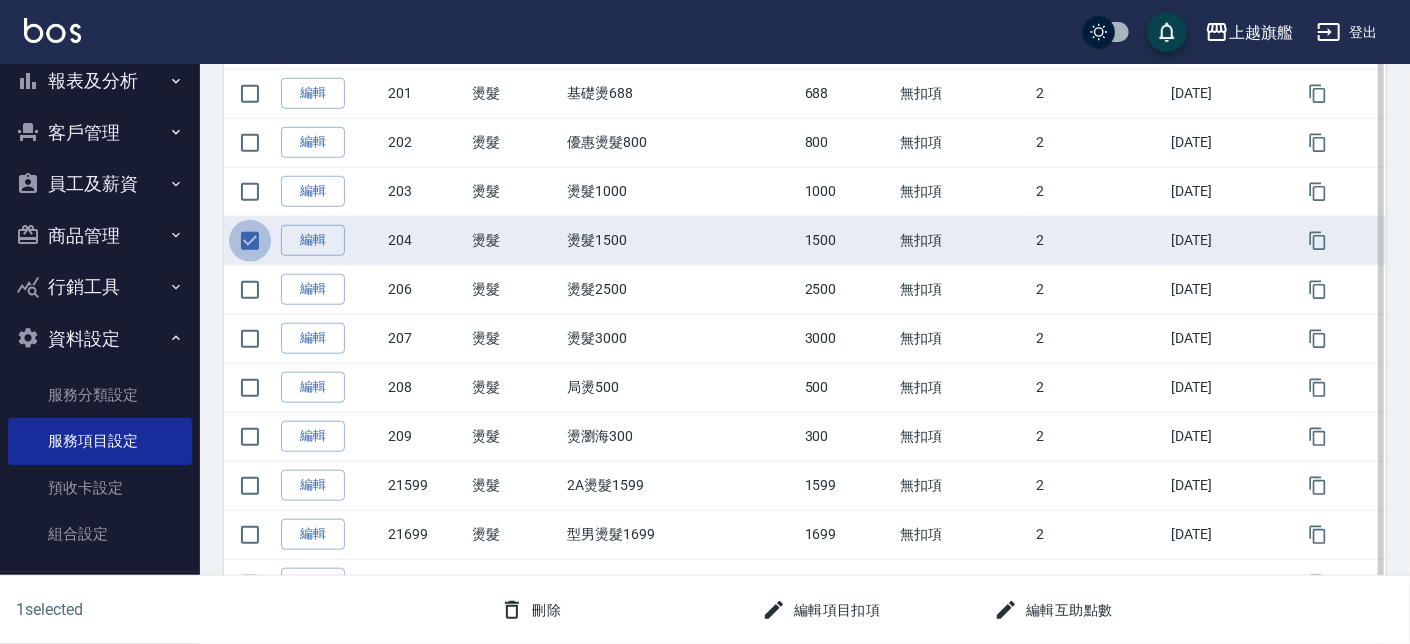 click at bounding box center (250, 241) 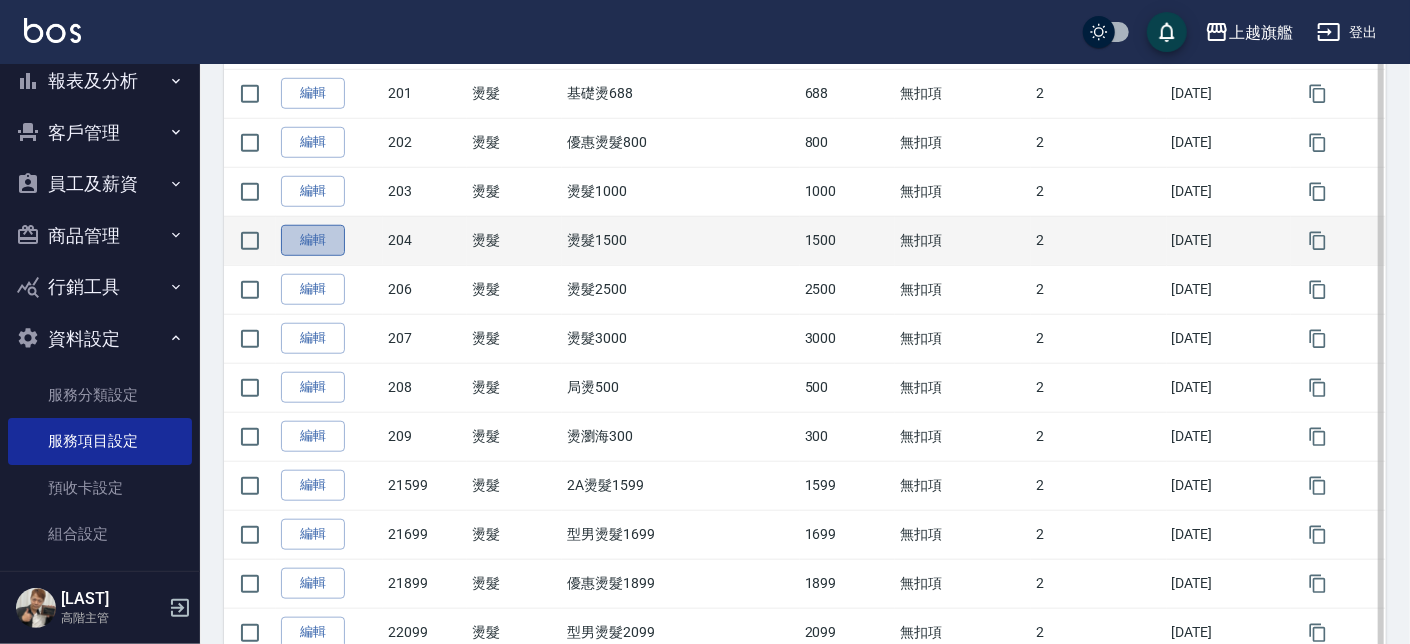 click on "編輯" at bounding box center (313, 240) 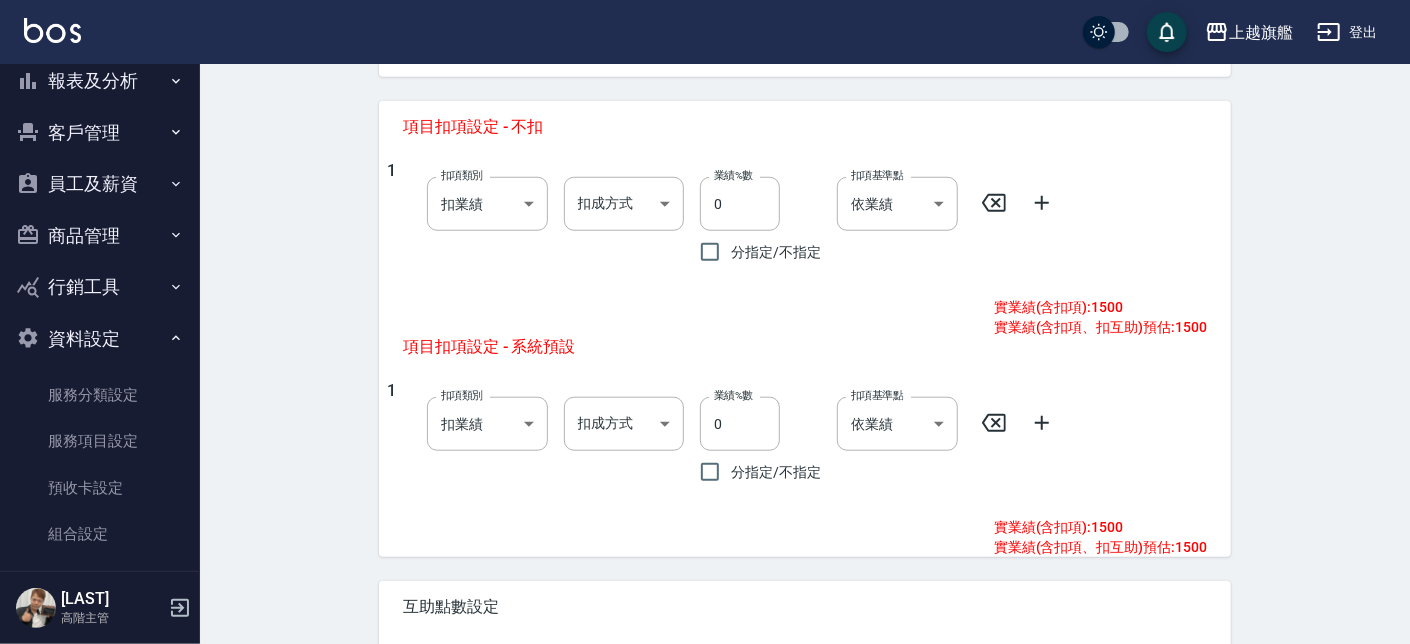 scroll, scrollTop: 0, scrollLeft: 0, axis: both 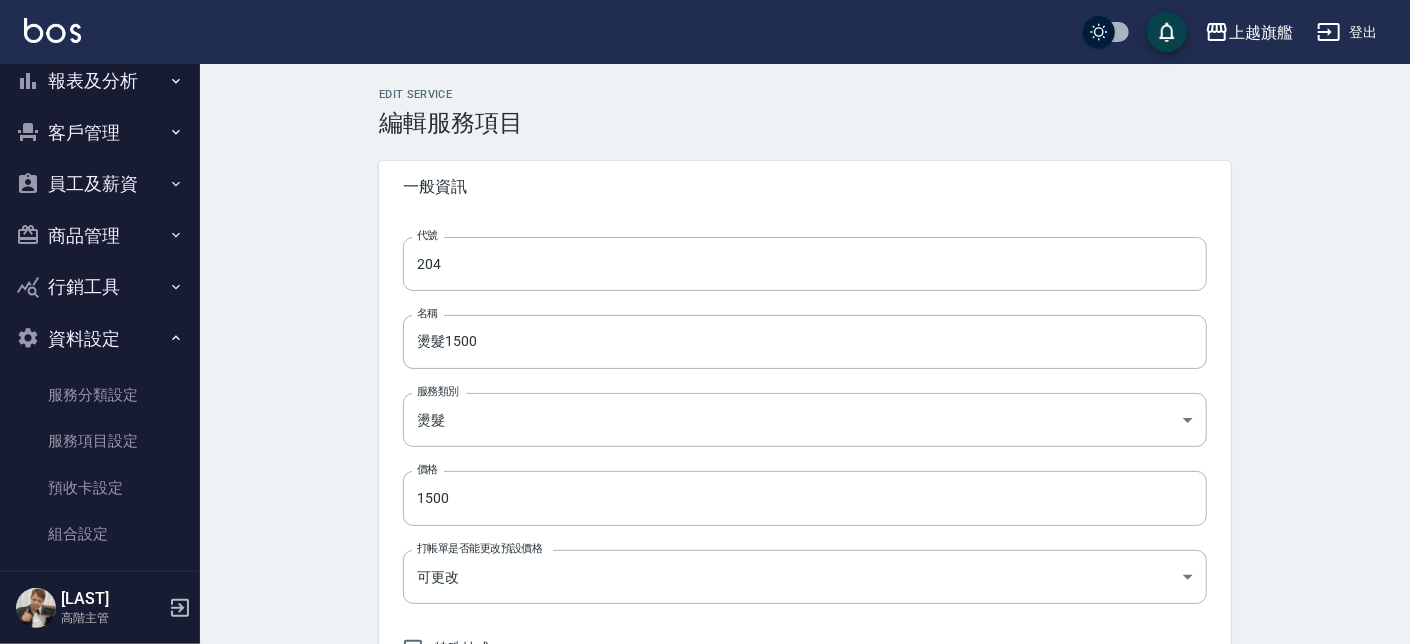 click on "代號 [NUMBER] 代號 名稱 [SERVICE_NAME][PRICE] 名稱 服務類別 [SERVICE_TYPE] [UUID] 服務類別 價格 [PRICE] 價格 打帳單是否能更改預設價格 可更改 FALSE 打帳單是否能更改預設價格 特殊抽成 綁定第三方卡券 無 none 綁定第三方卡券 是否鎖定第三方卡券 依系統參數設定 UNSETIronically 是否鎖定第三方卡券" at bounding box center (805, 543) 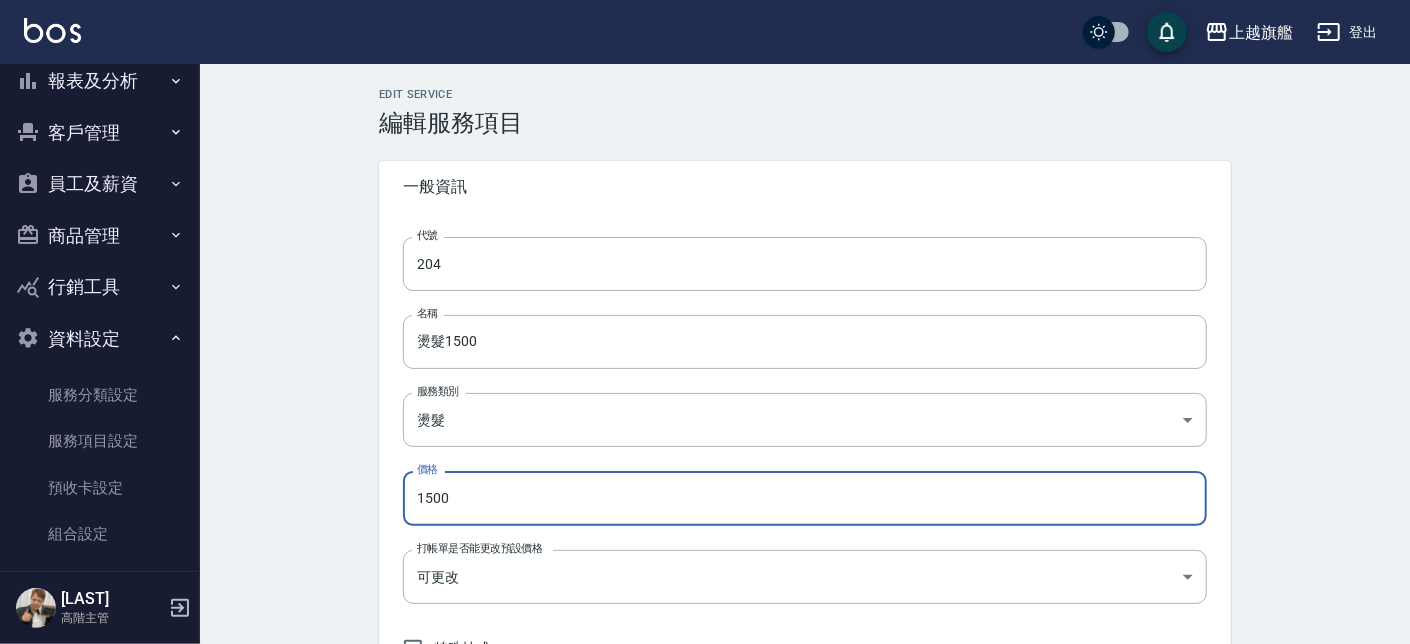 click on "1500" at bounding box center (805, 498) 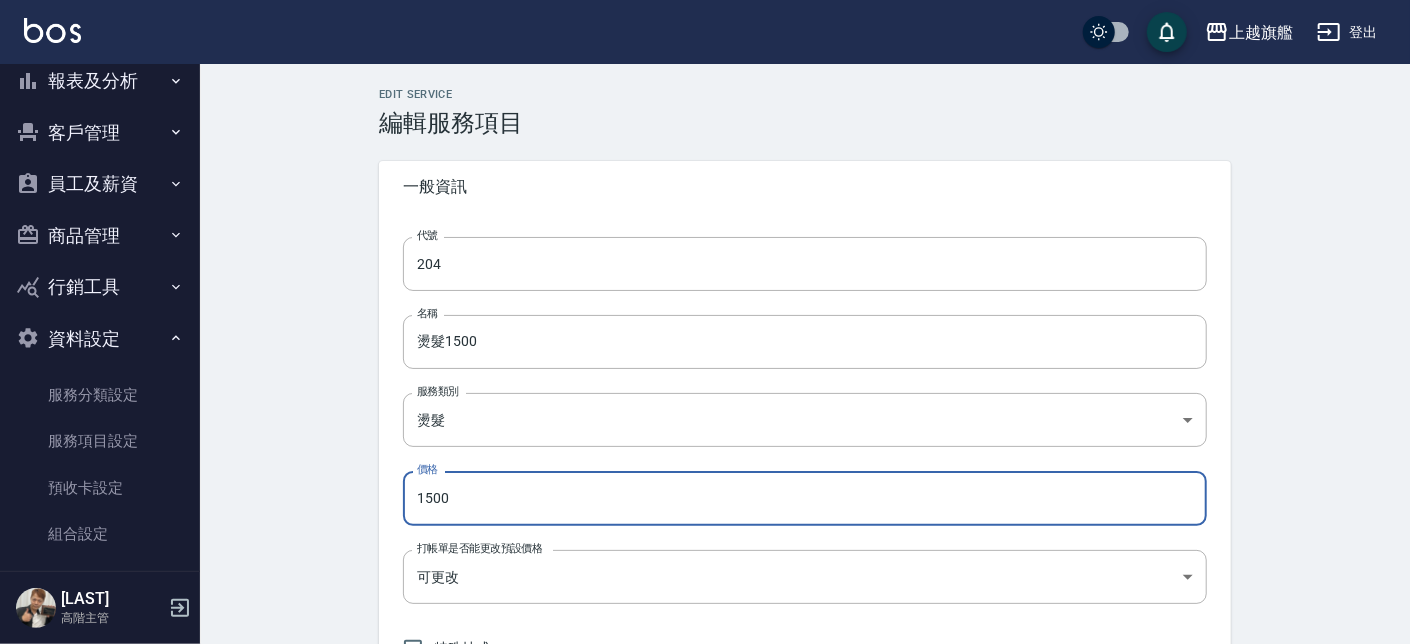 drag, startPoint x: 462, startPoint y: 511, endPoint x: 381, endPoint y: 496, distance: 82.37718 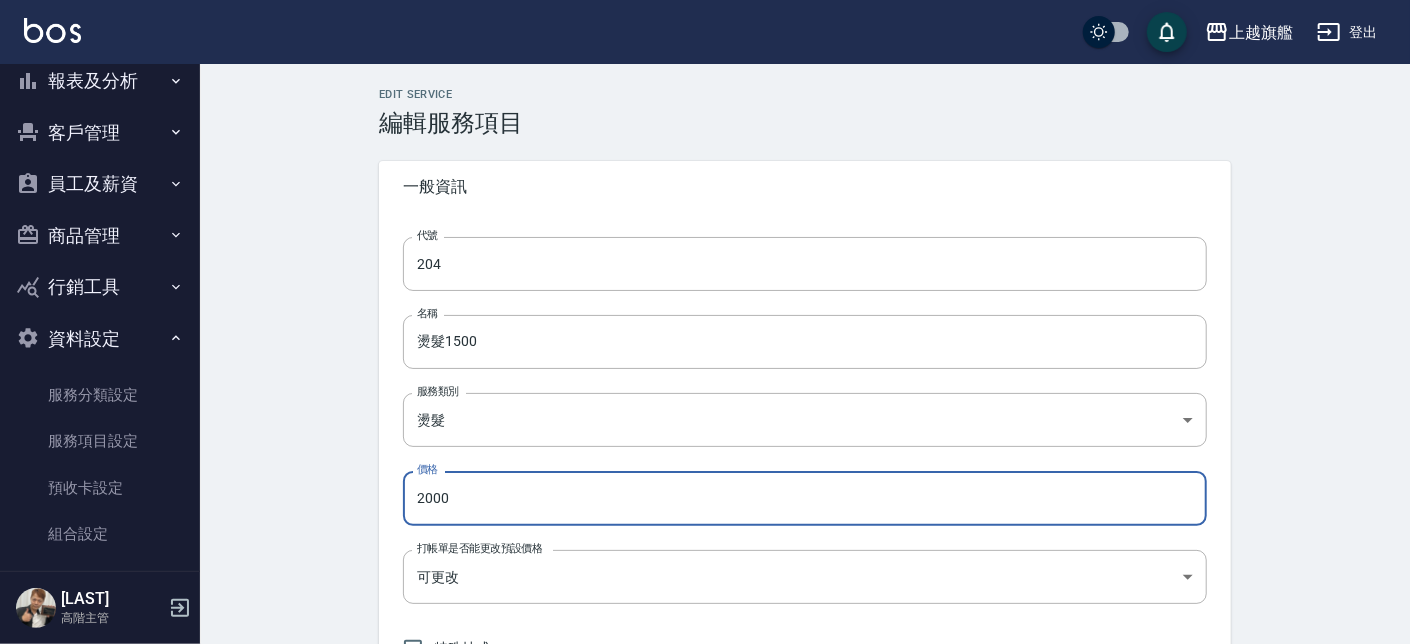 type on "2000" 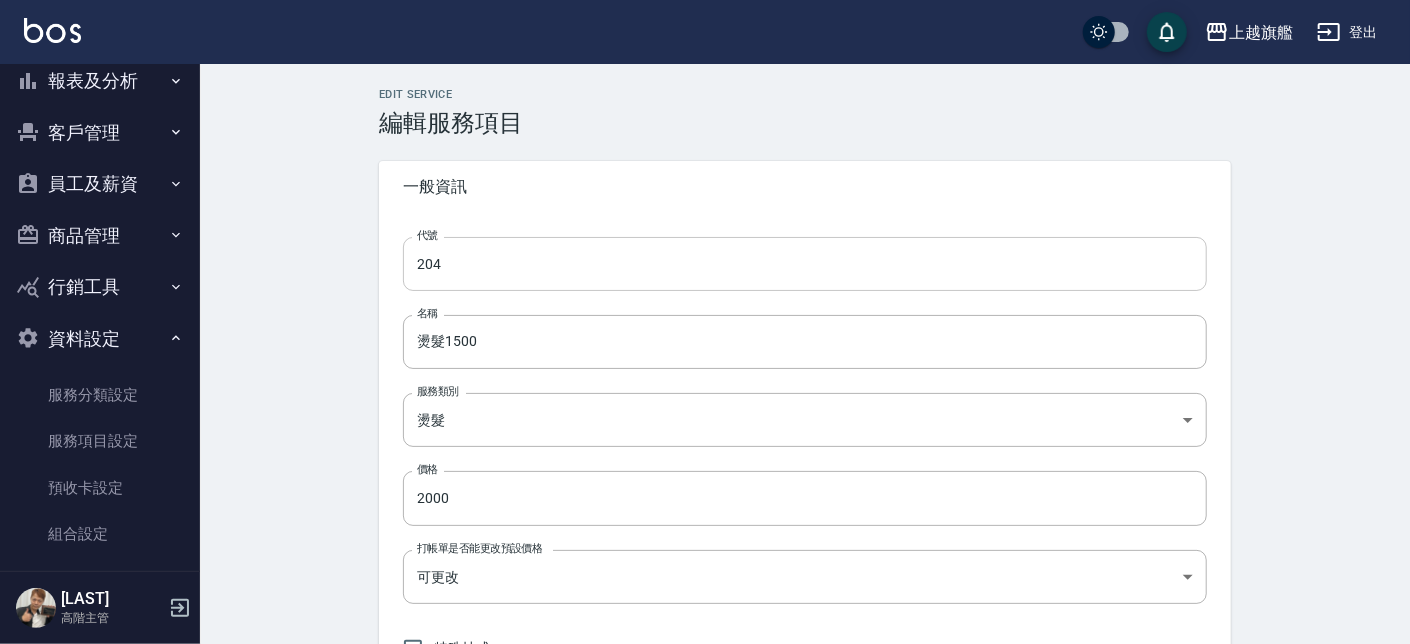 click on "204" at bounding box center [805, 264] 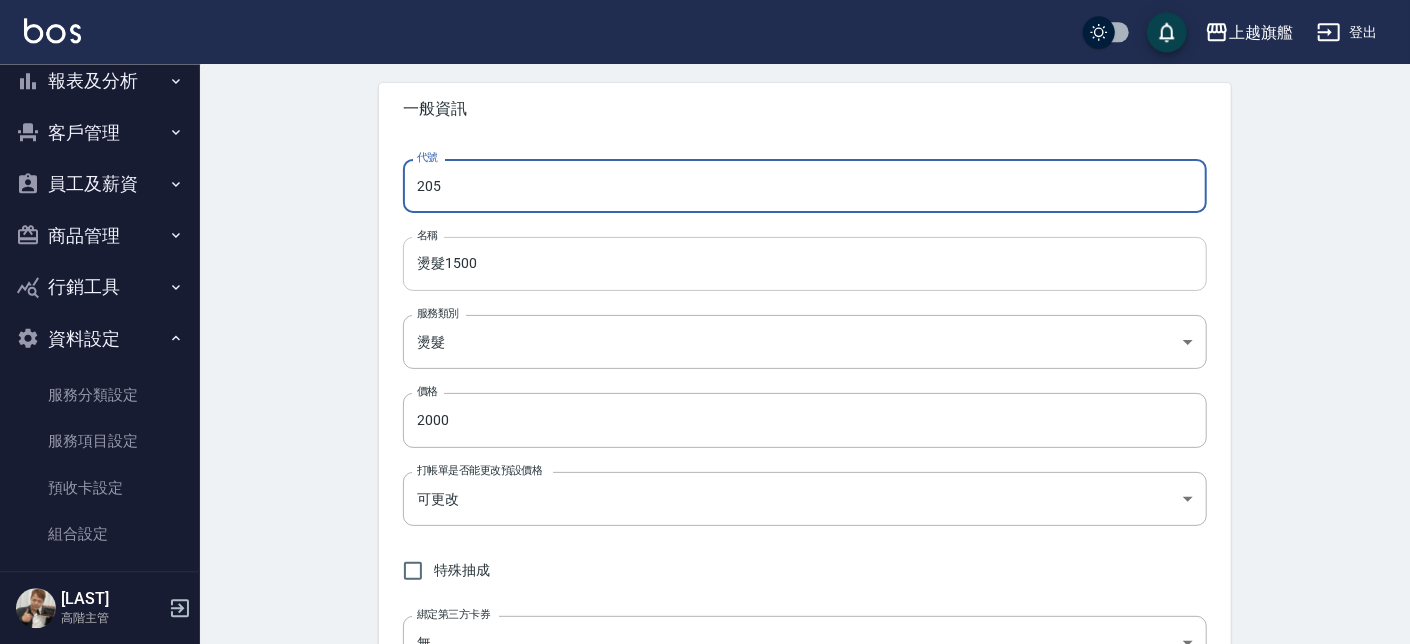 scroll, scrollTop: 113, scrollLeft: 0, axis: vertical 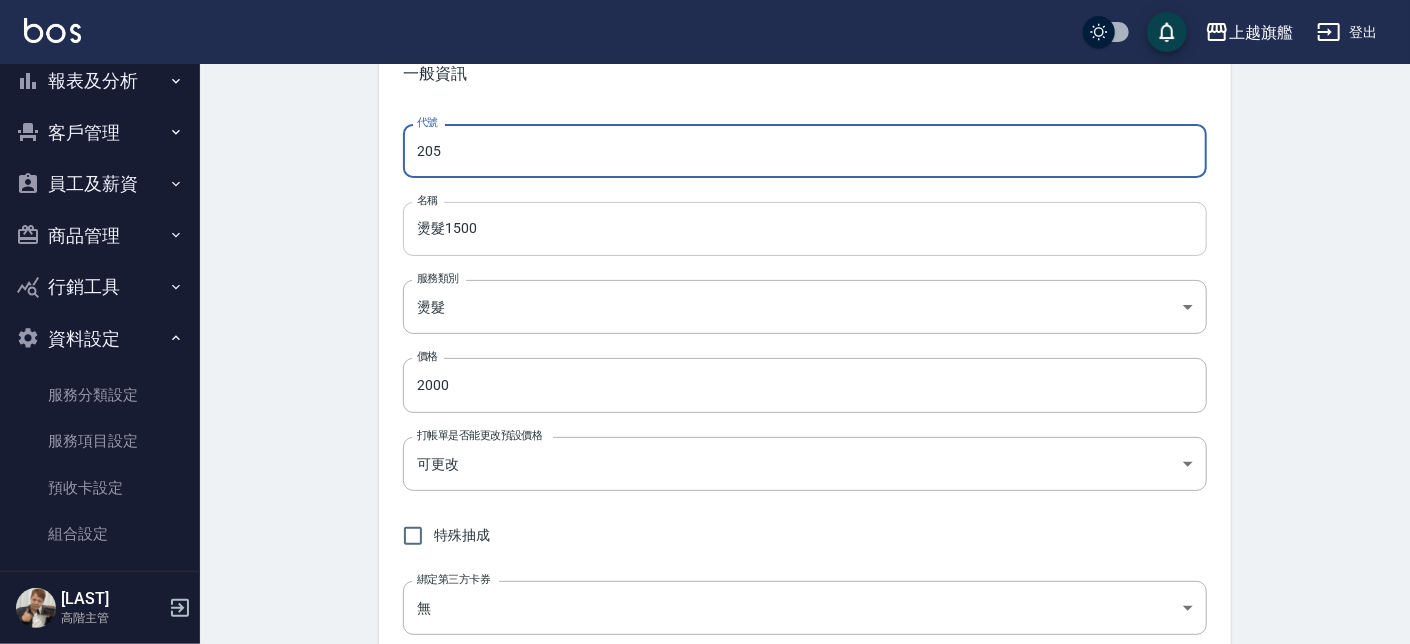 type on "205" 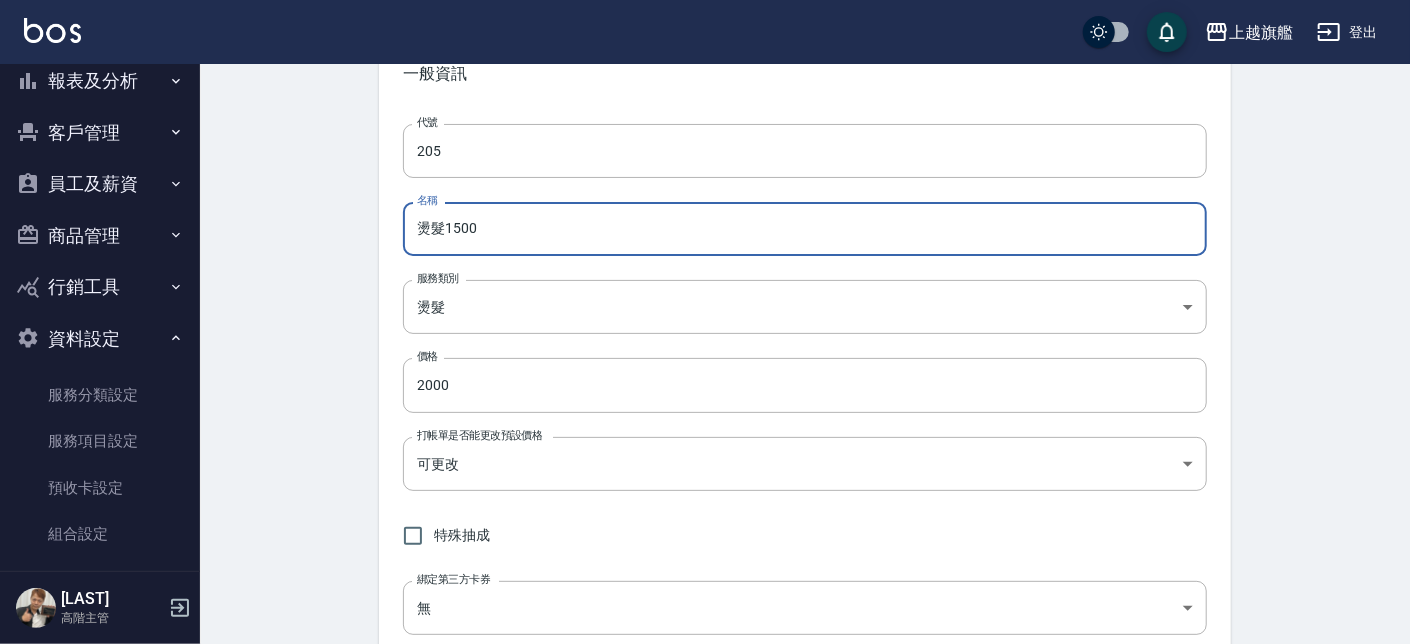 drag, startPoint x: 492, startPoint y: 237, endPoint x: 443, endPoint y: 222, distance: 51.24451 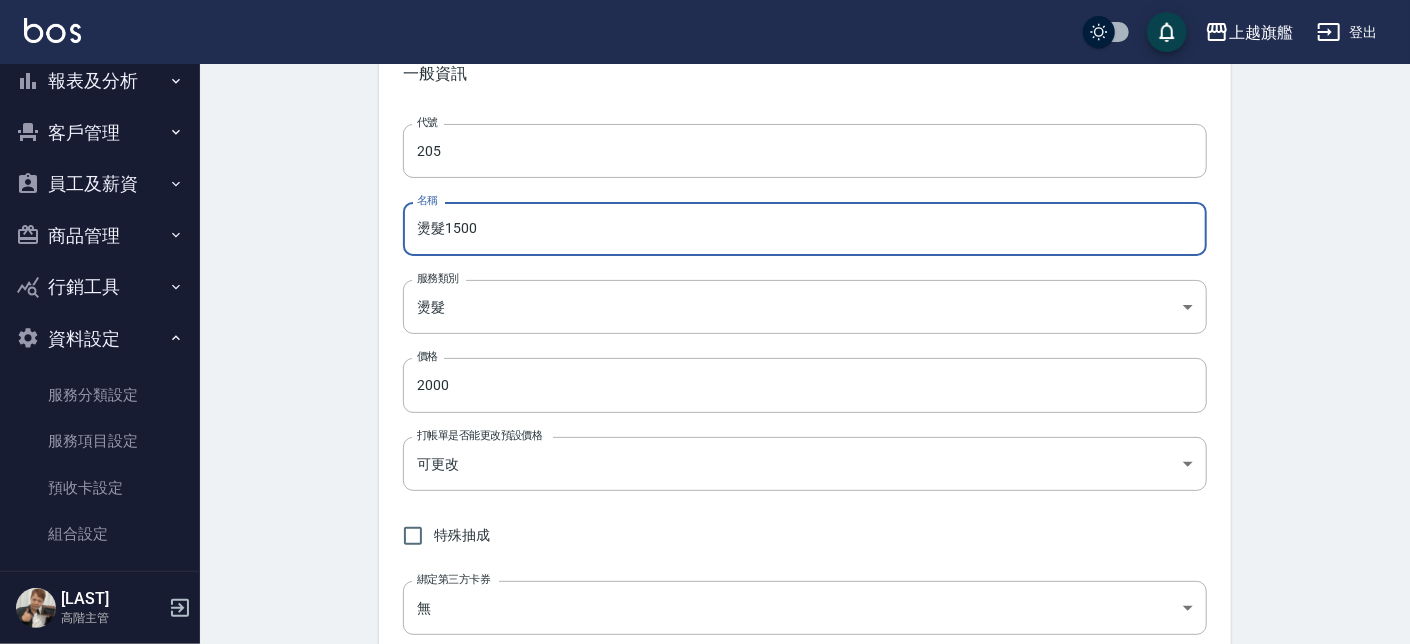 click on "燙髮1500" at bounding box center [805, 229] 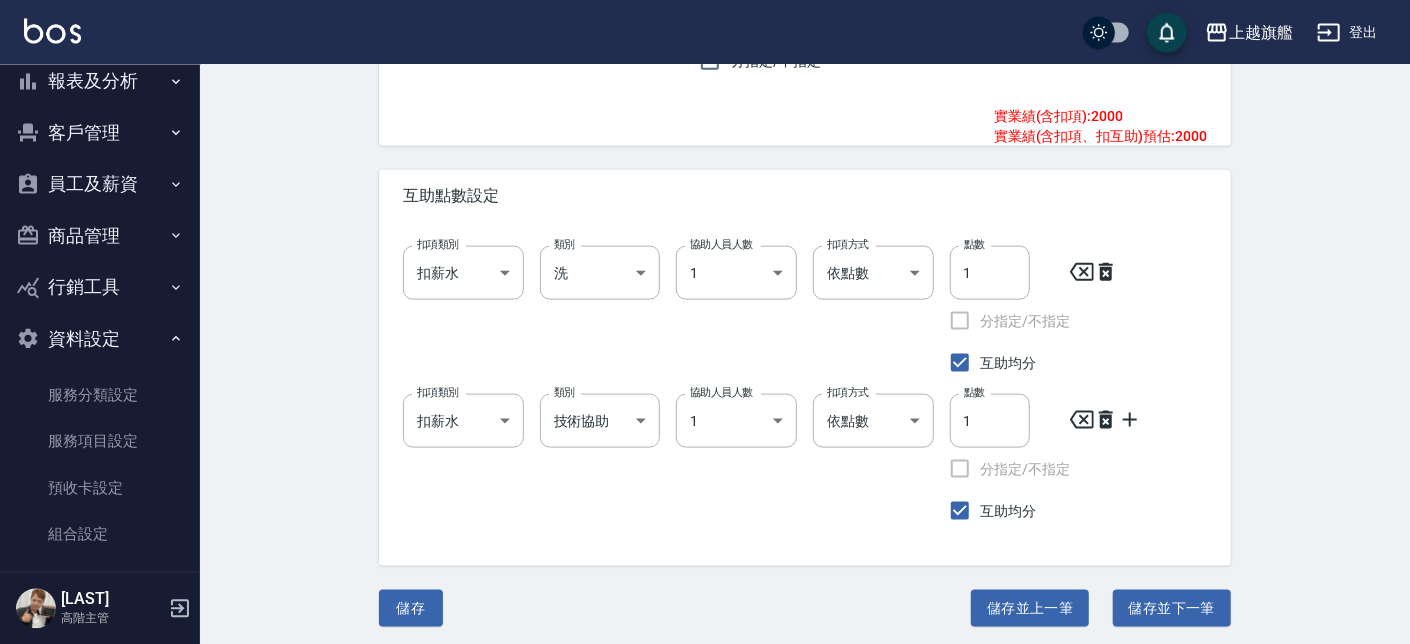 scroll, scrollTop: 1214, scrollLeft: 0, axis: vertical 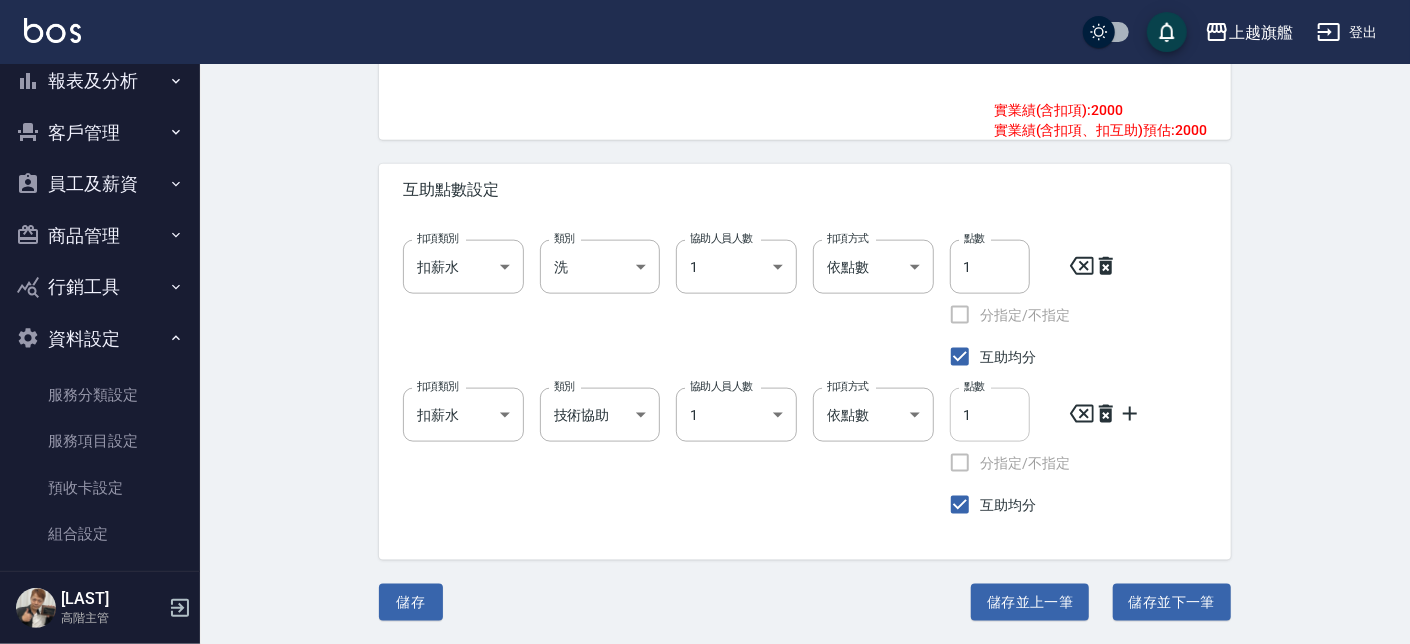 type on "燙髮2000" 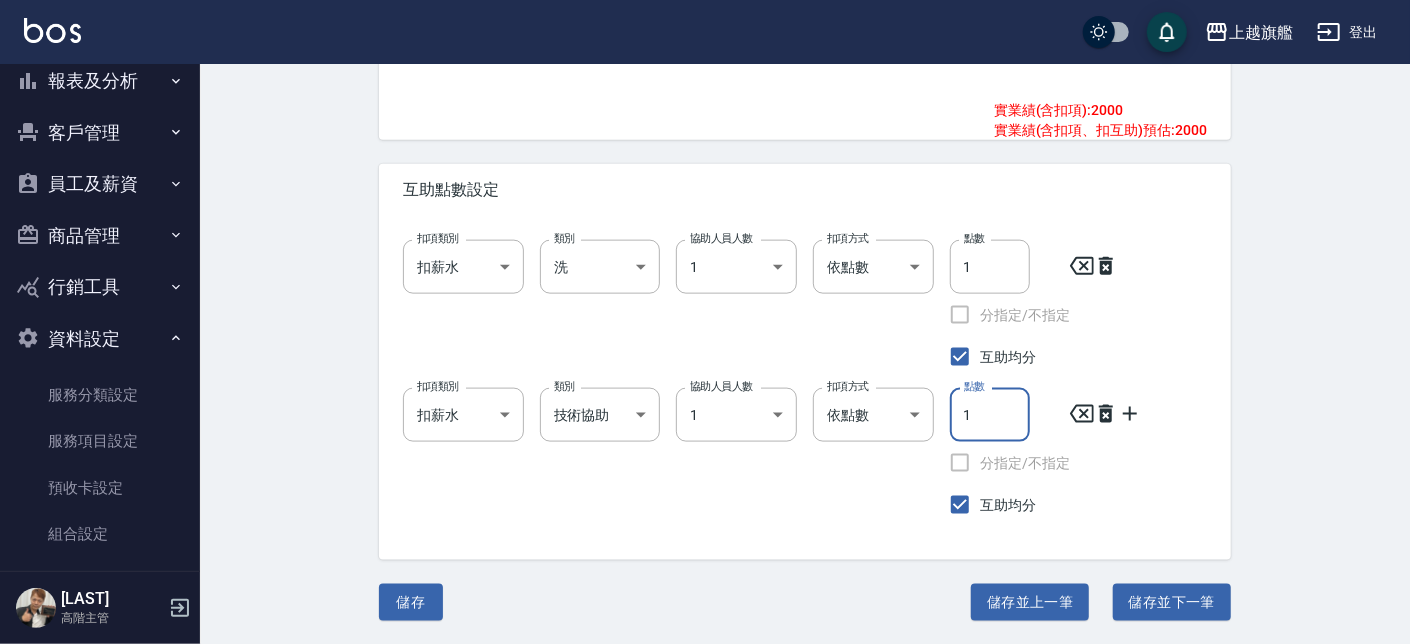 click on "1" at bounding box center [990, 415] 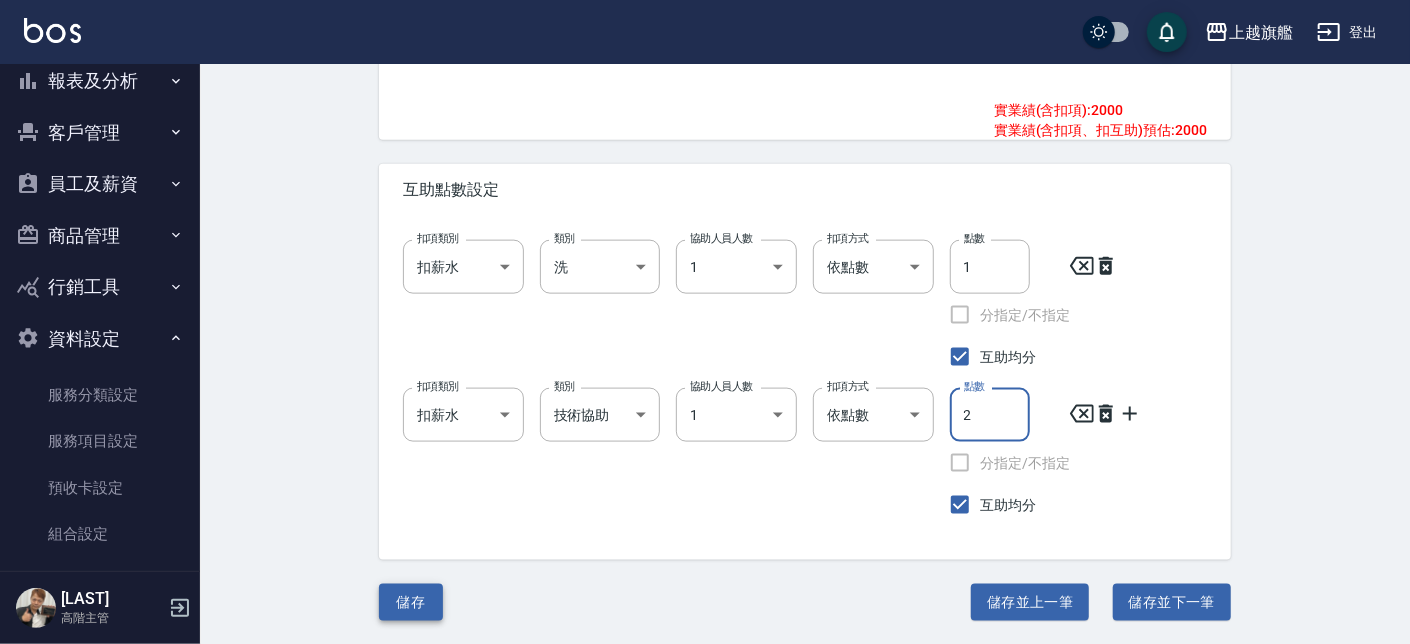 type on "2" 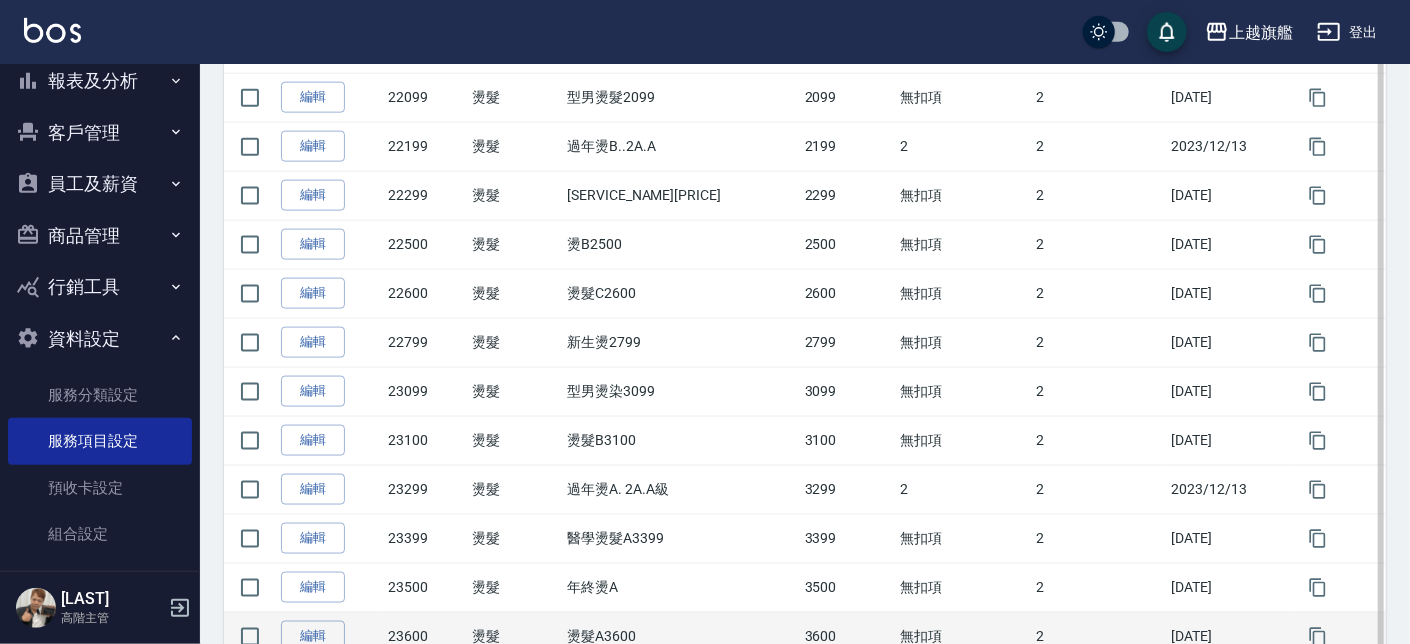 scroll, scrollTop: 1366, scrollLeft: 0, axis: vertical 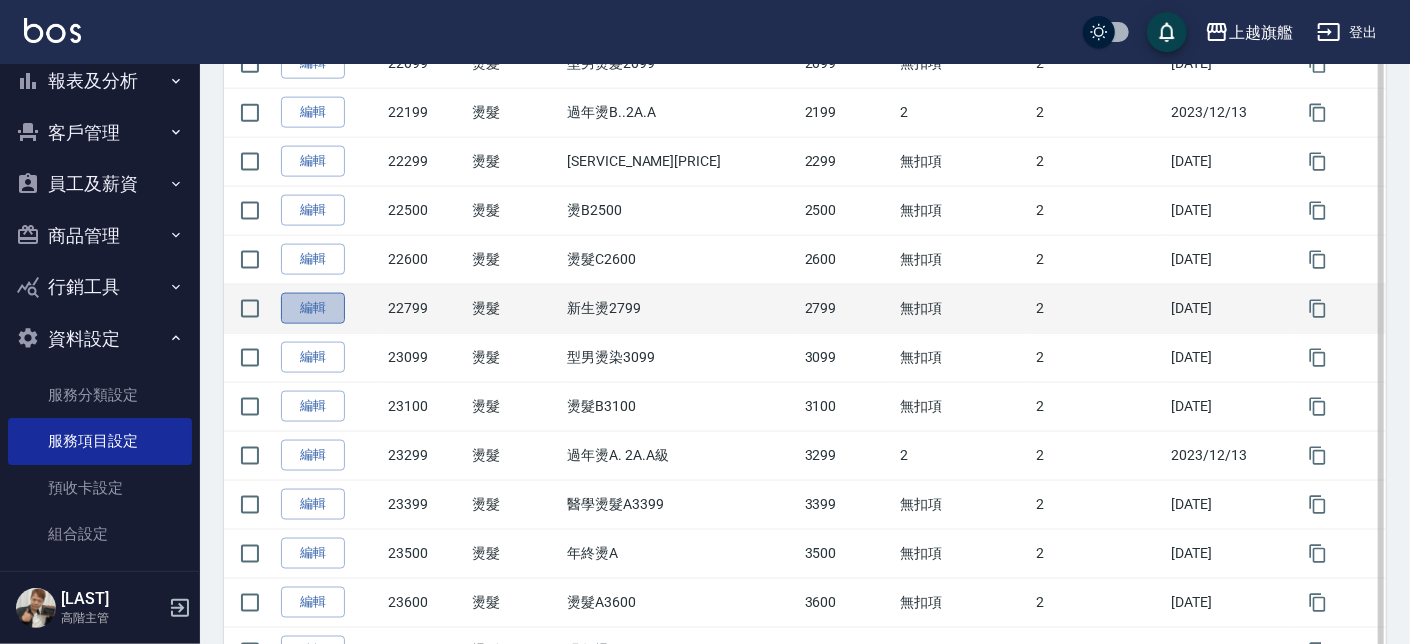 click on "編輯" at bounding box center [313, 308] 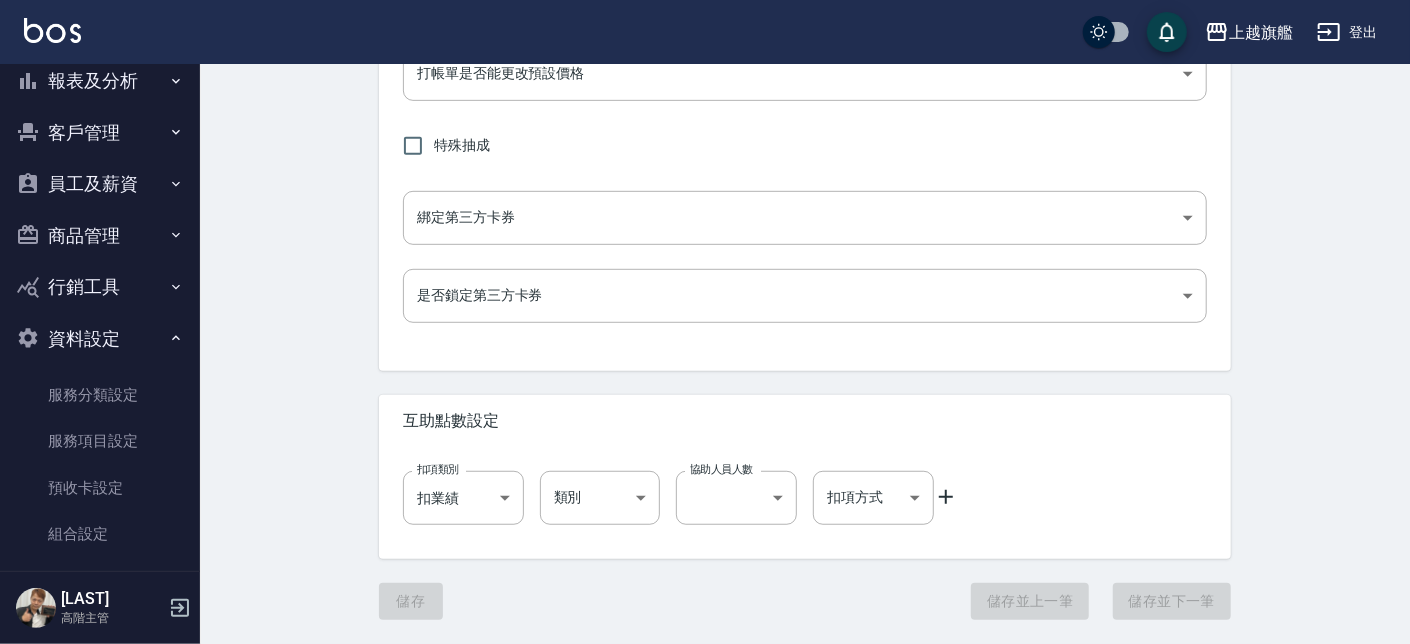 scroll, scrollTop: 0, scrollLeft: 0, axis: both 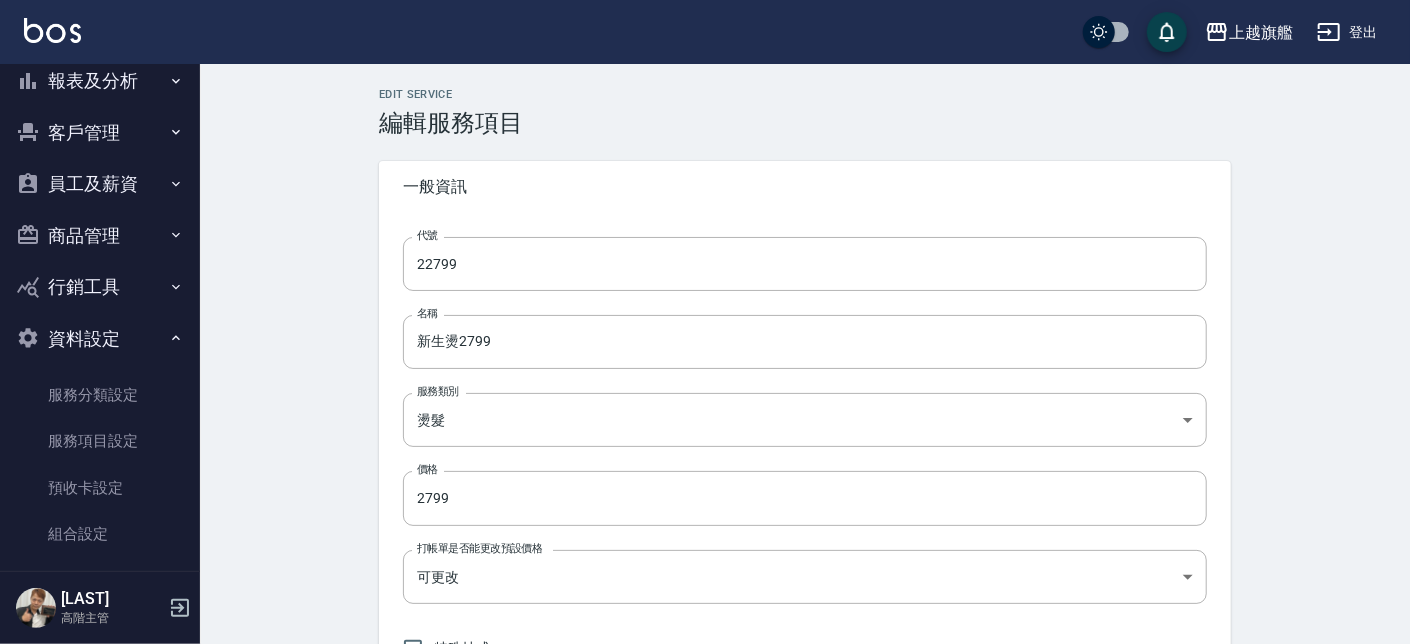 type on "22799" 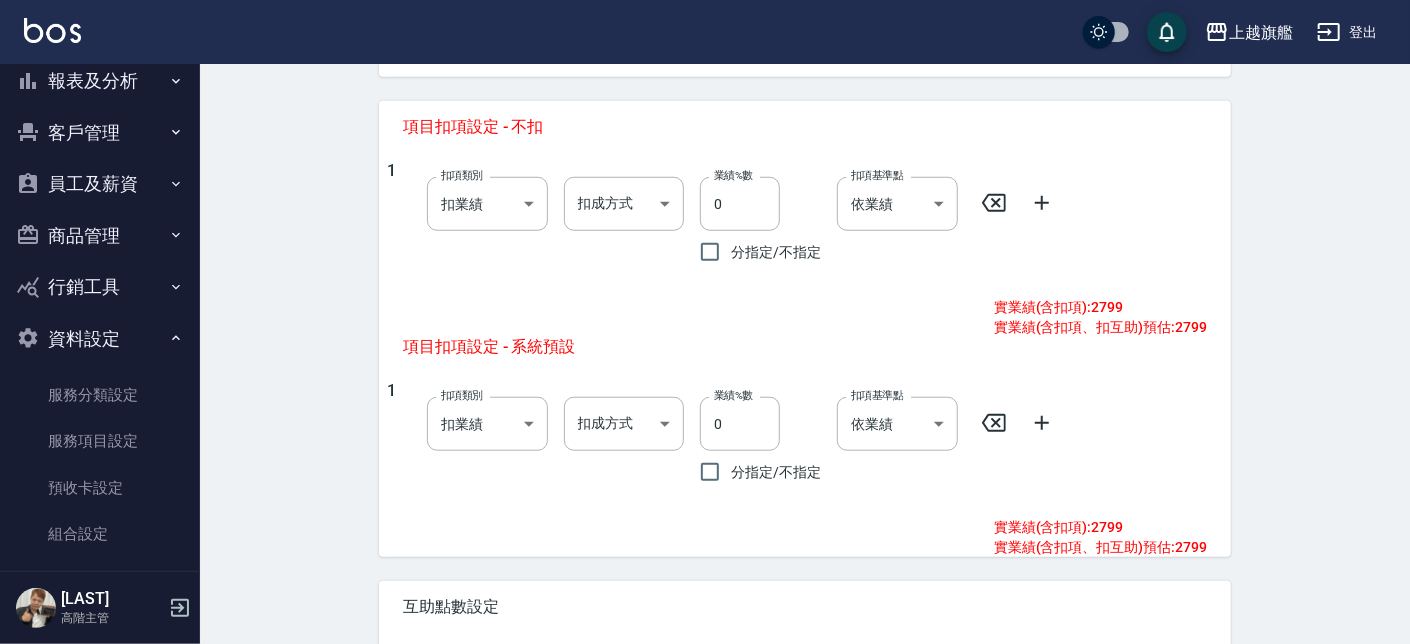 scroll, scrollTop: 1214, scrollLeft: 0, axis: vertical 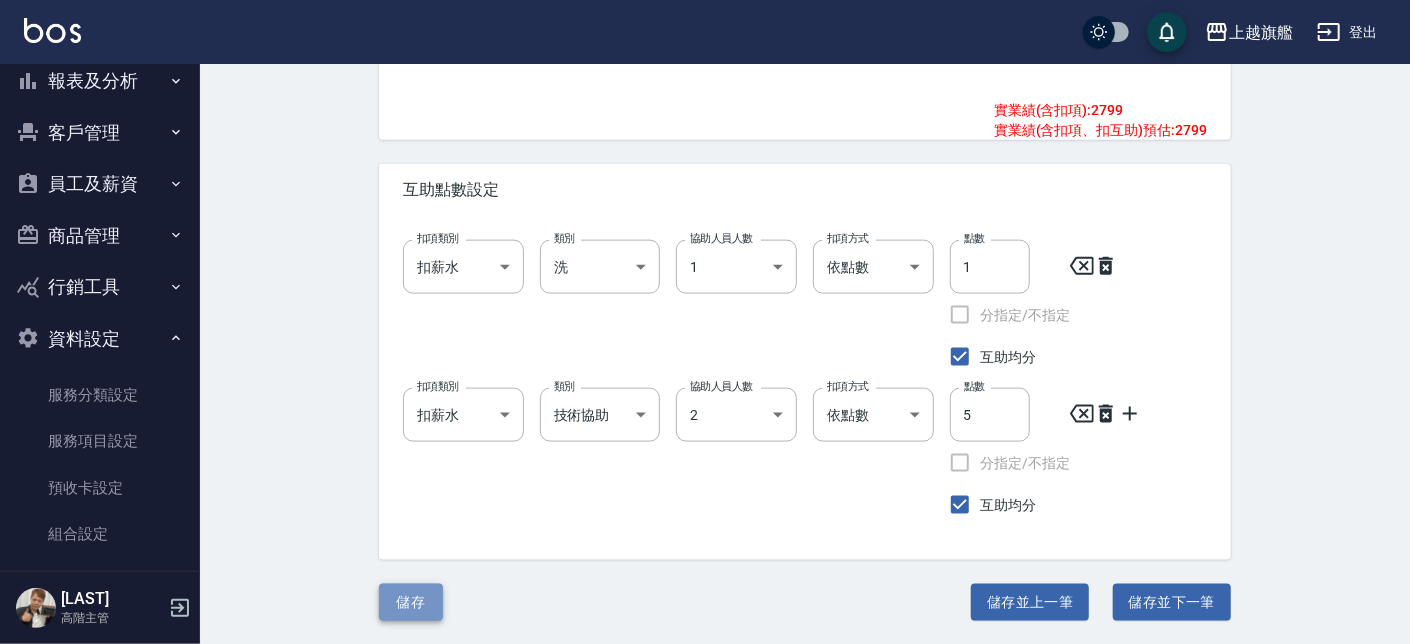 click on "儲存" at bounding box center (411, 602) 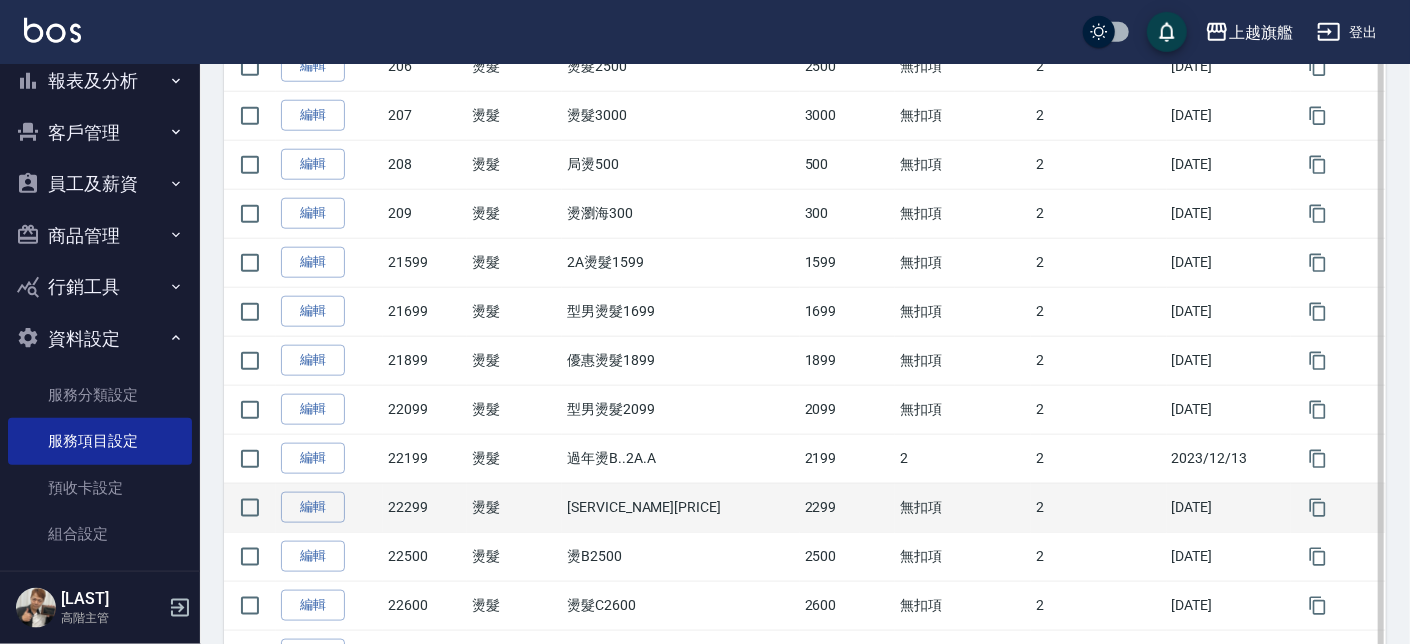 scroll, scrollTop: 1025, scrollLeft: 0, axis: vertical 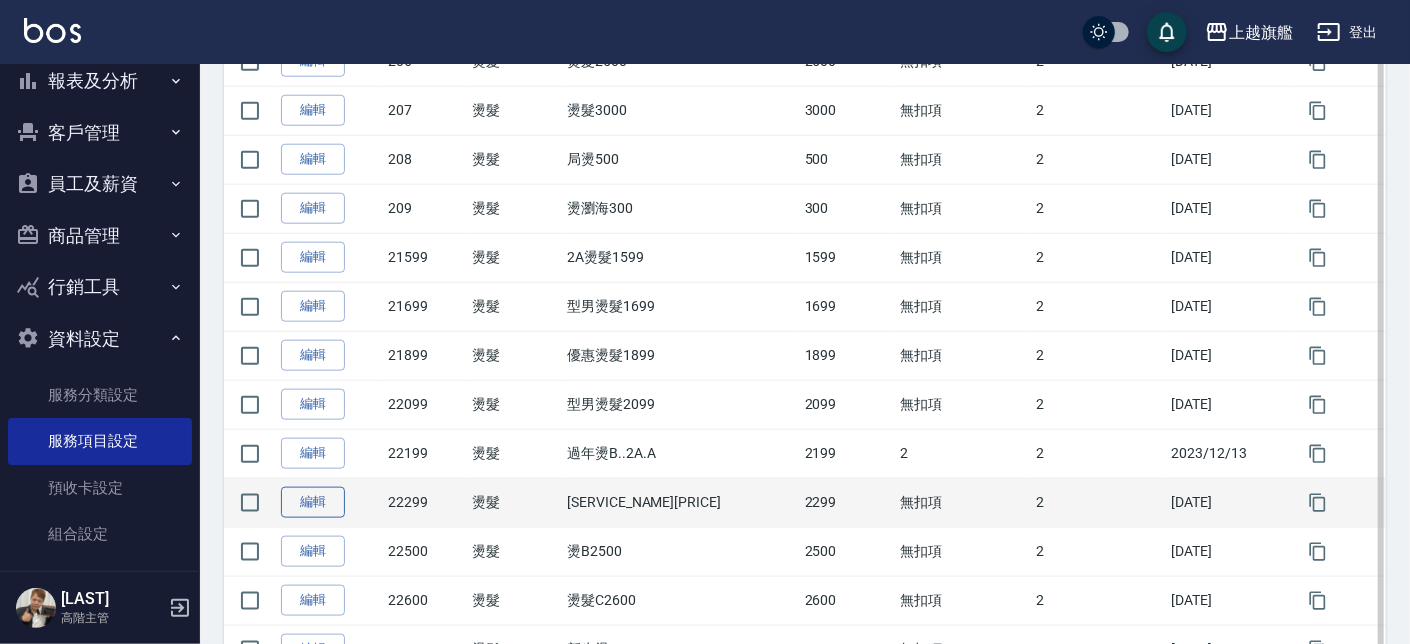 click on "編輯" at bounding box center [313, 502] 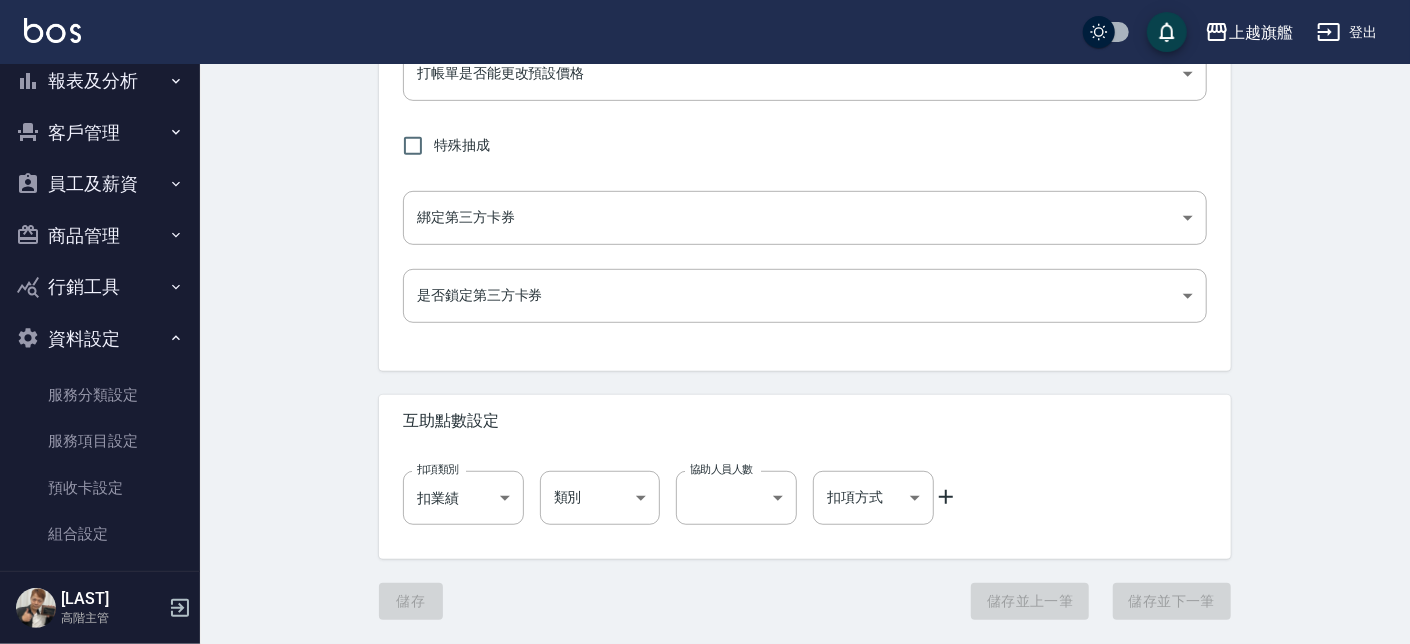 scroll, scrollTop: 0, scrollLeft: 0, axis: both 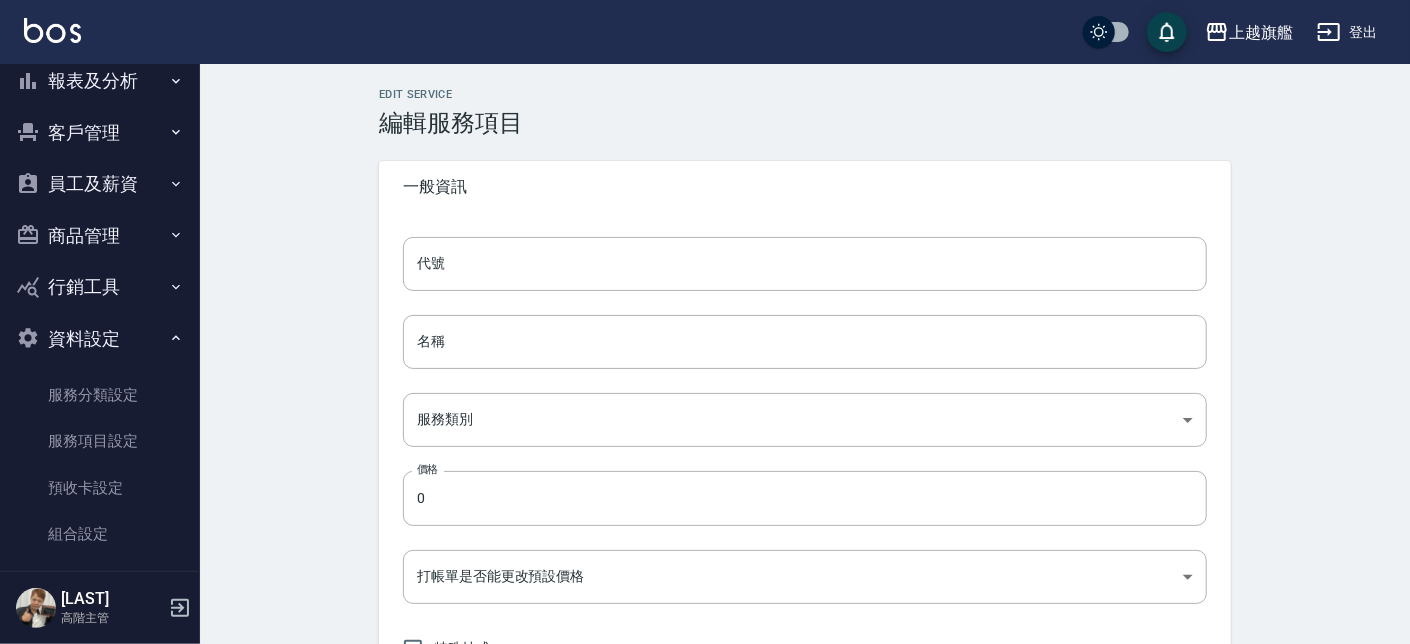type on "22299" 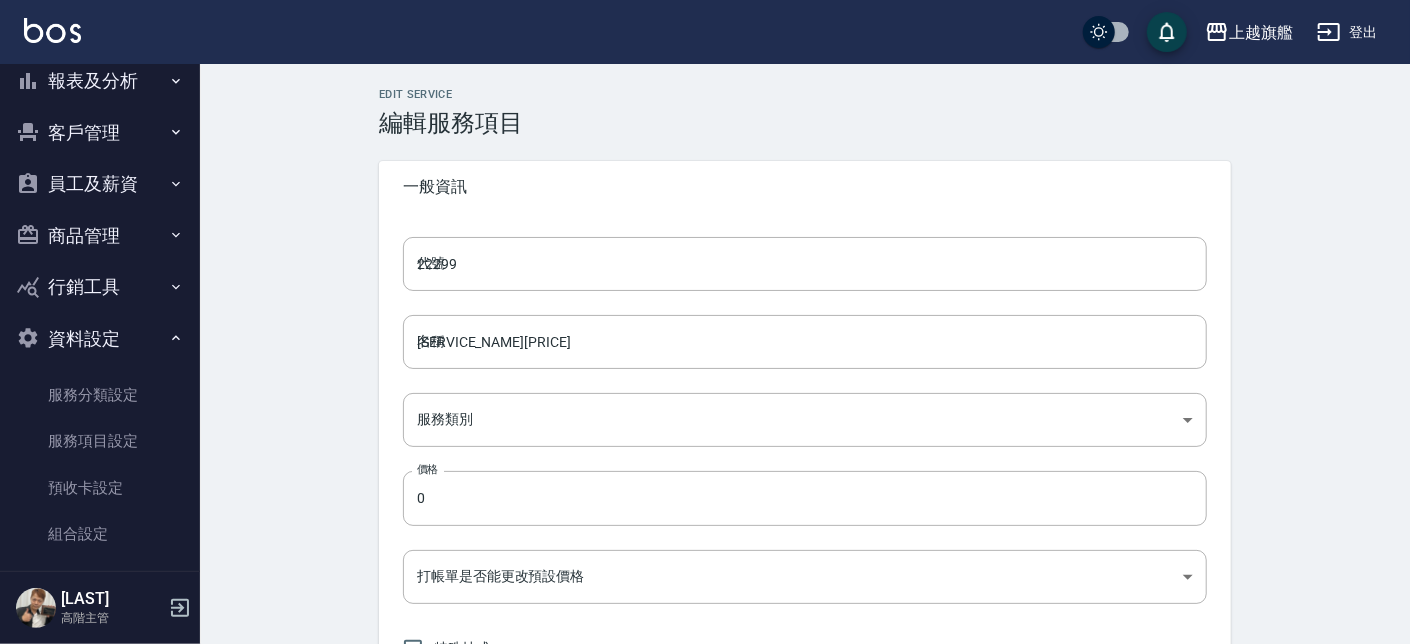 type on "2299" 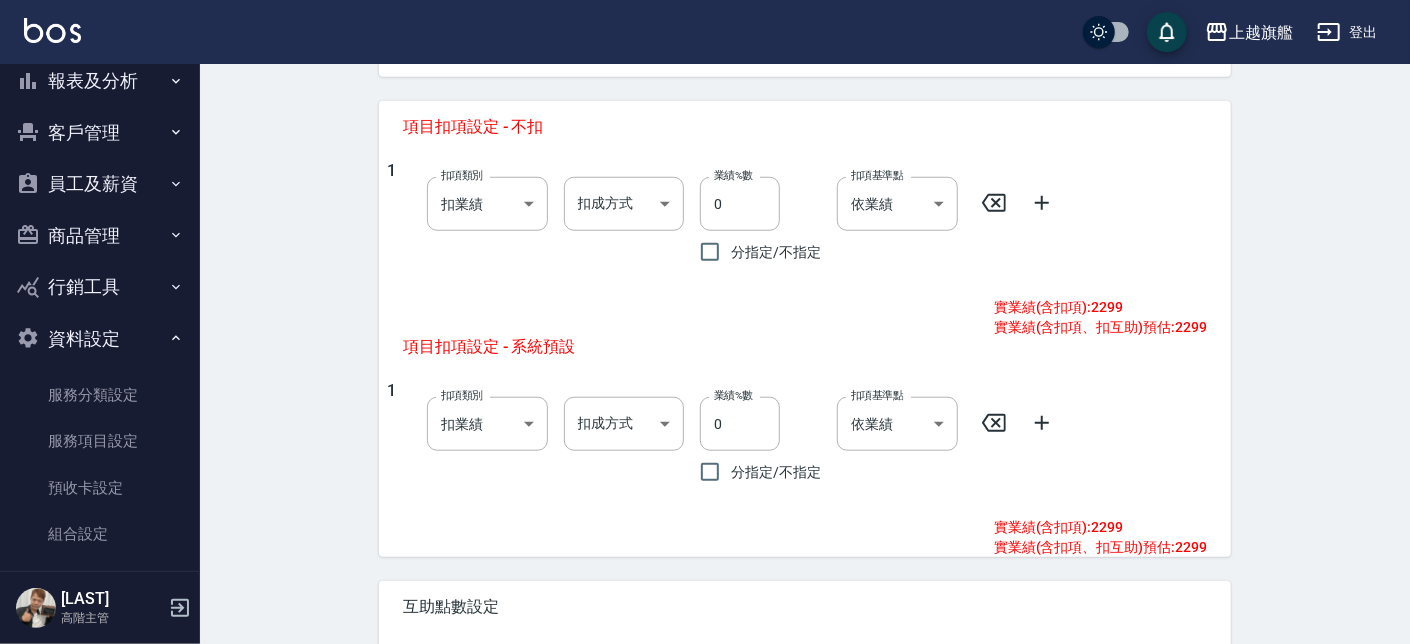scroll, scrollTop: 1214, scrollLeft: 0, axis: vertical 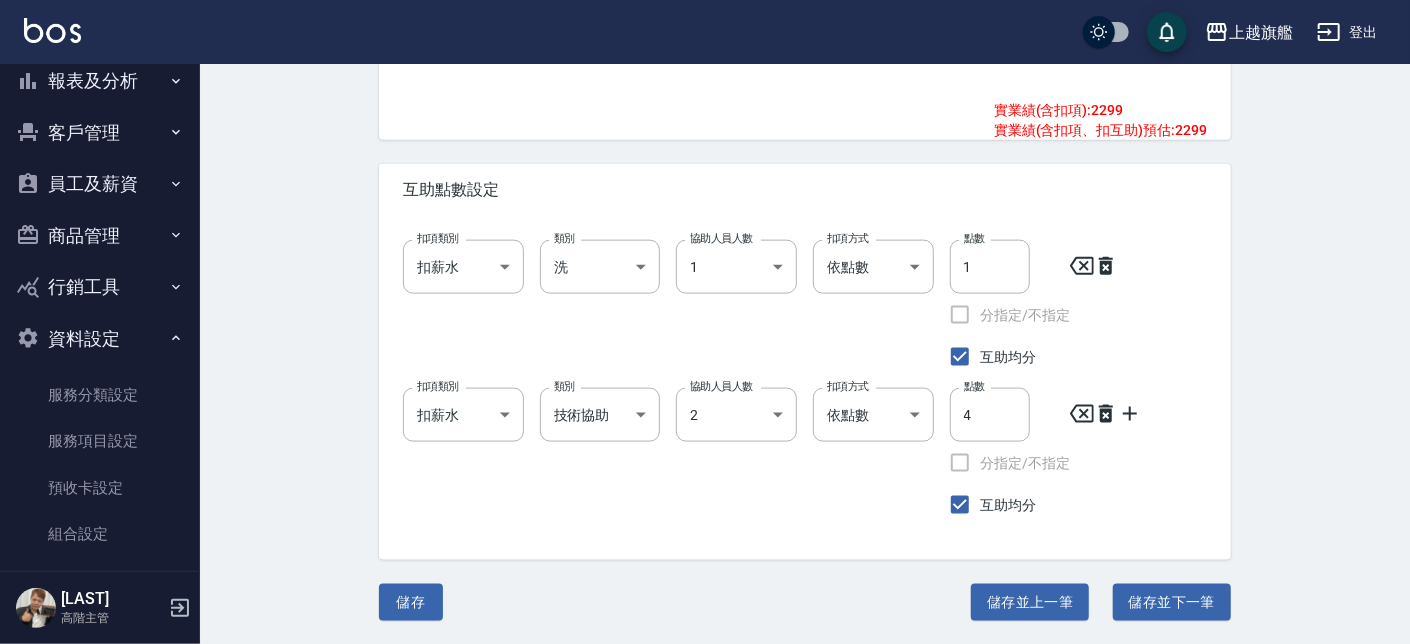 click on "Edit Service 編輯服務項目 一般資訊 代號 [NUMBER] 代號 名稱 [SERVICE_NAME][PRICE] 名稱 服務類別 [SERVICE_TYPE] [UUID] 服務類別 價格 [PRICE] 價格 打帳單是否能更改預設價格 可更改 FALSE 打帳單是否能更改預設價格 特殊抽成 綁定第三方卡券 無 none 綁定第三方卡券 是否鎖定第三方卡券 依系統參數設定 UNSET 是否鎖定第三方卡券 項目扣項設定 - 不扣 1 扣項類別 扣業績 onSales 扣項類別 扣成方式 ​ 扣成方式 業績%數 0 業績%數 分指定/不指定 扣項基準點 依業績 0 扣項基準點 實業績(含扣項): [PRICE] 實業績(含扣項、扣互助)預估: [PRICE] 項目扣項設定 - 系統預設 1 扣項類別 扣業績 onSales 扣項類別 扣成方式 ​ 扣成方式 業績%數 0 業績%數 分指定/不指定 扣項基準點 依業績 0 扣項基準點 實業績(含扣項): [PRICE] 實業績(含扣項、扣互助)預估: [PRICE] 互助點數設定 扣項類別 扣薪水 onSalary 扣項類別 洗" at bounding box center [805, -253] 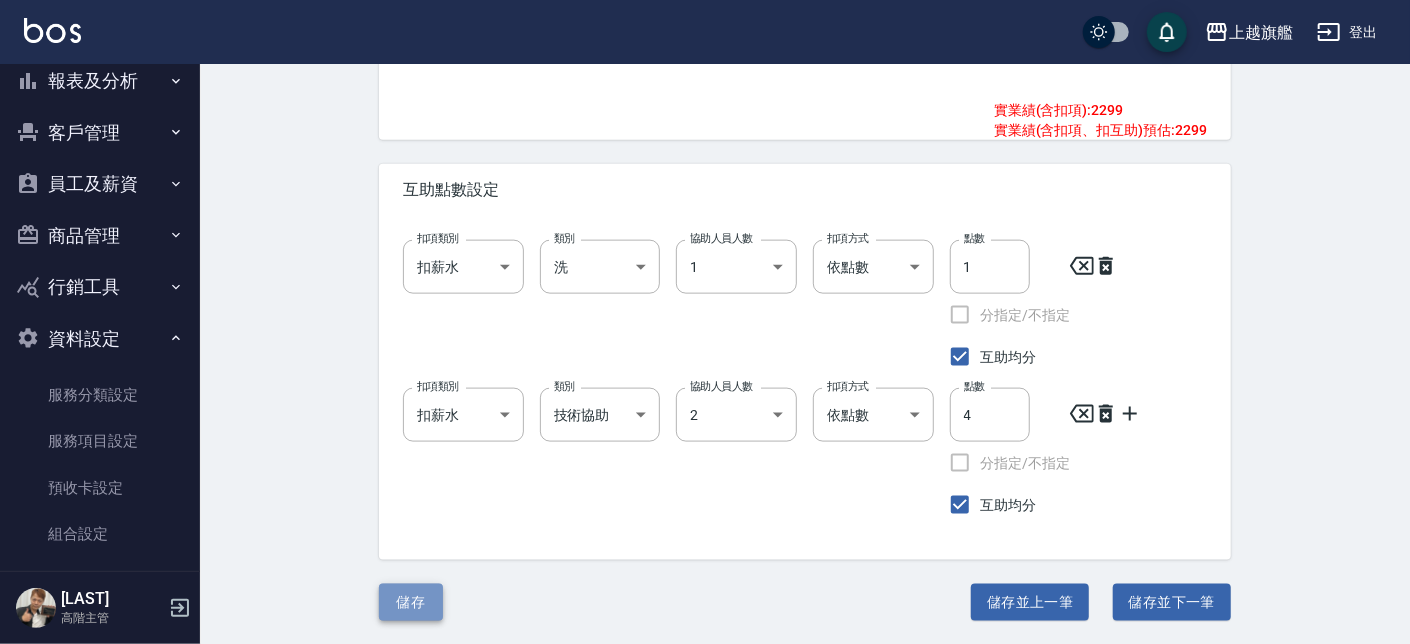 click on "儲存" at bounding box center [411, 602] 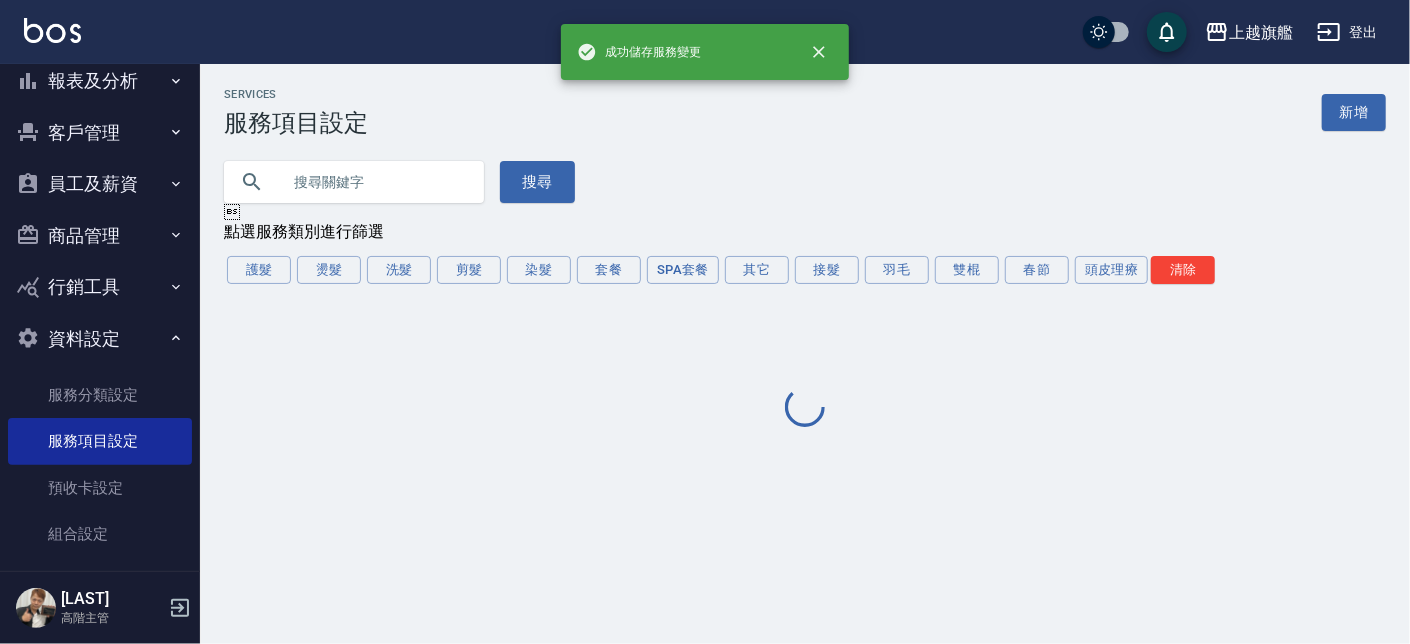 scroll, scrollTop: 0, scrollLeft: 0, axis: both 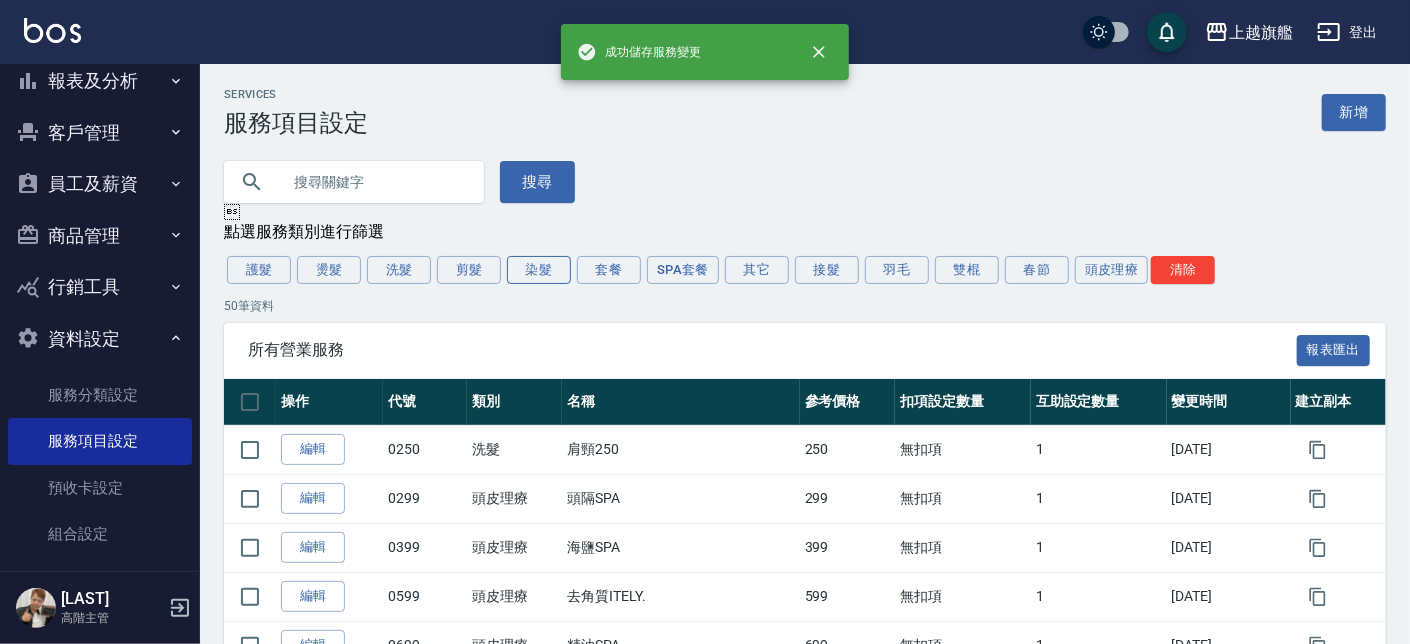 click on "染髮" at bounding box center (539, 270) 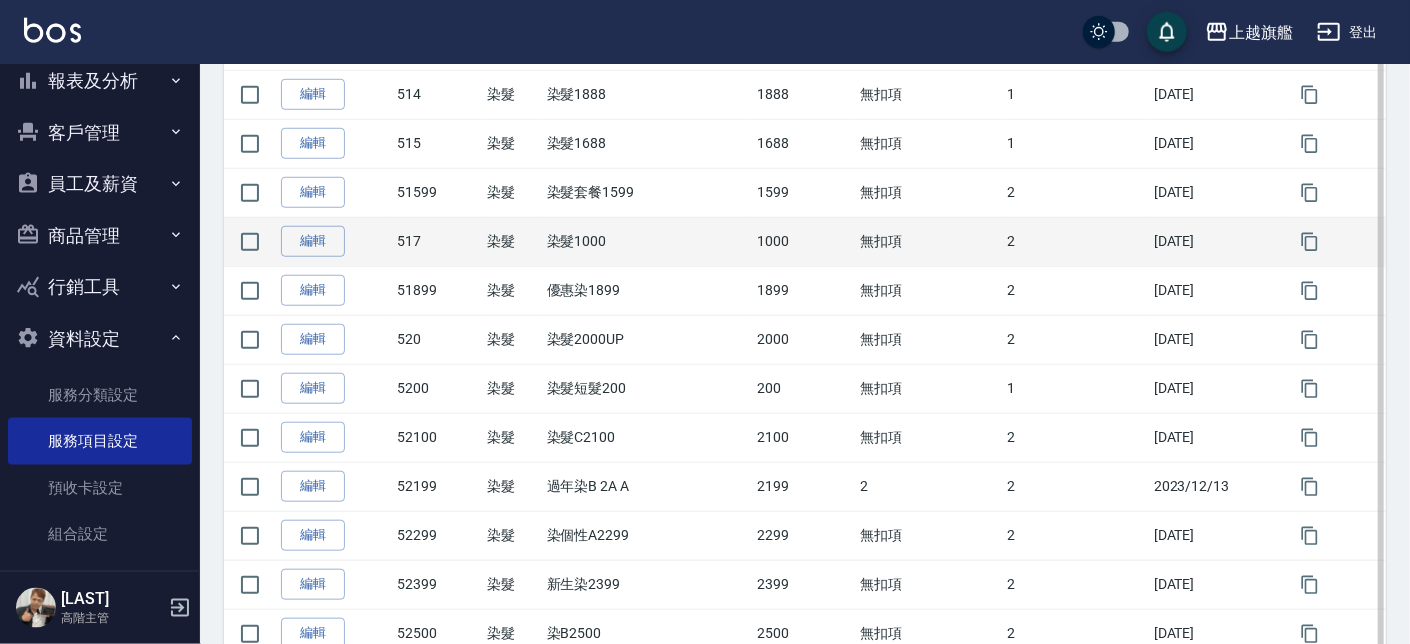 scroll, scrollTop: 797, scrollLeft: 0, axis: vertical 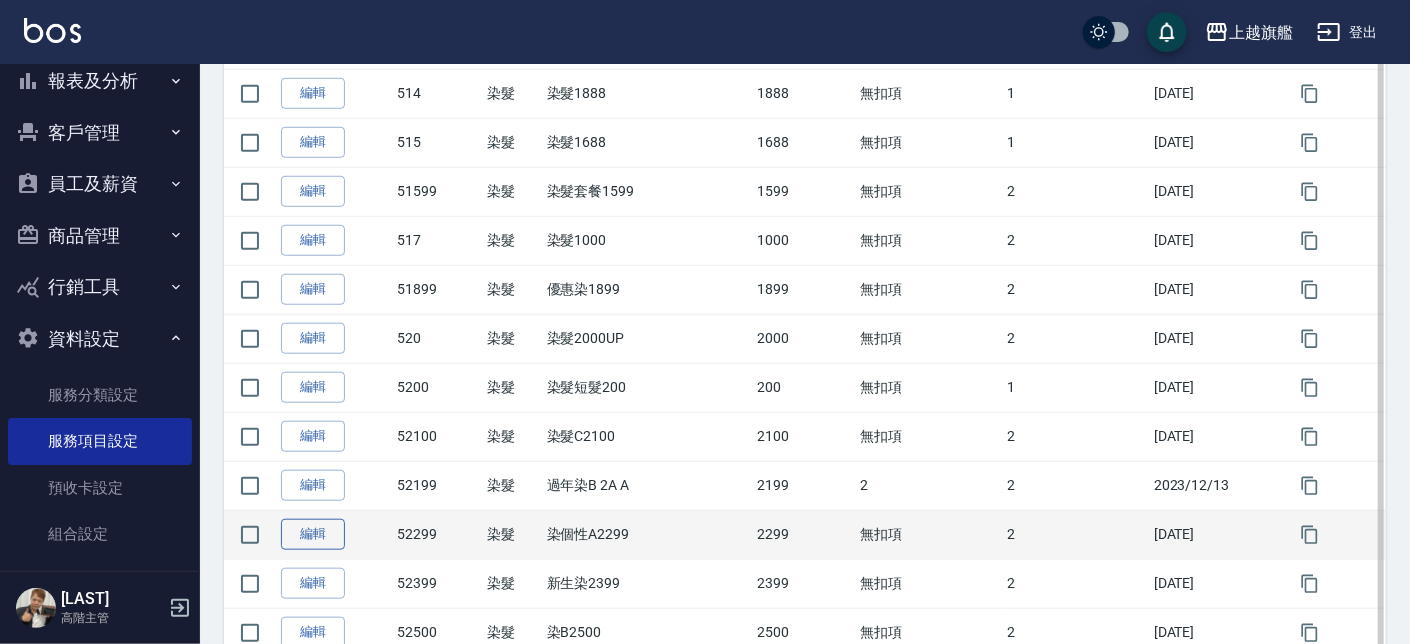 click on "編輯" at bounding box center (313, 534) 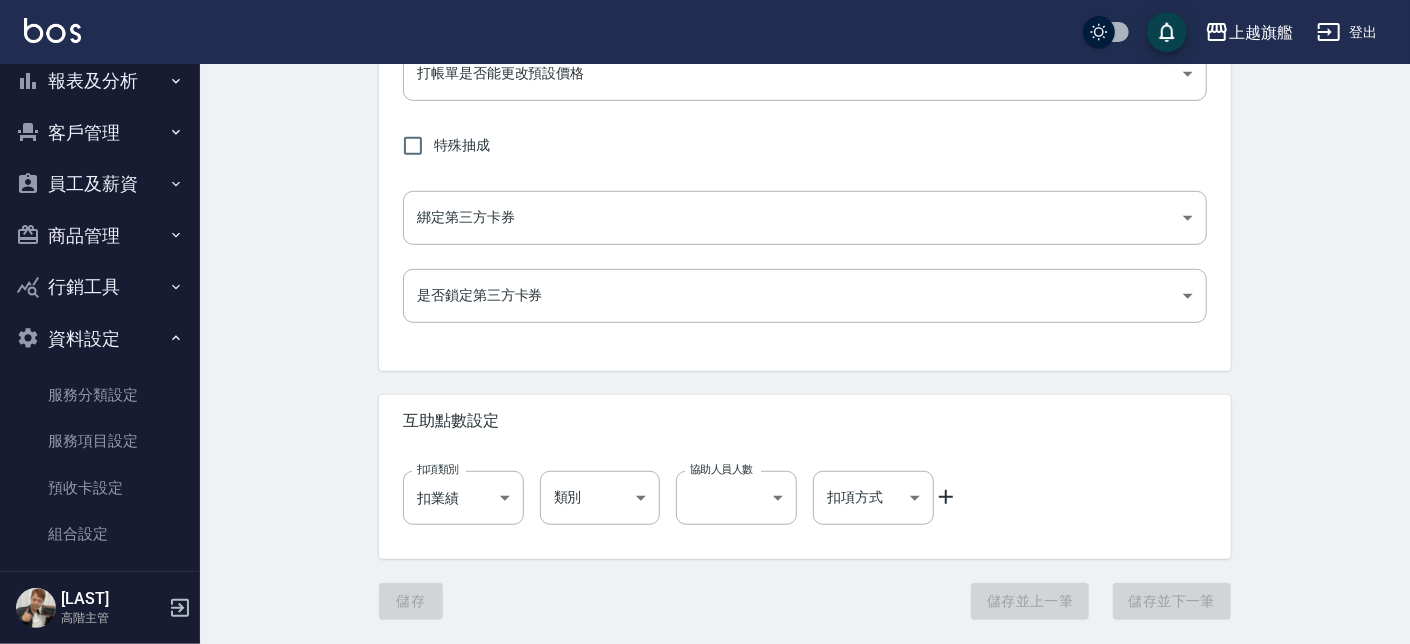 scroll, scrollTop: 0, scrollLeft: 0, axis: both 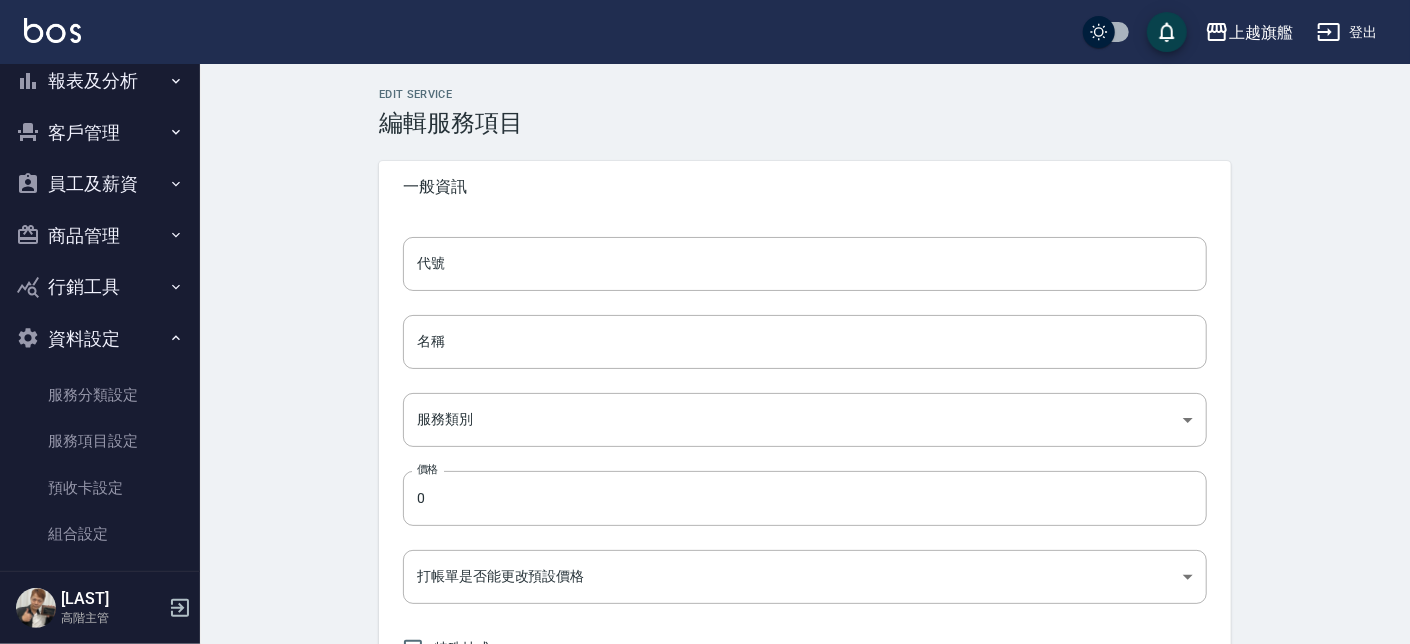 type on "52299" 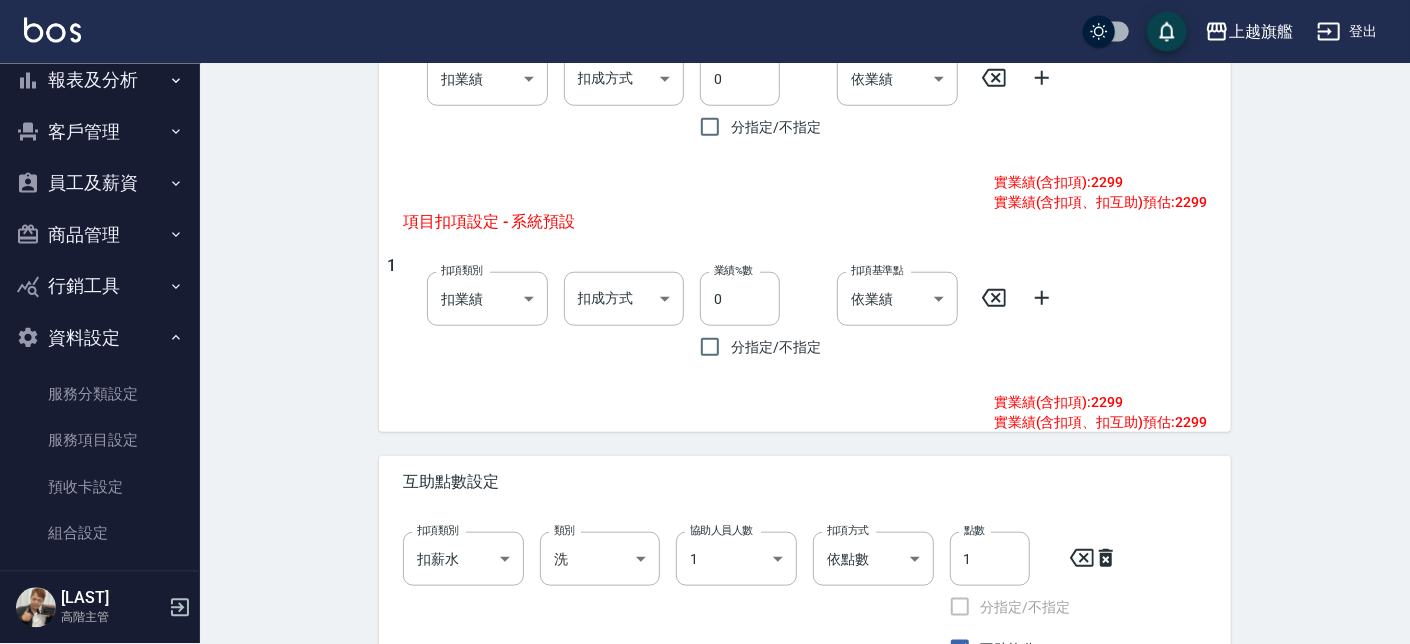 scroll, scrollTop: 1139, scrollLeft: 0, axis: vertical 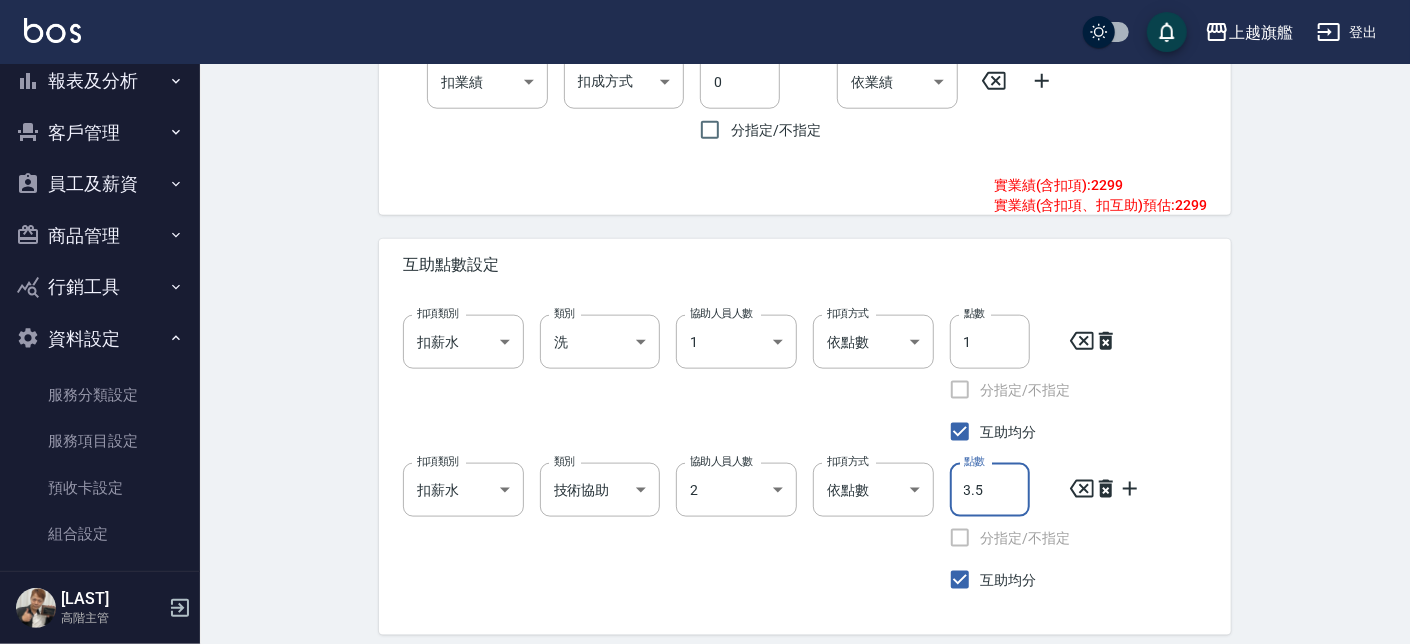 drag, startPoint x: 993, startPoint y: 485, endPoint x: 938, endPoint y: 491, distance: 55.326305 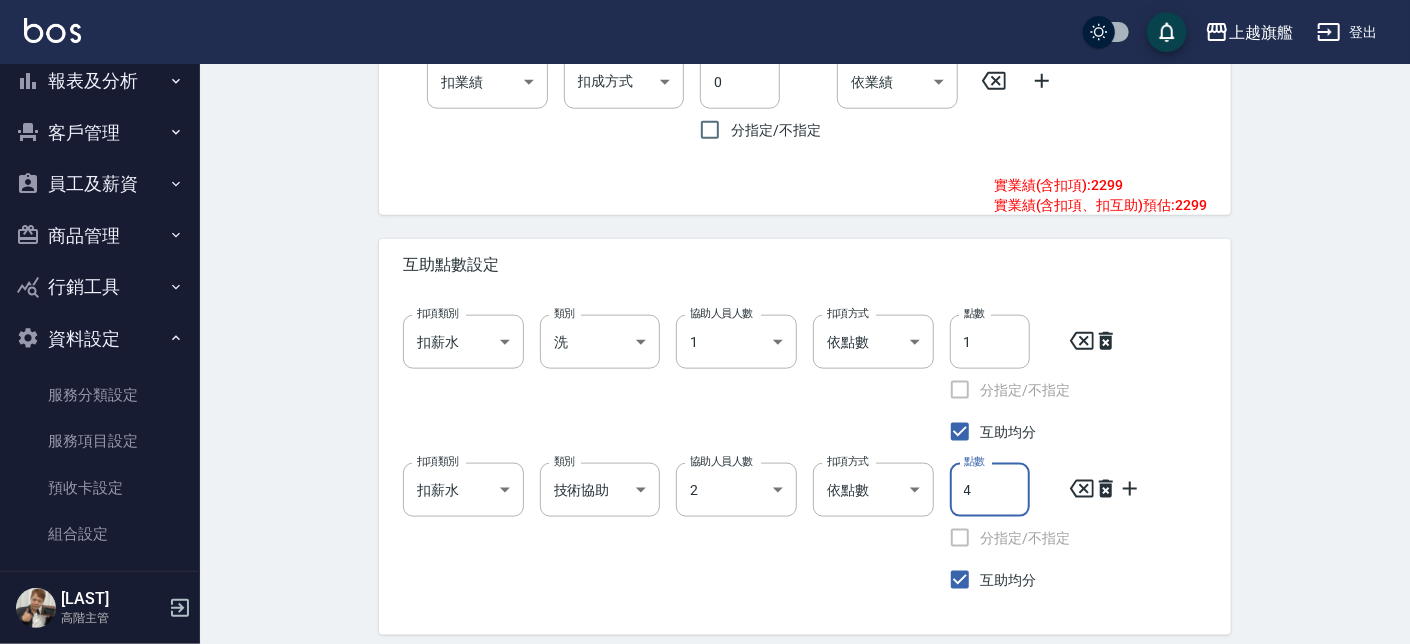 scroll, scrollTop: 1214, scrollLeft: 0, axis: vertical 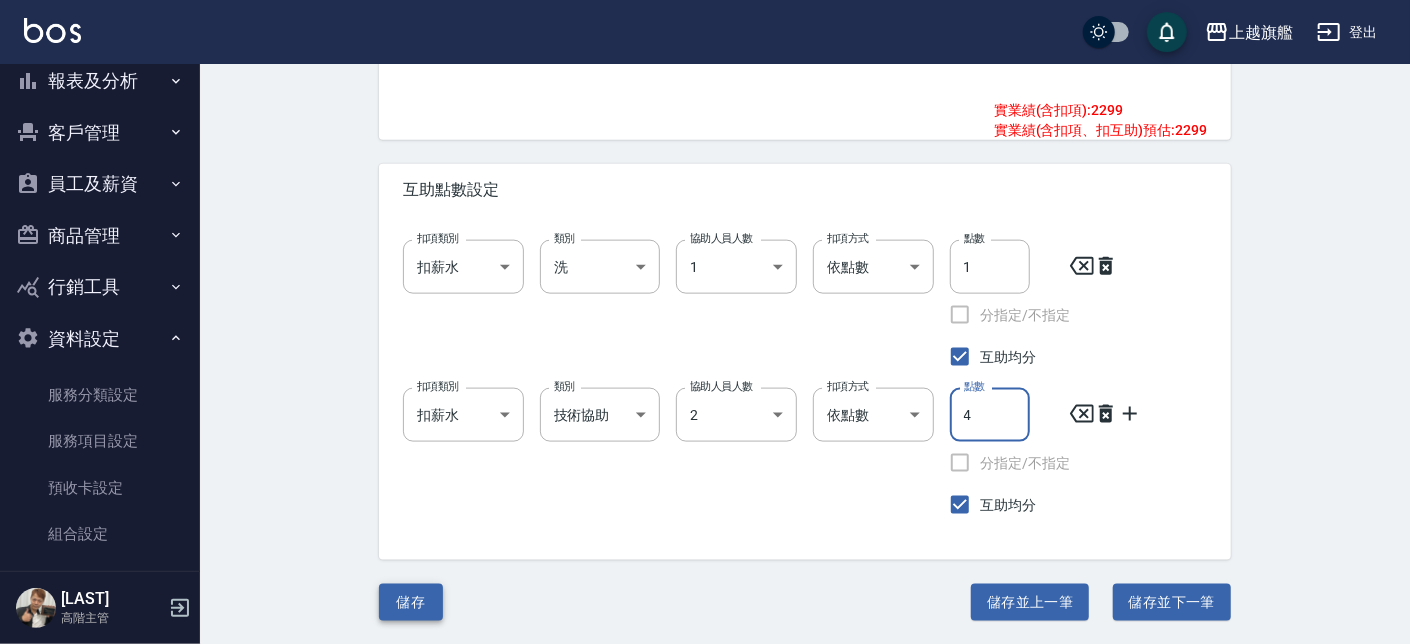 type on "4" 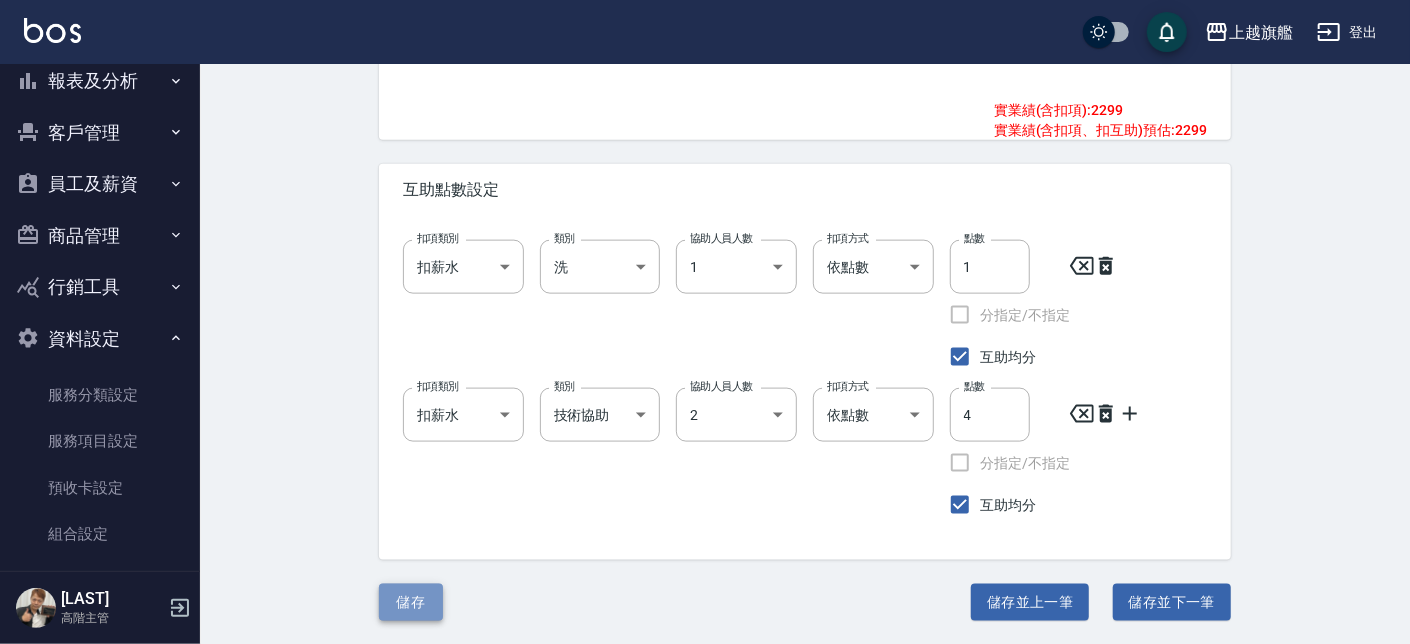 click on "儲存" at bounding box center (411, 602) 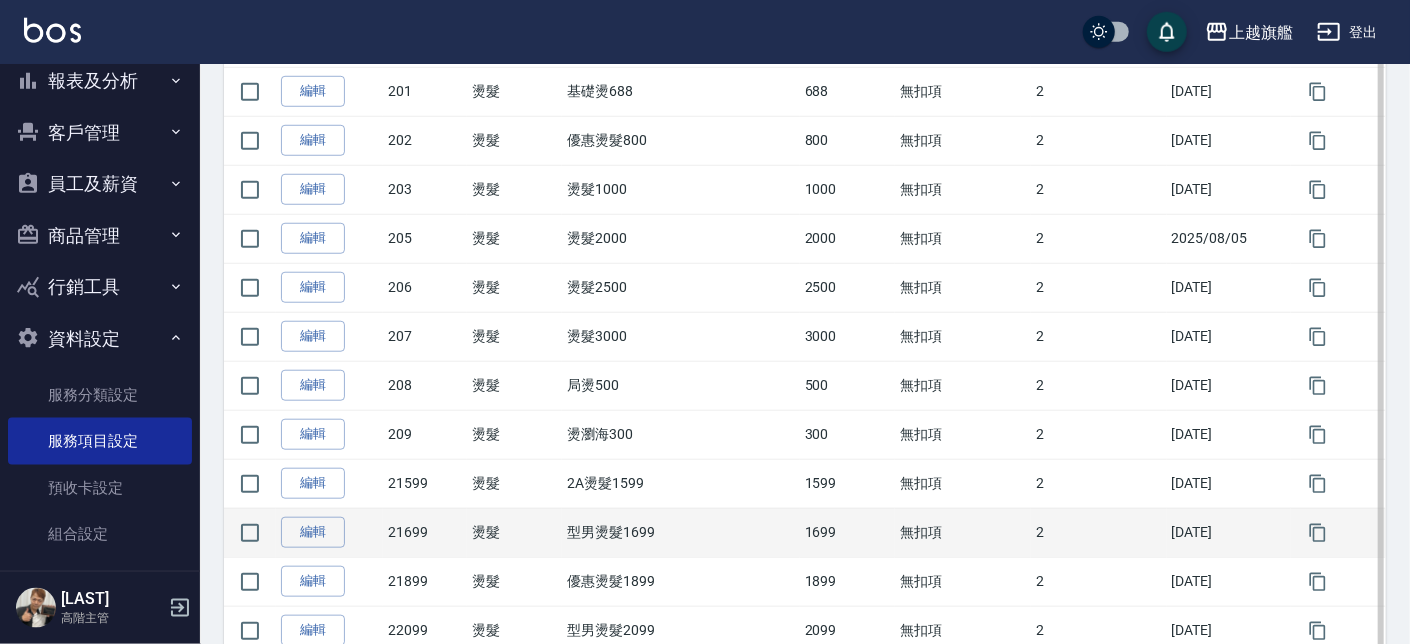 scroll, scrollTop: 797, scrollLeft: 0, axis: vertical 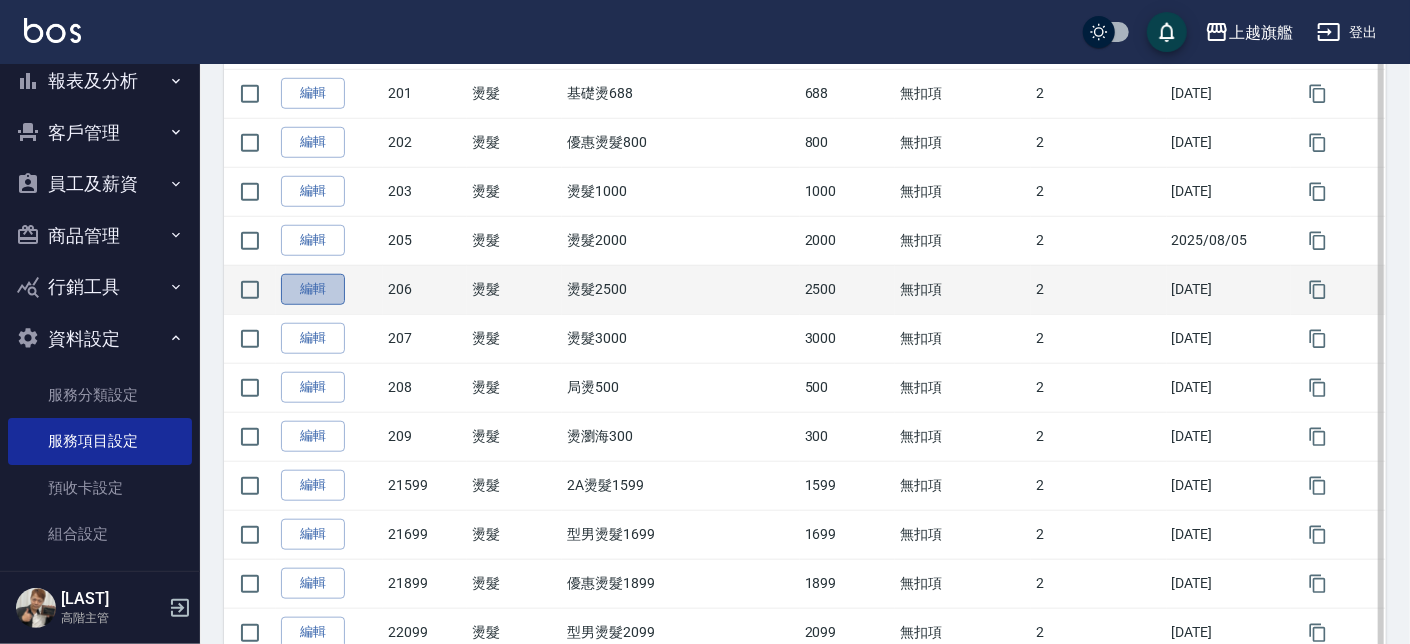 click on "編輯" at bounding box center [313, 289] 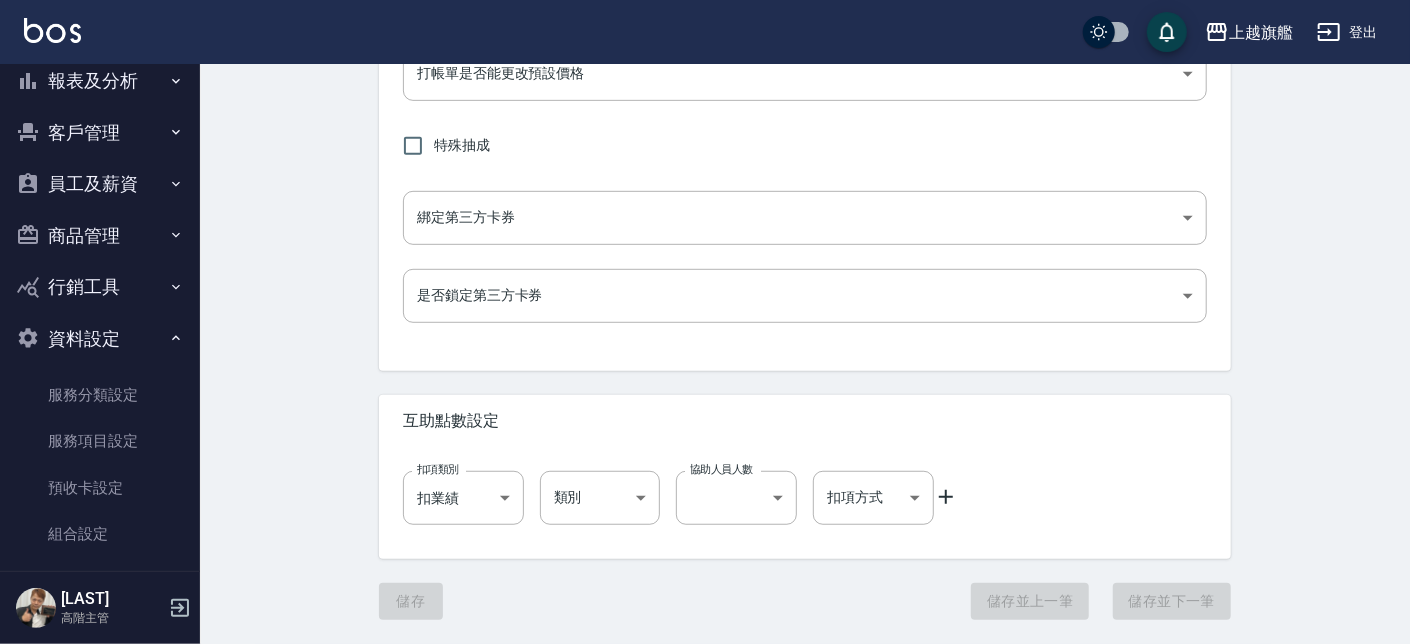 scroll, scrollTop: 0, scrollLeft: 0, axis: both 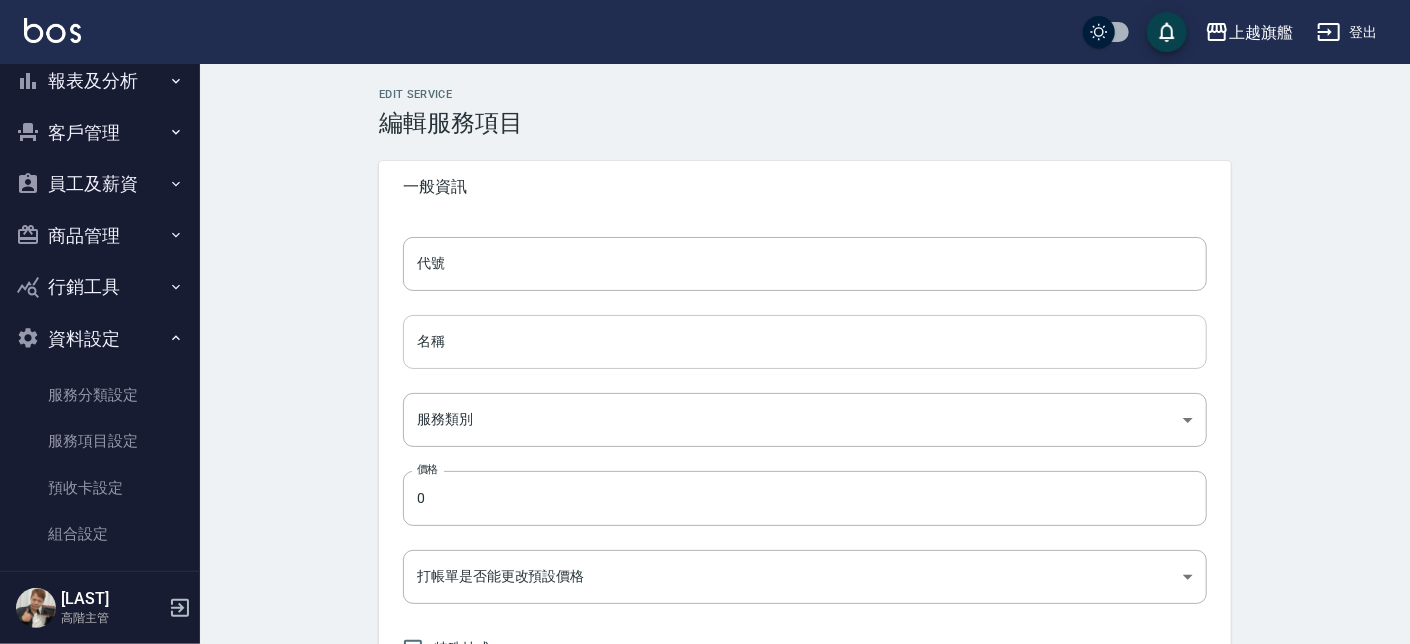 type on "206" 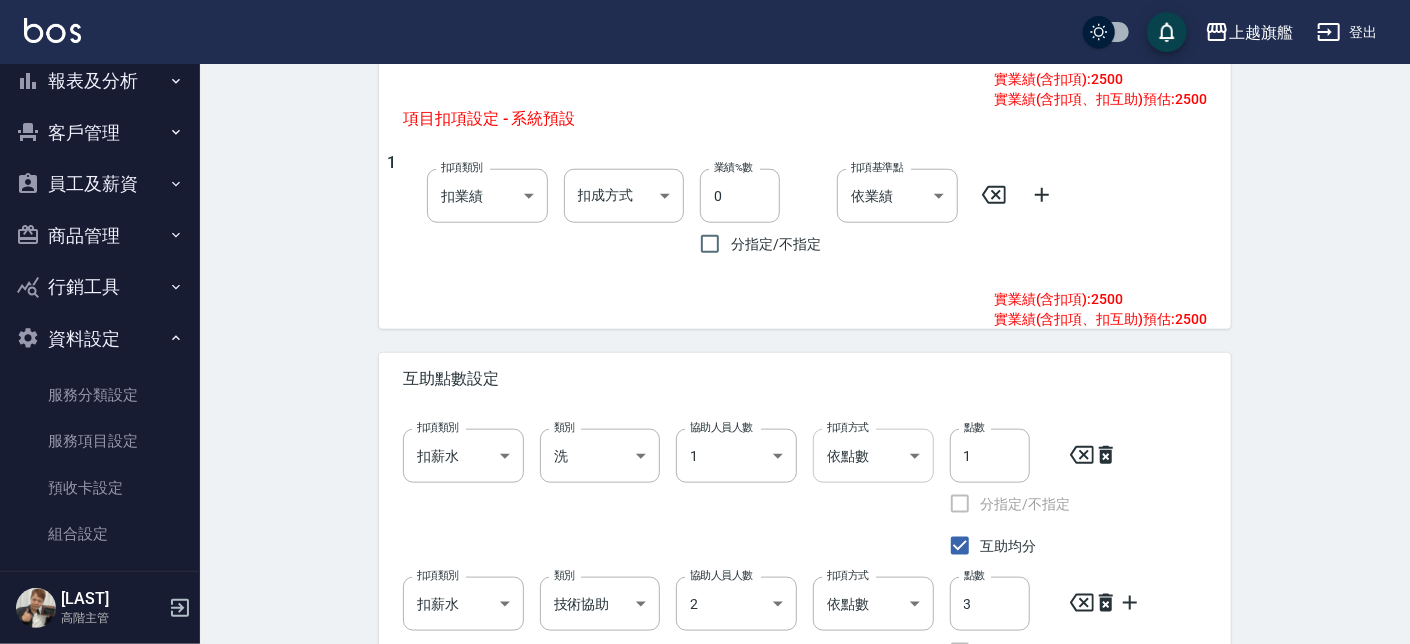 scroll, scrollTop: 1214, scrollLeft: 0, axis: vertical 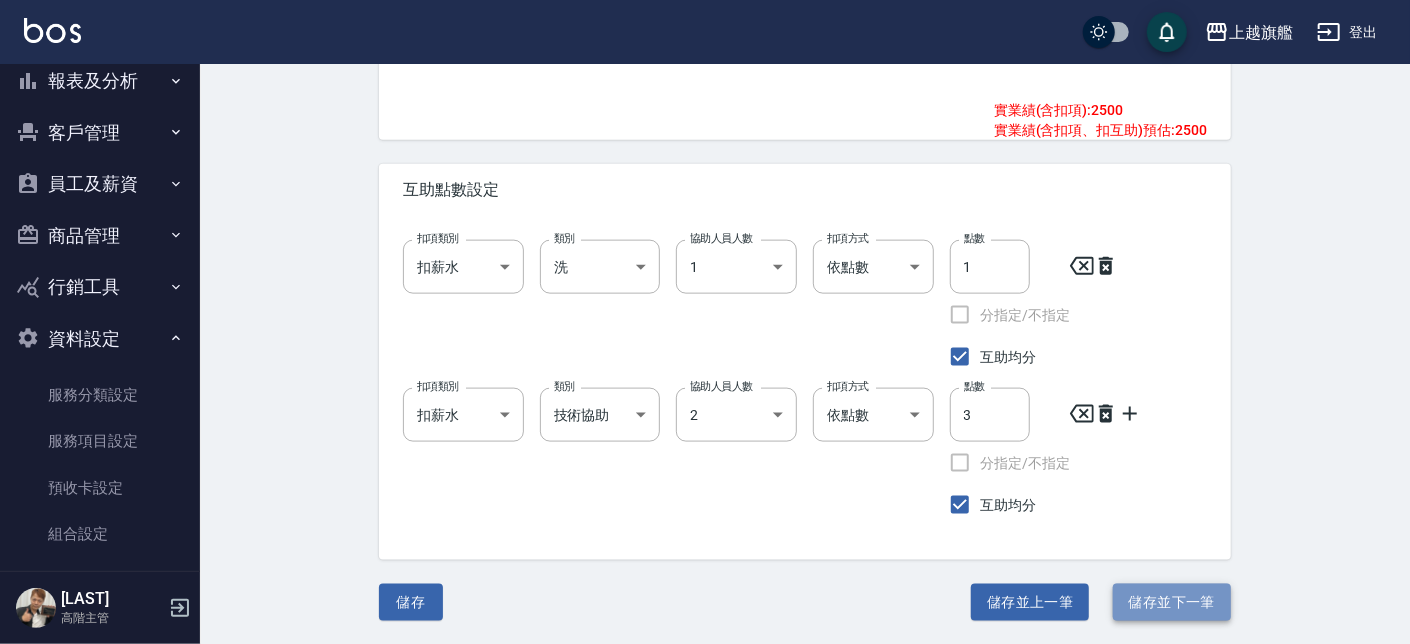 click on "儲存並下一筆" at bounding box center [1172, 602] 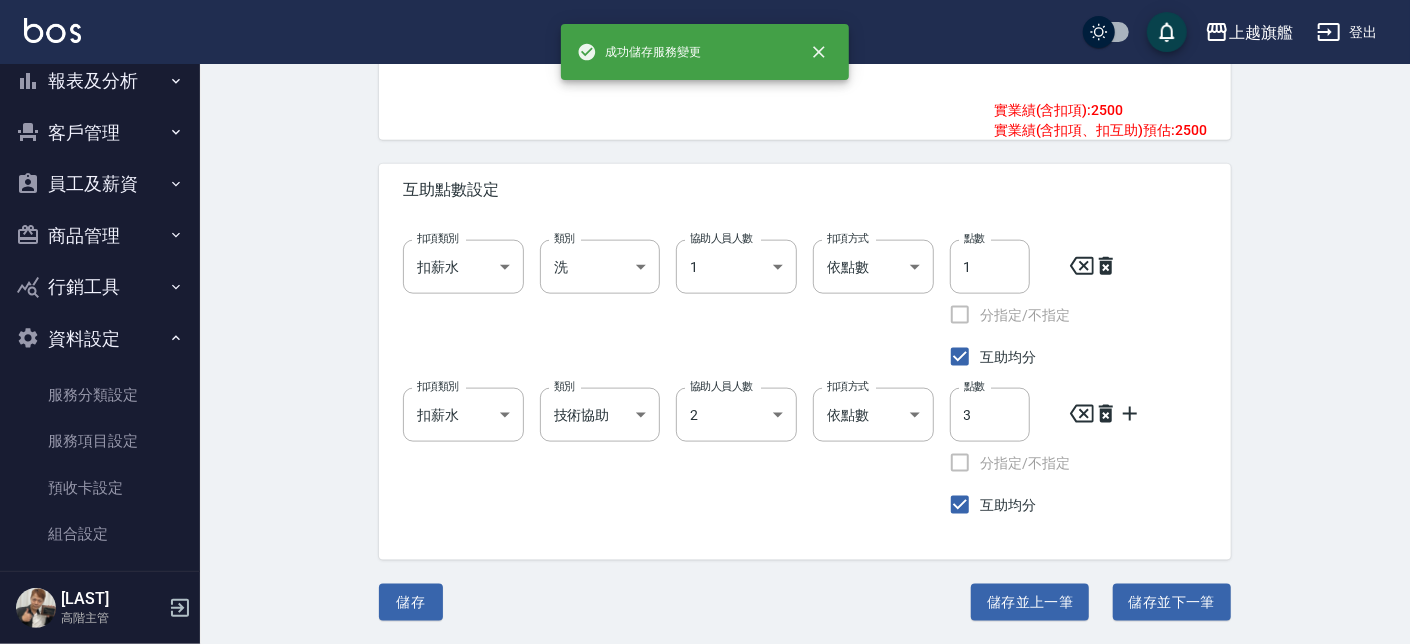 scroll, scrollTop: 0, scrollLeft: 0, axis: both 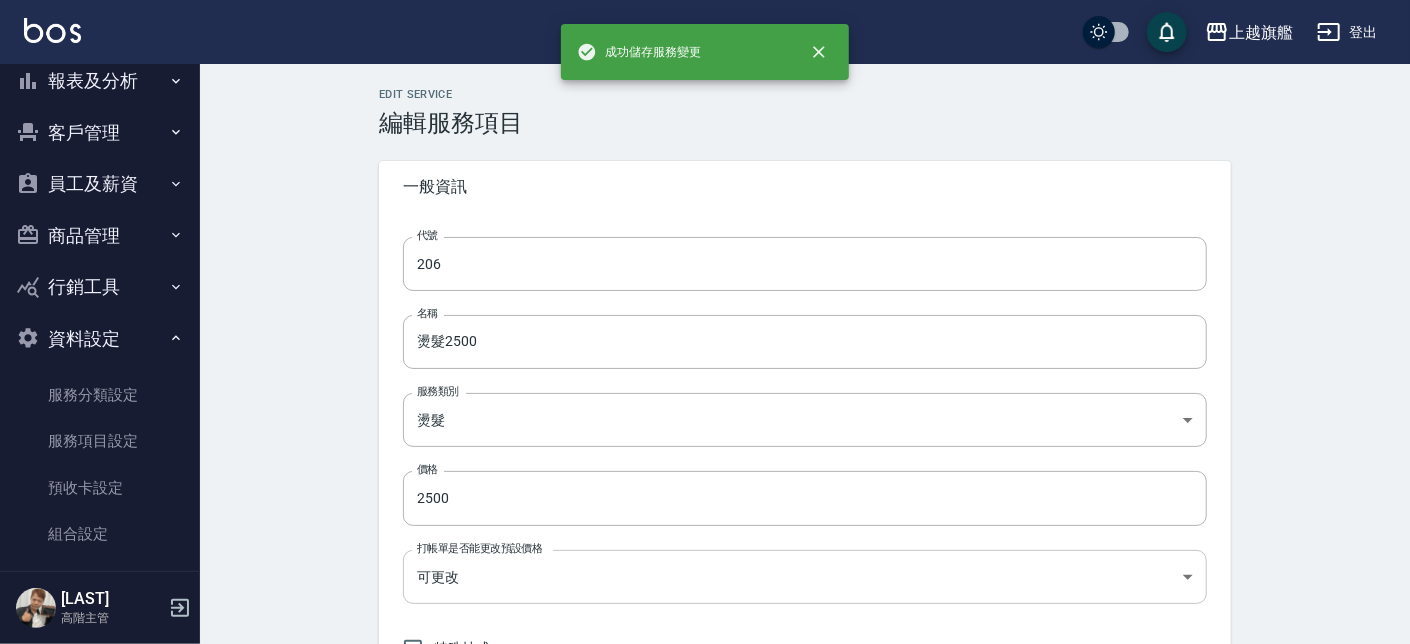 type on "207" 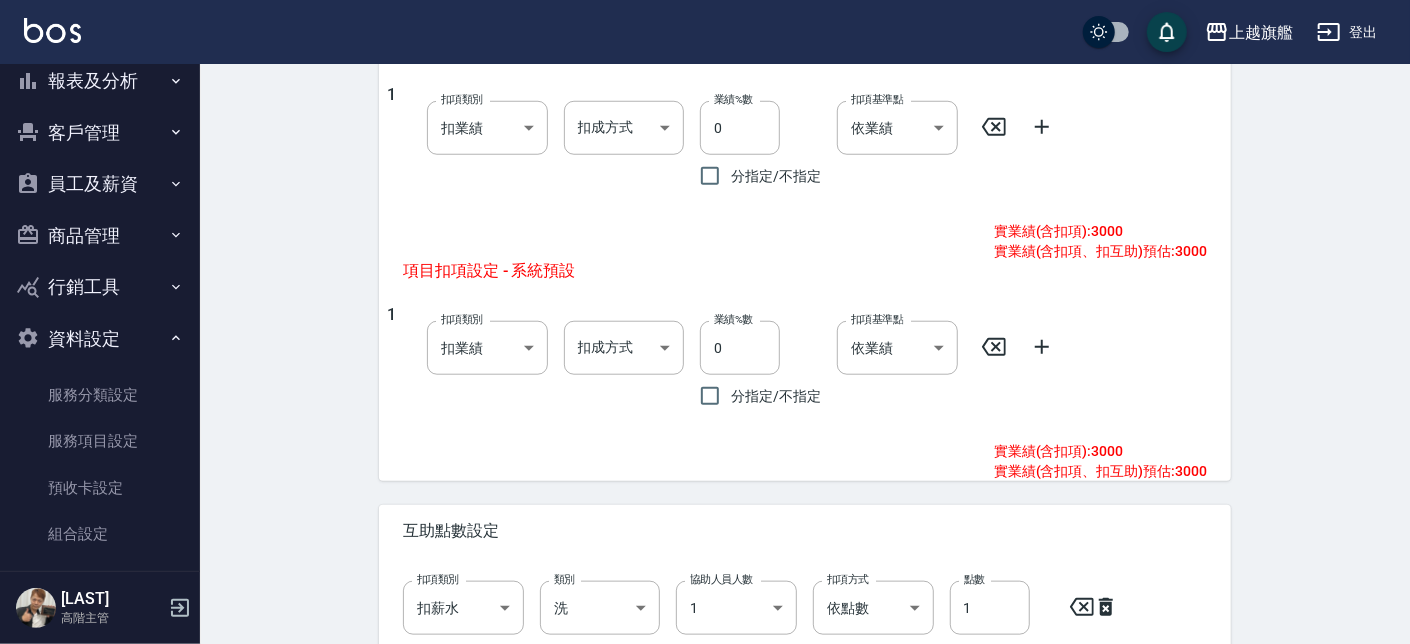 scroll, scrollTop: 531, scrollLeft: 0, axis: vertical 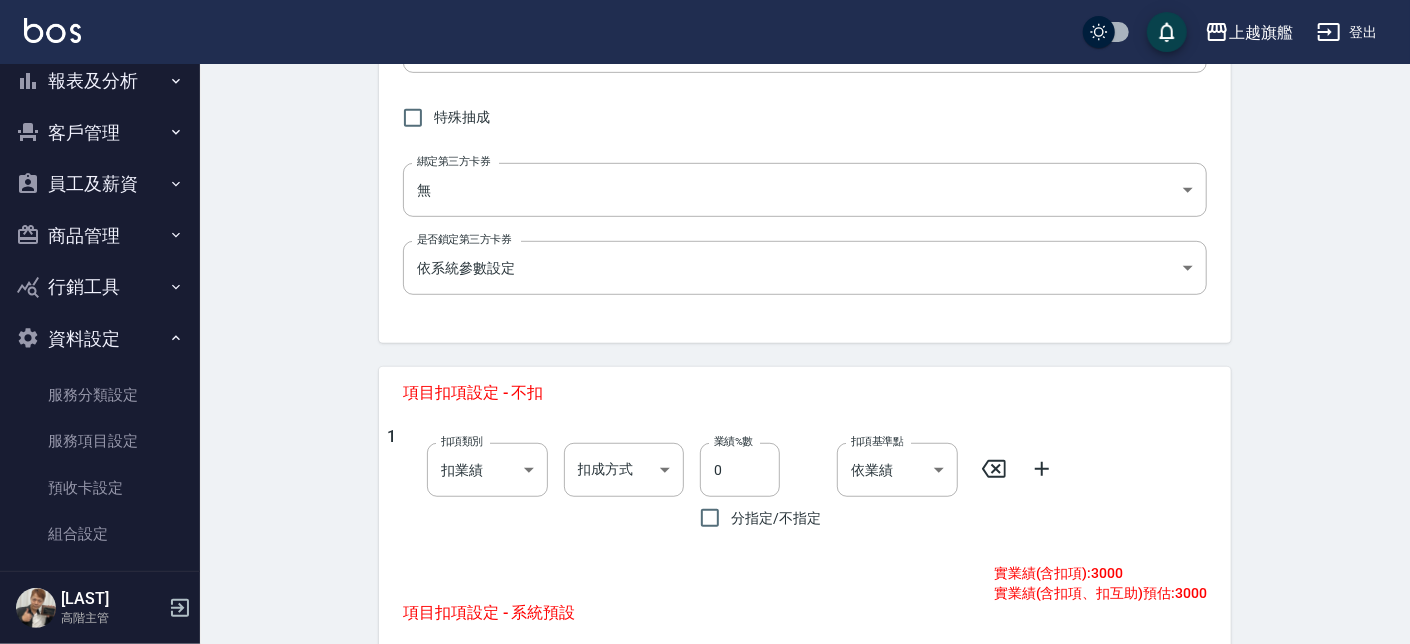 click on "資料設定" at bounding box center (100, 339) 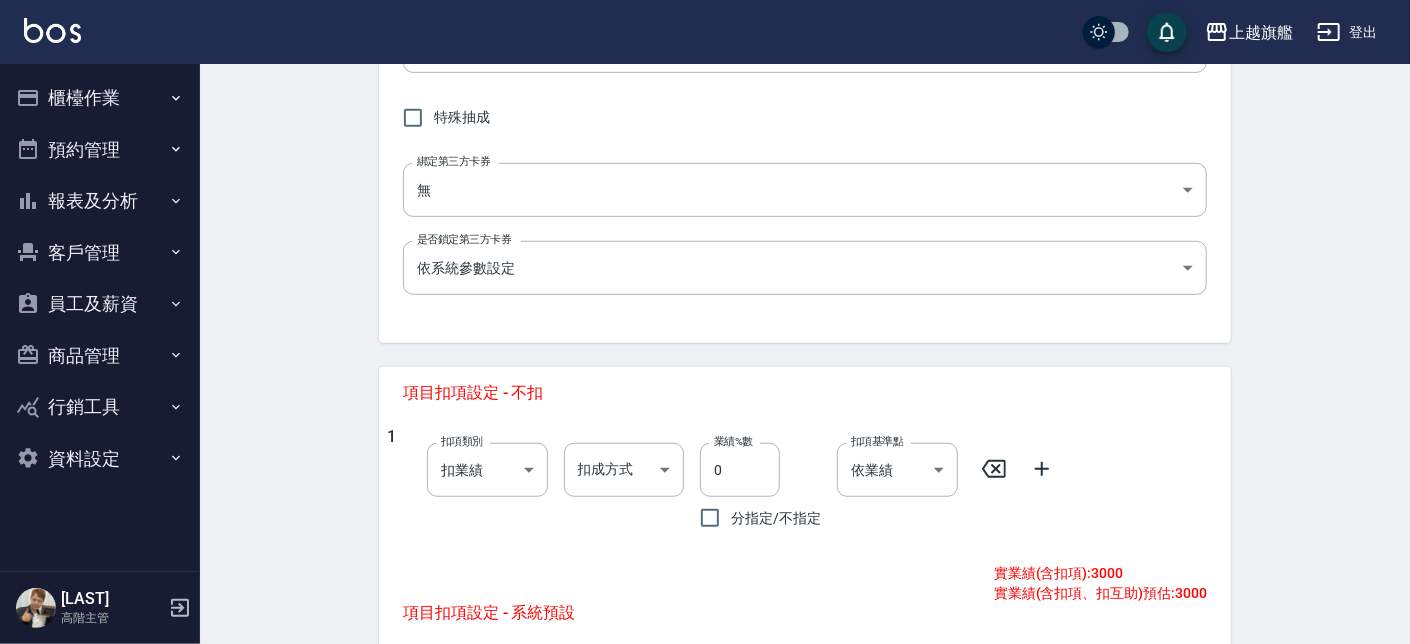 scroll, scrollTop: 0, scrollLeft: 0, axis: both 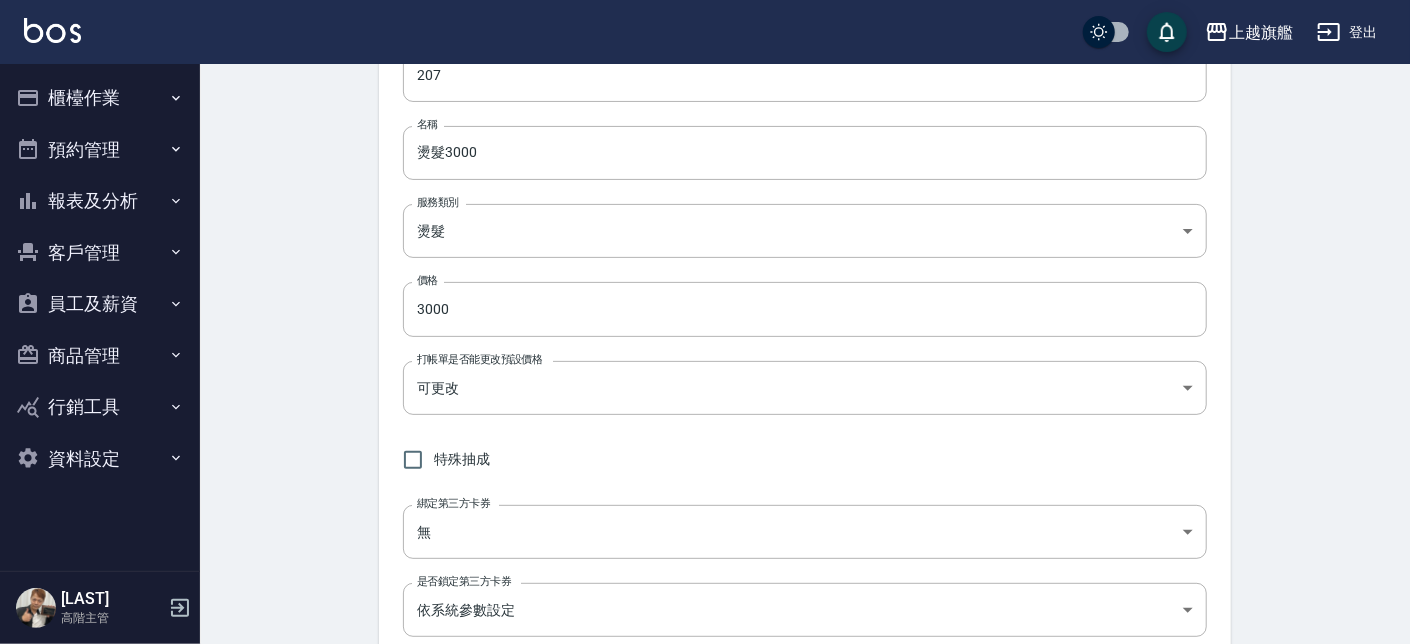 drag, startPoint x: 97, startPoint y: 111, endPoint x: 113, endPoint y: 89, distance: 27.202942 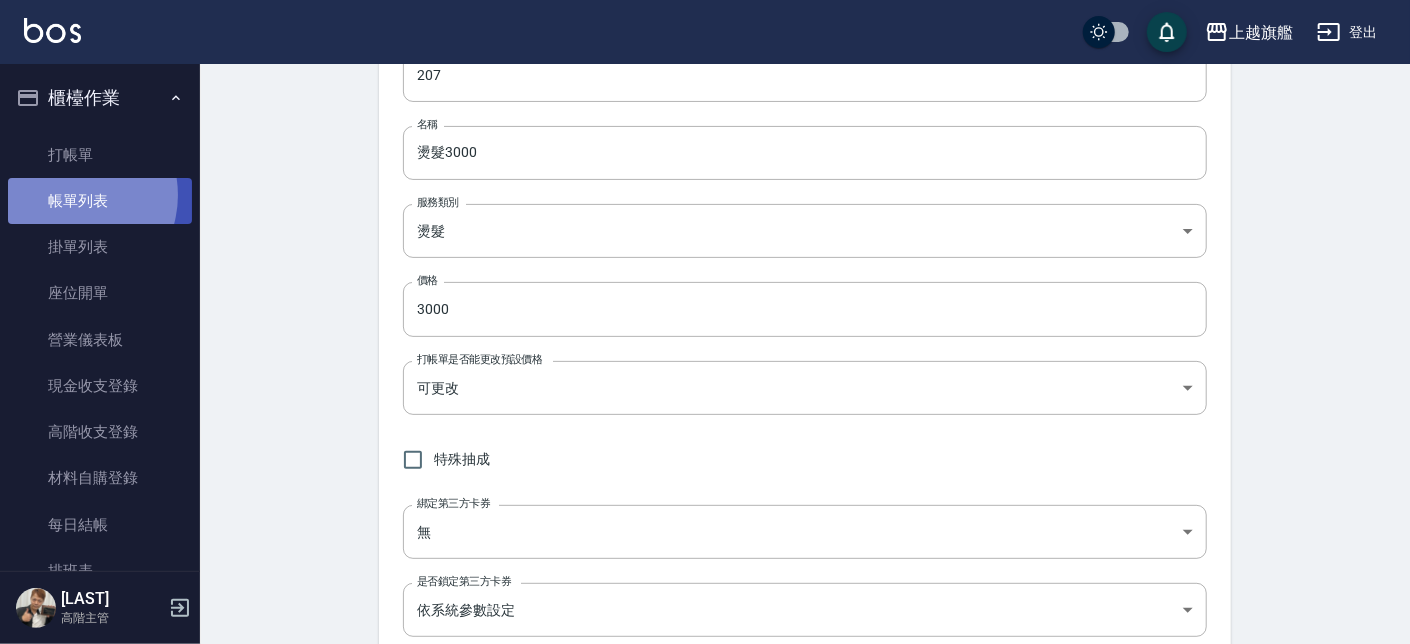 click on "帳單列表" at bounding box center (100, 201) 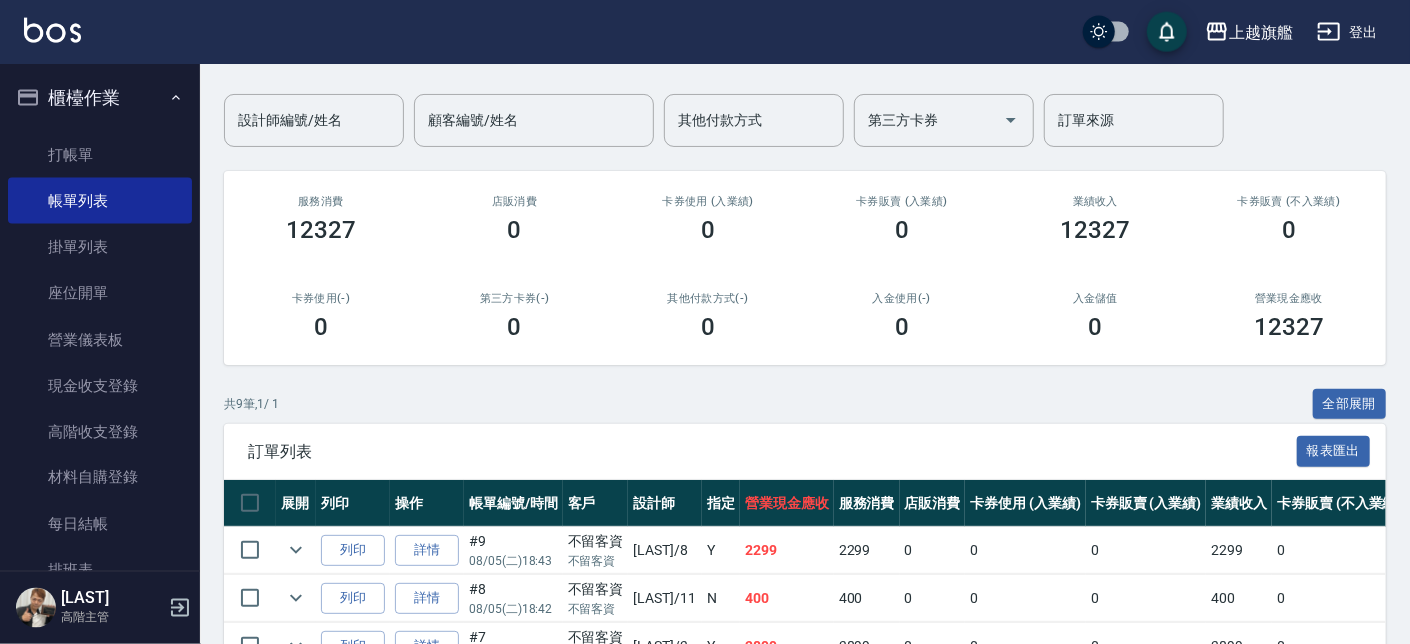 scroll, scrollTop: 341, scrollLeft: 0, axis: vertical 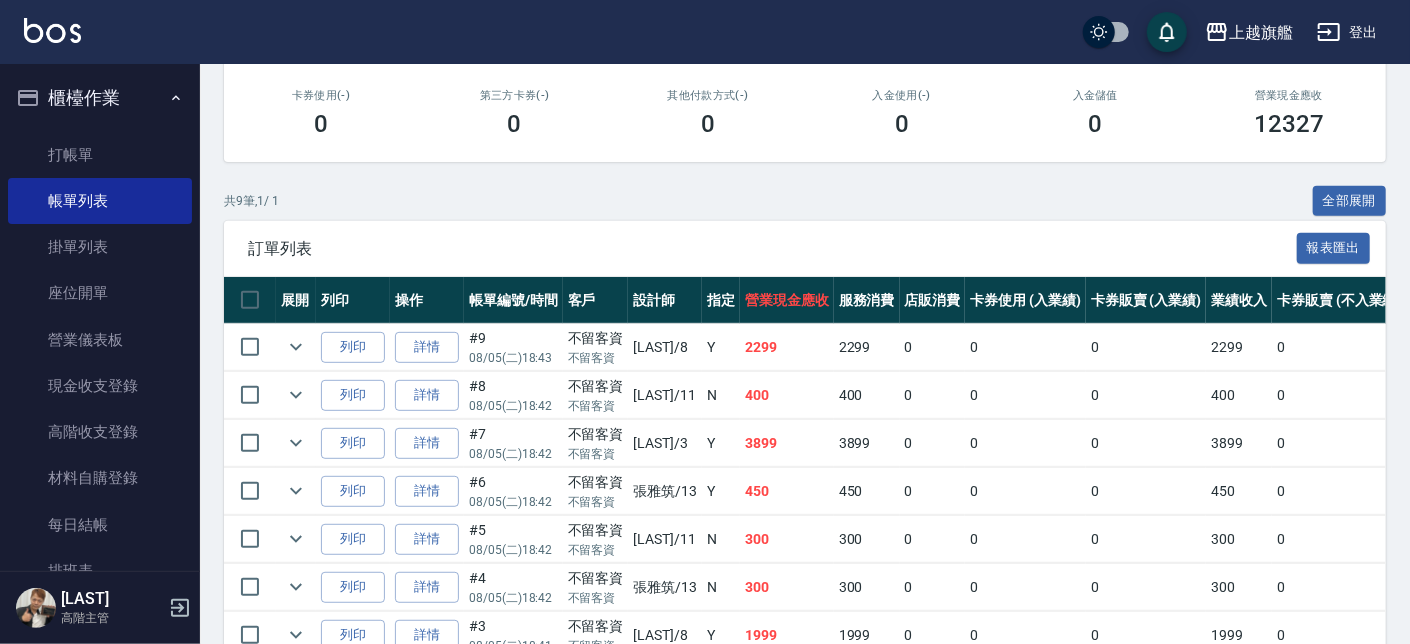 click on "櫃檯作業" at bounding box center (100, 98) 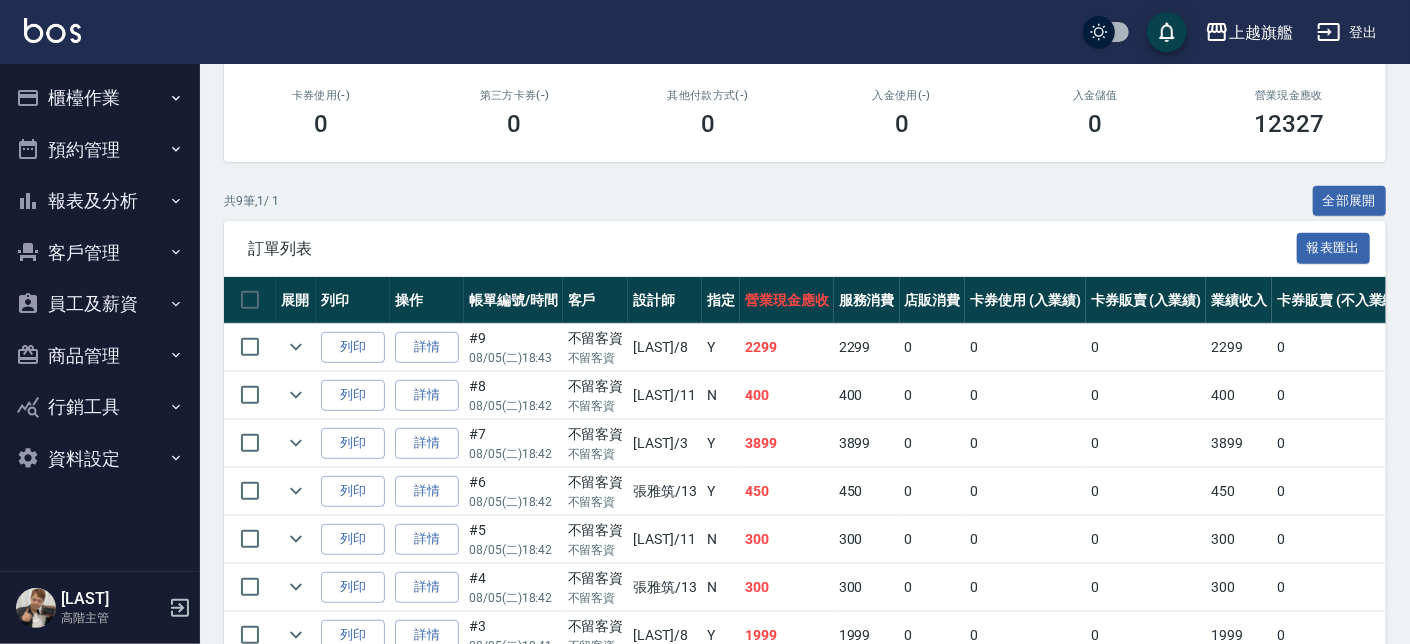 click on "客戶管理" at bounding box center [100, 253] 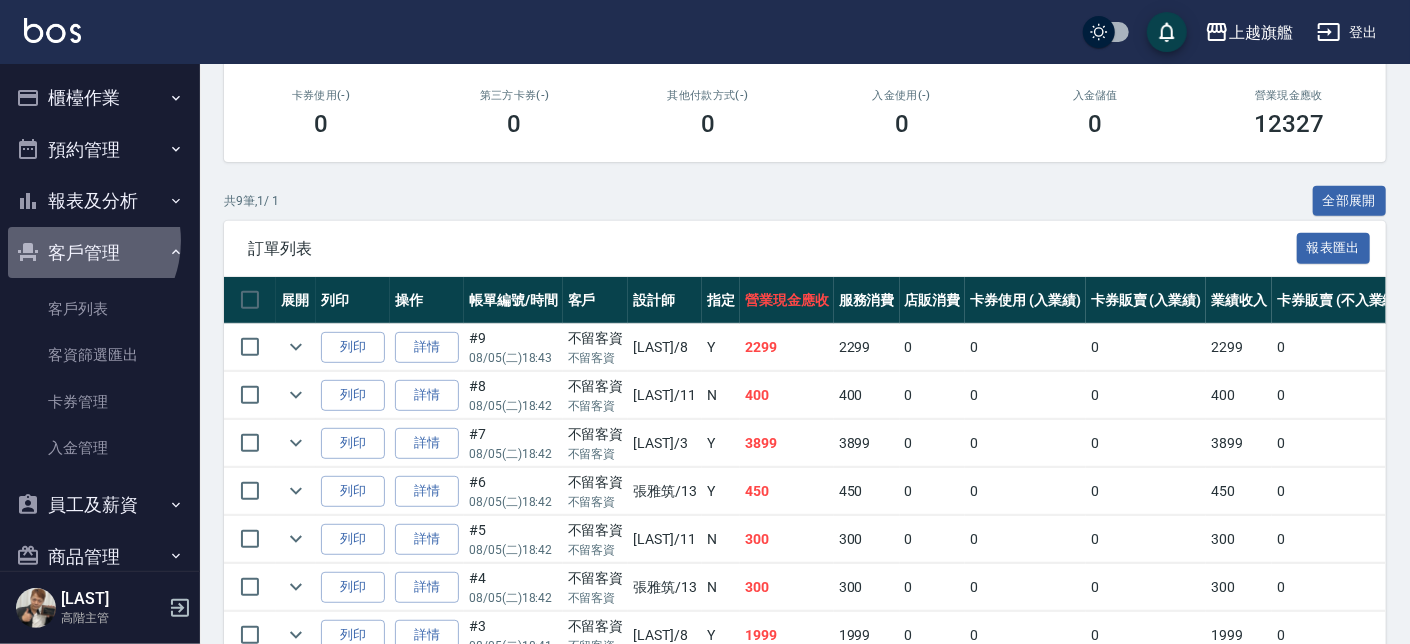 click on "客戶管理" at bounding box center [100, 253] 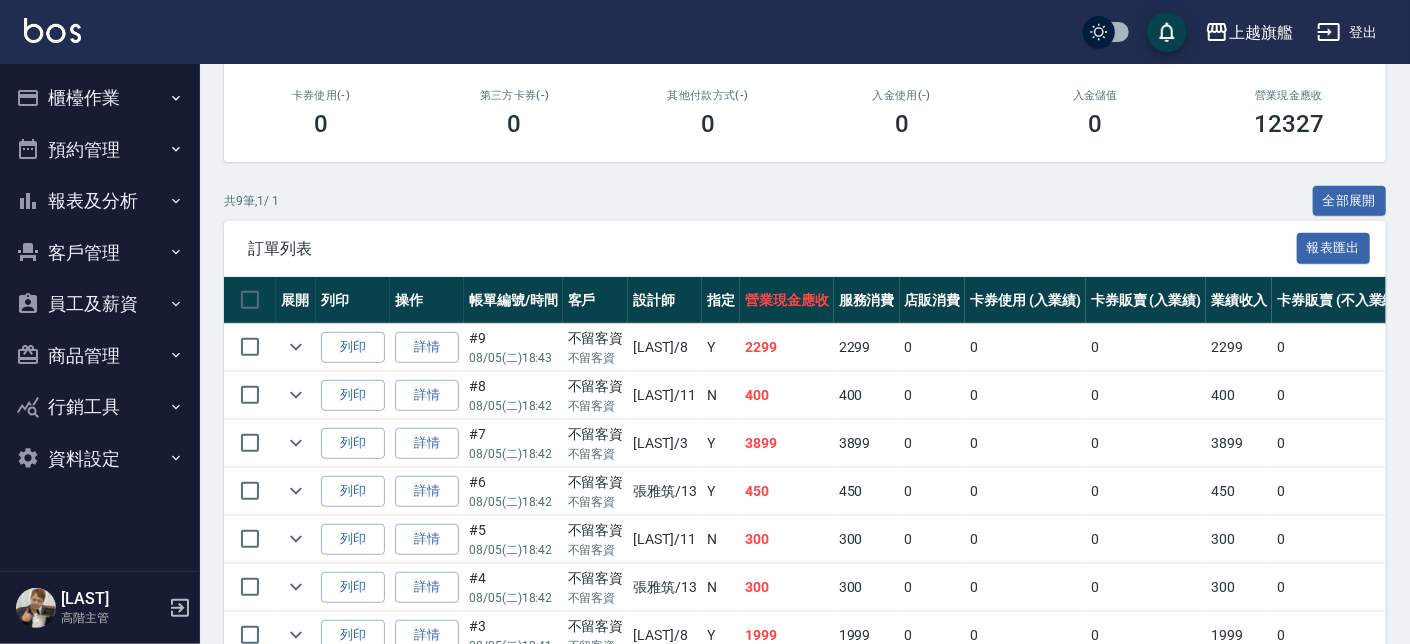 click on "報表及分析" at bounding box center [100, 201] 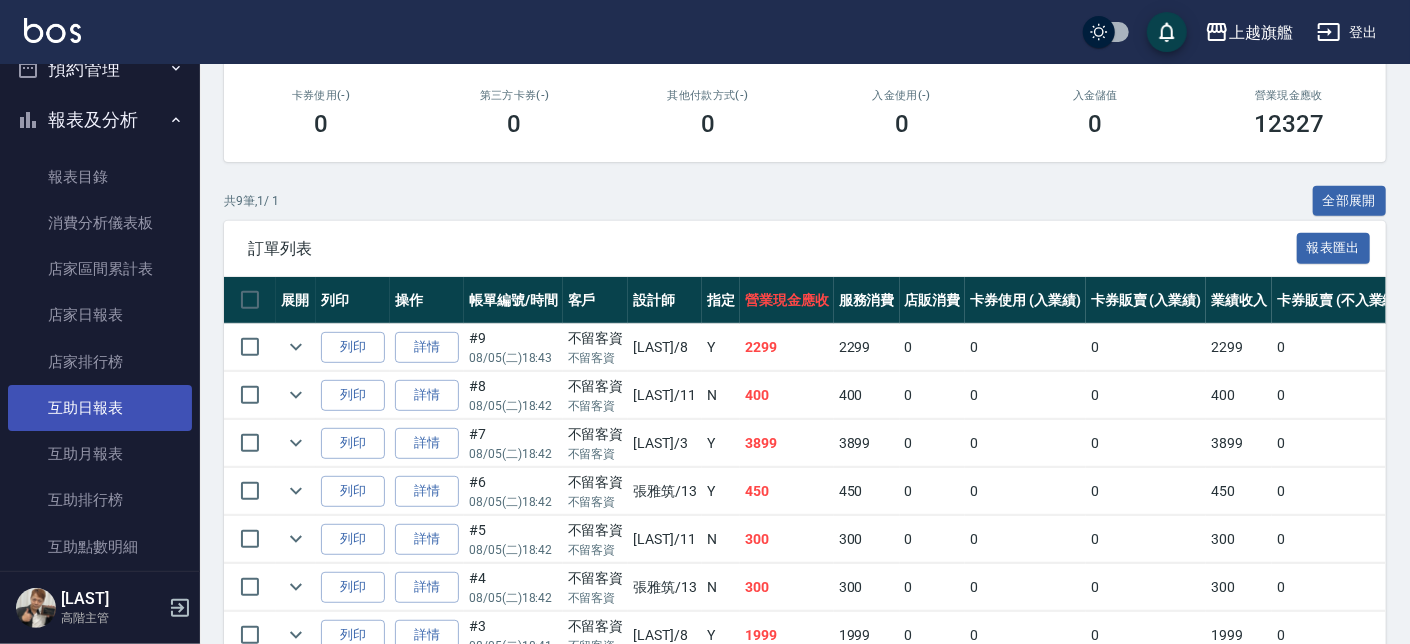 scroll, scrollTop: 120, scrollLeft: 0, axis: vertical 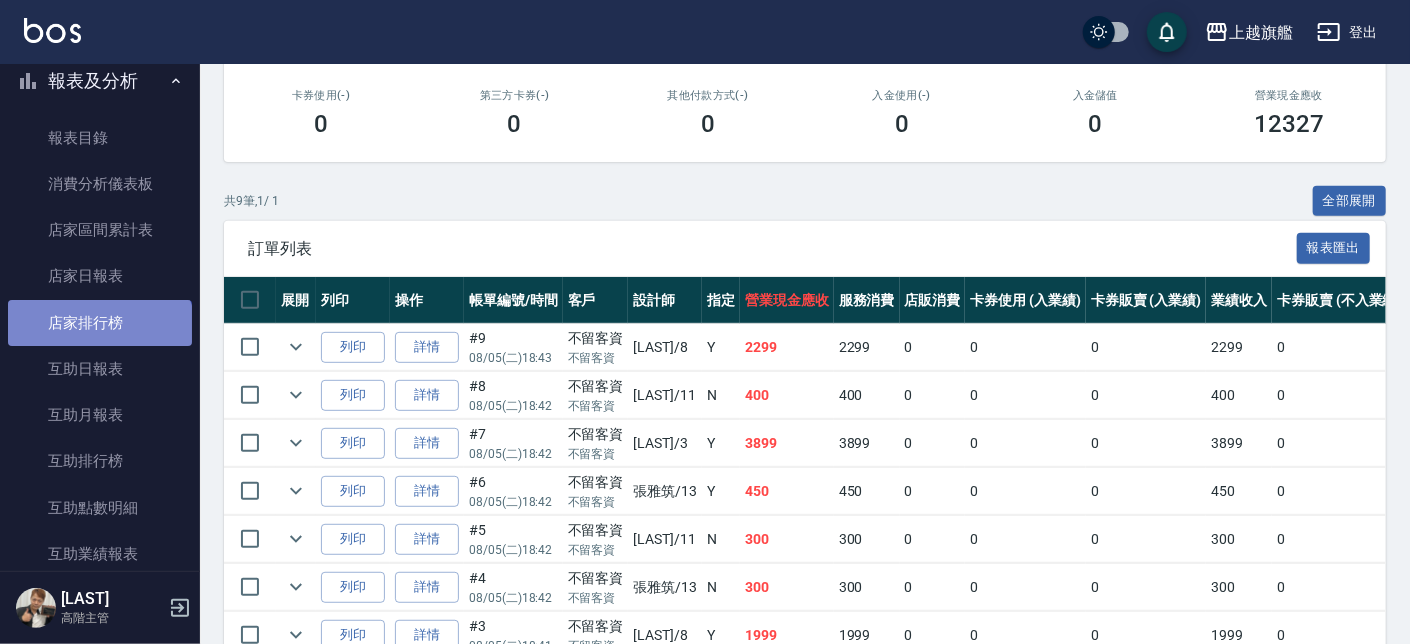 click on "店家排行榜" at bounding box center [100, 323] 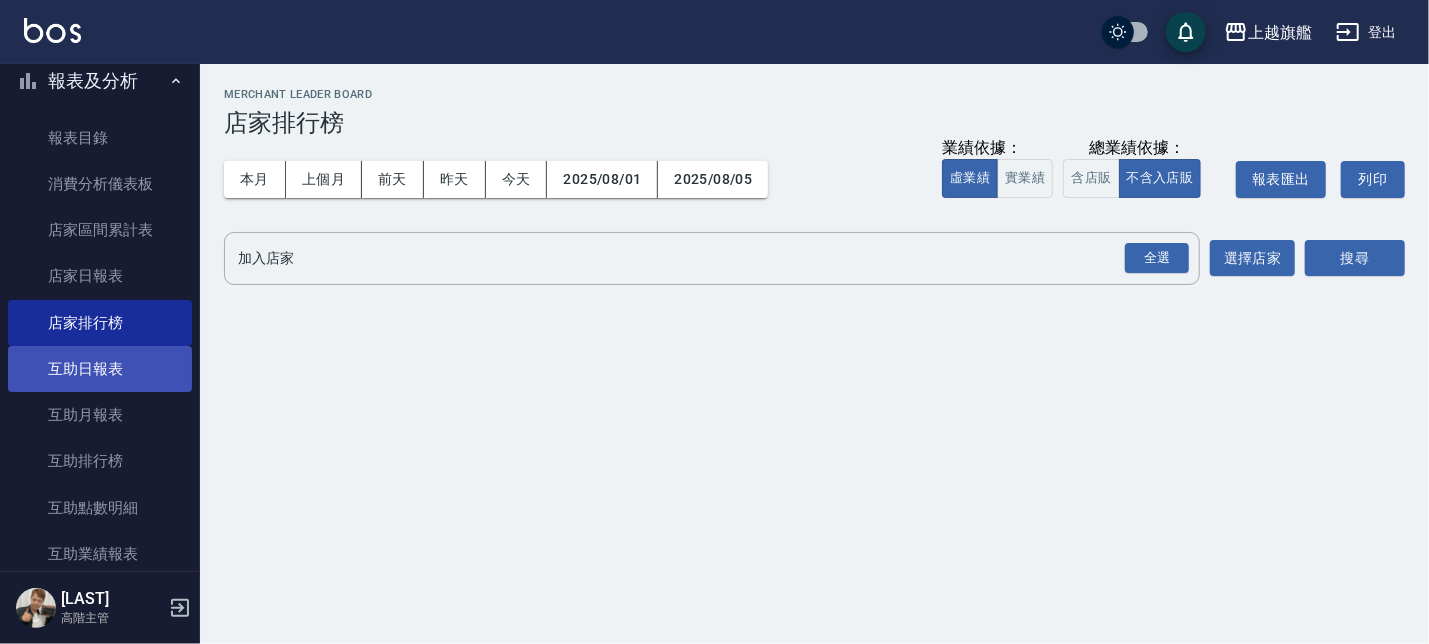 click on "互助日報表" at bounding box center (100, 369) 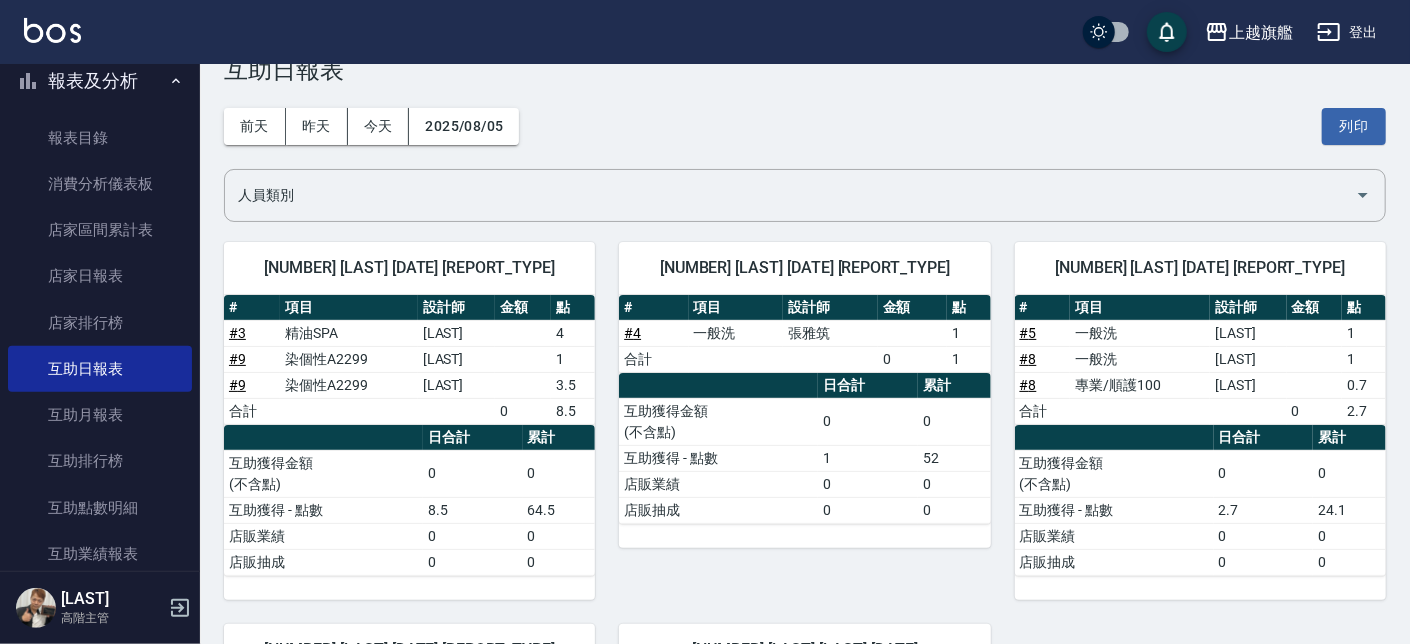 scroll, scrollTop: 113, scrollLeft: 0, axis: vertical 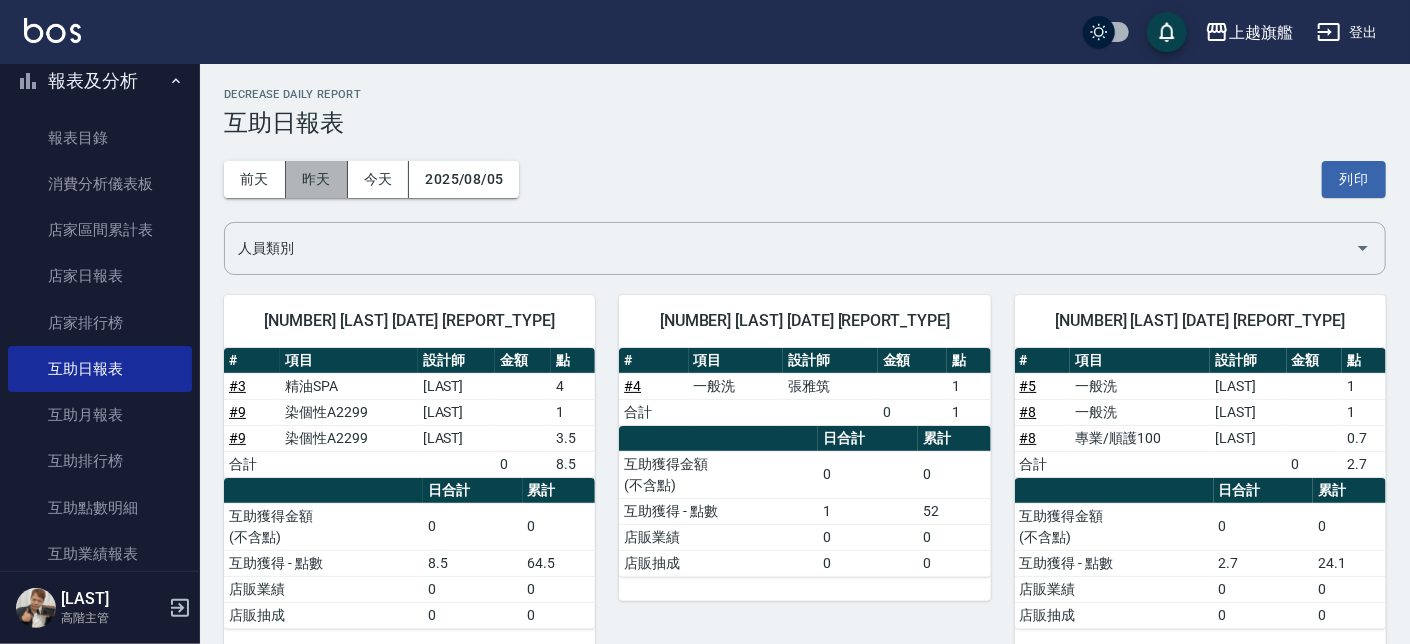 click on "昨天" at bounding box center [317, 179] 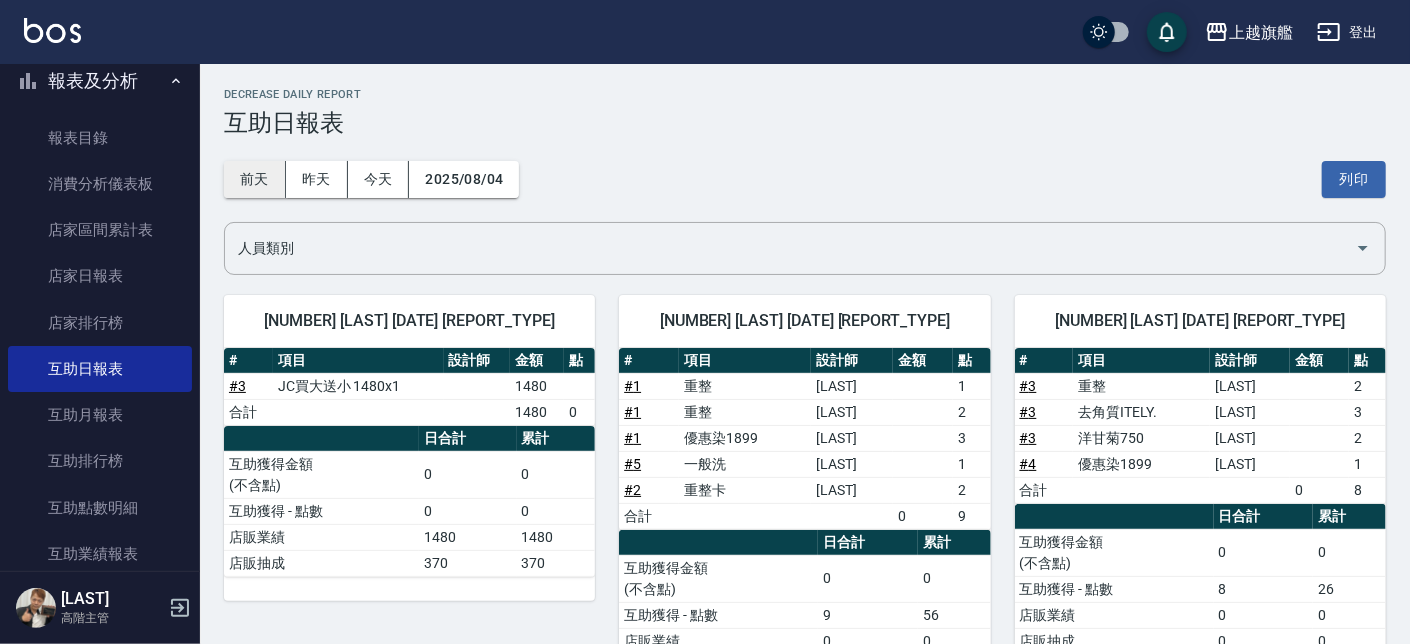 click on "前天" at bounding box center (255, 179) 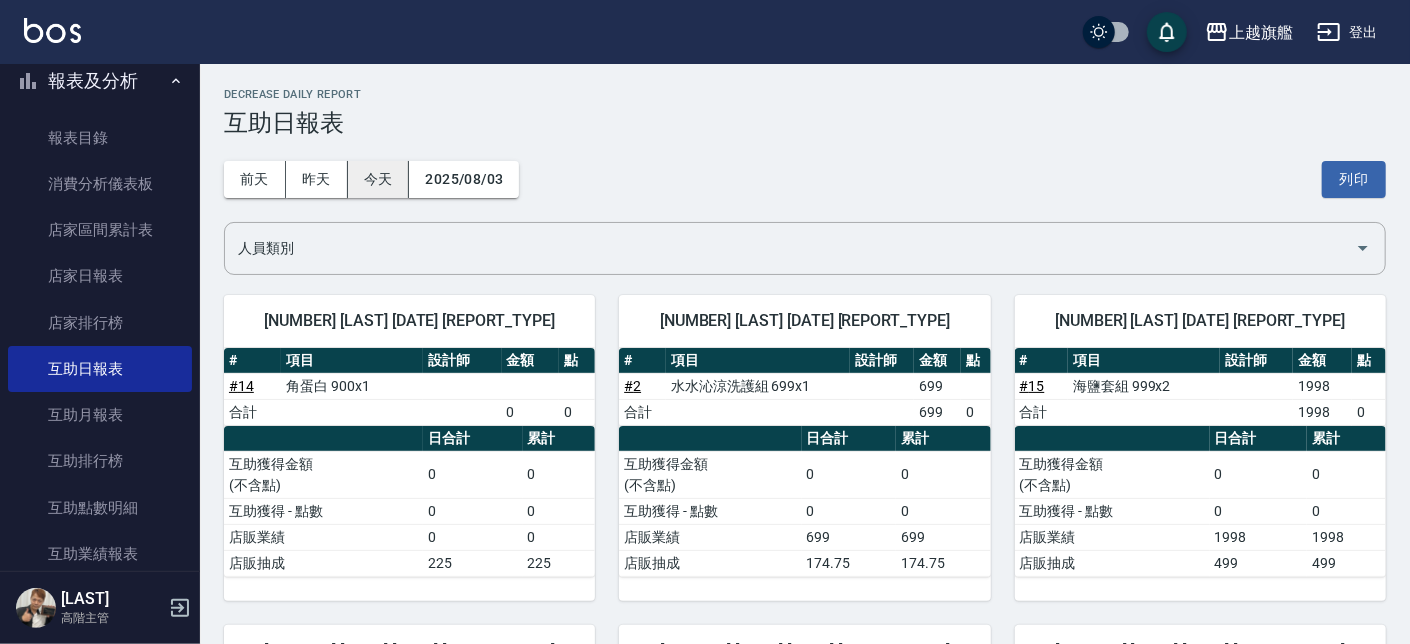 click on "今天" at bounding box center (379, 179) 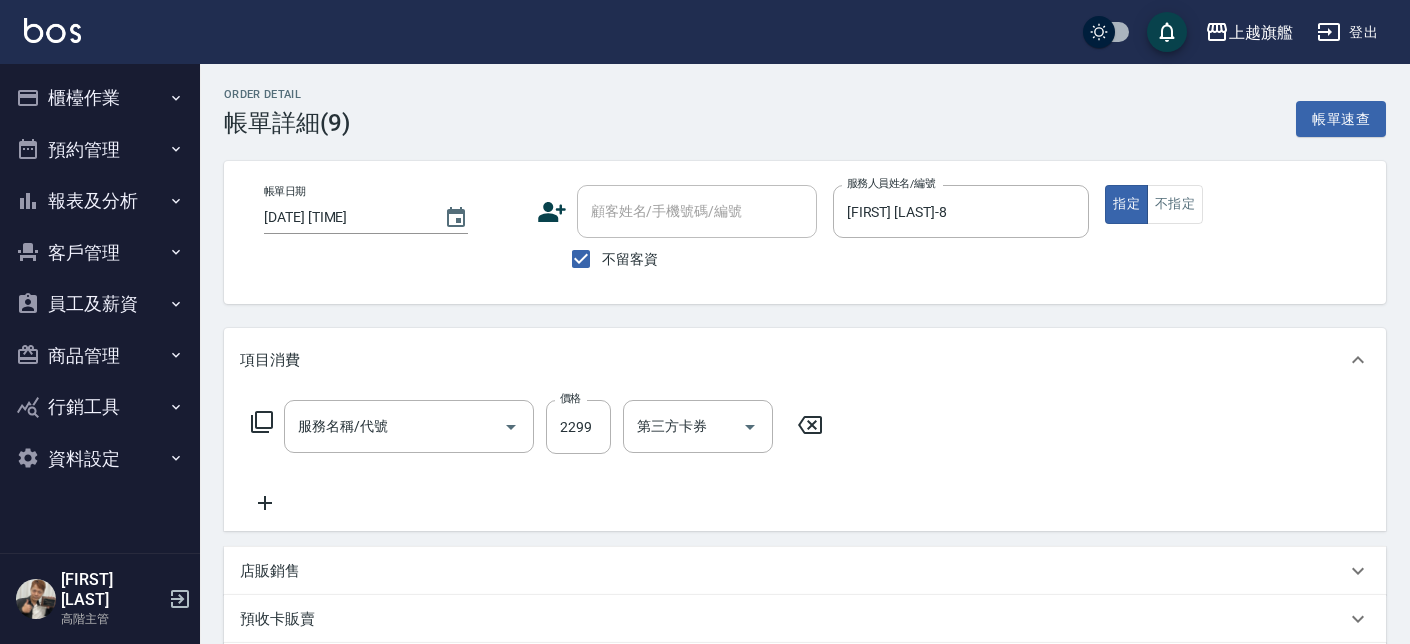 scroll, scrollTop: 138, scrollLeft: 0, axis: vertical 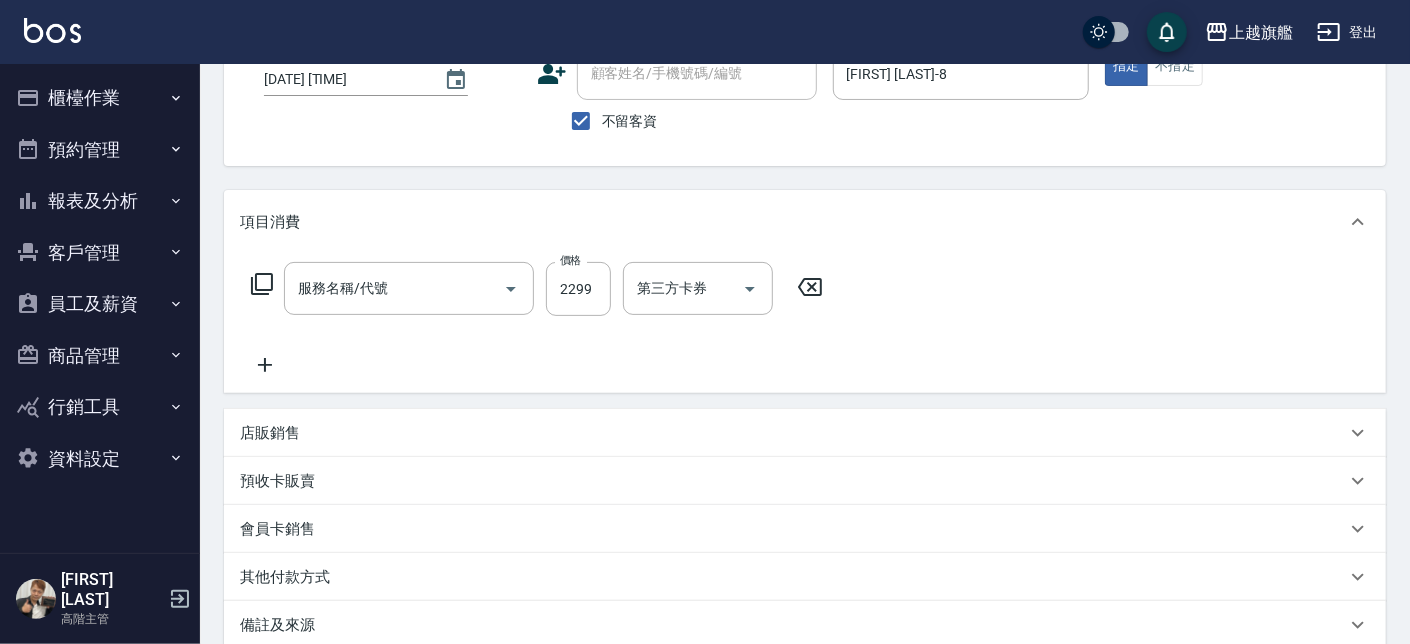 type on "染個性A2299(52299)" 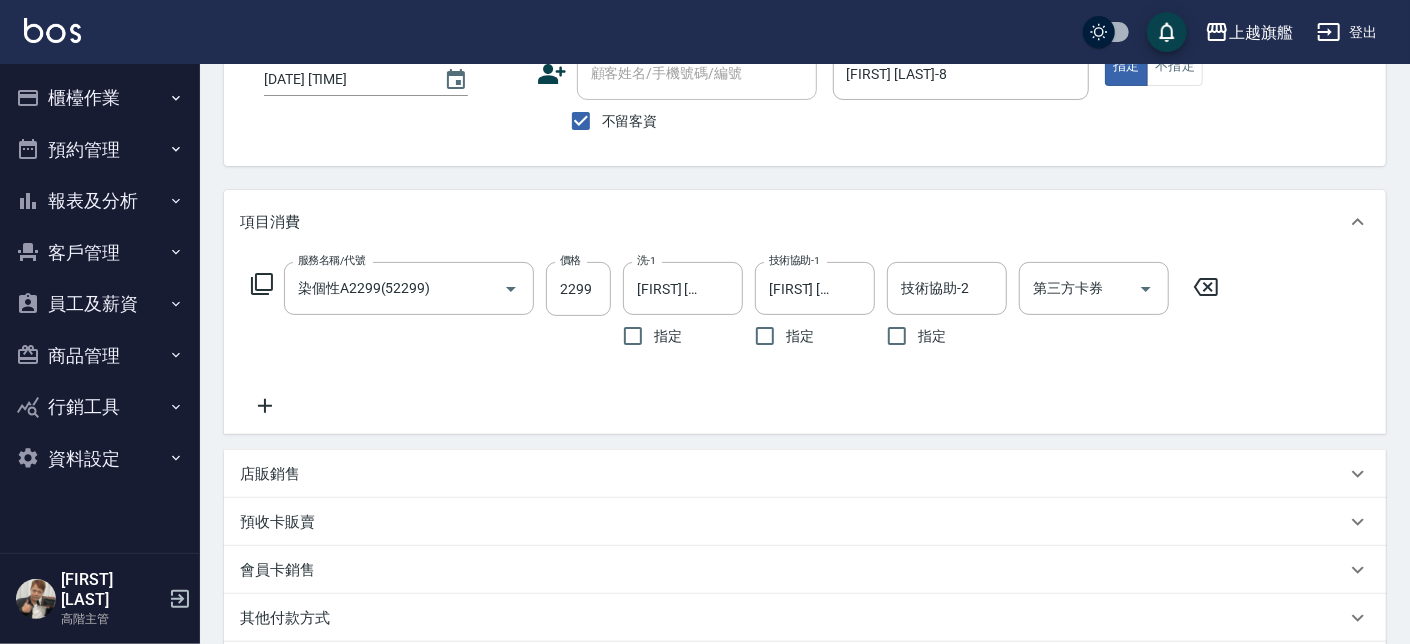 click 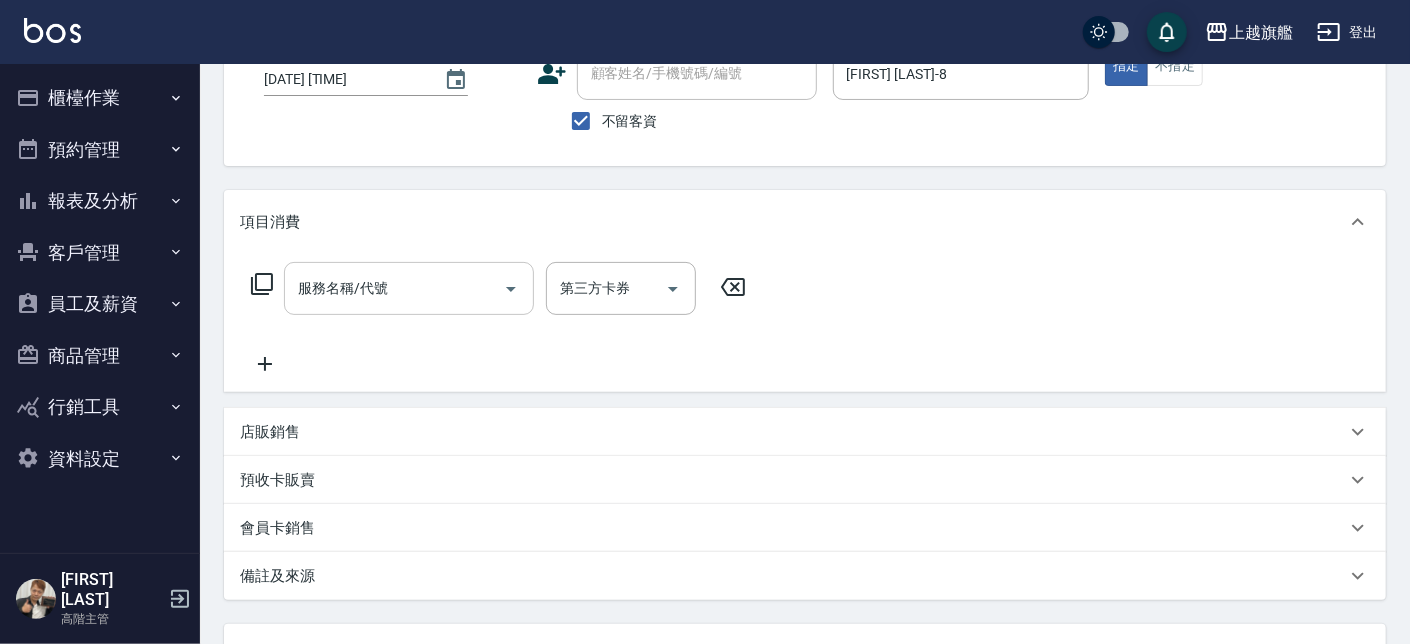 click on "服務名稱/代號" at bounding box center (409, 288) 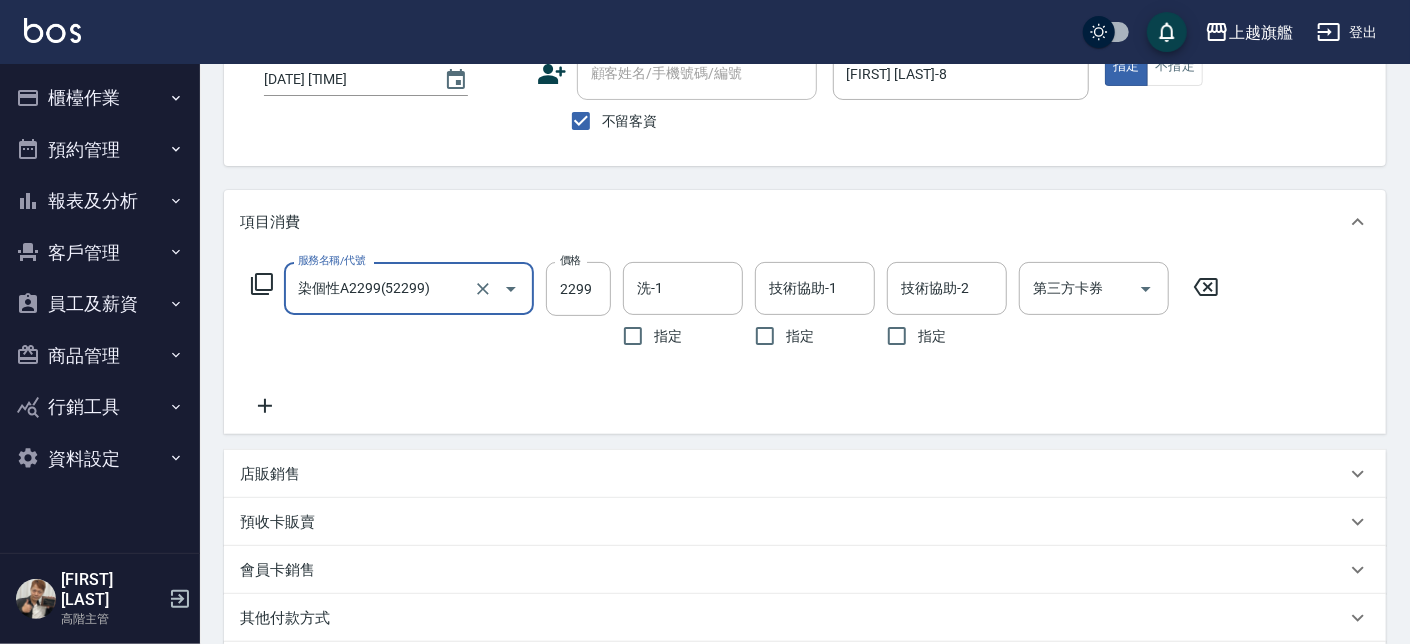 type on "染個性A2299(52299)" 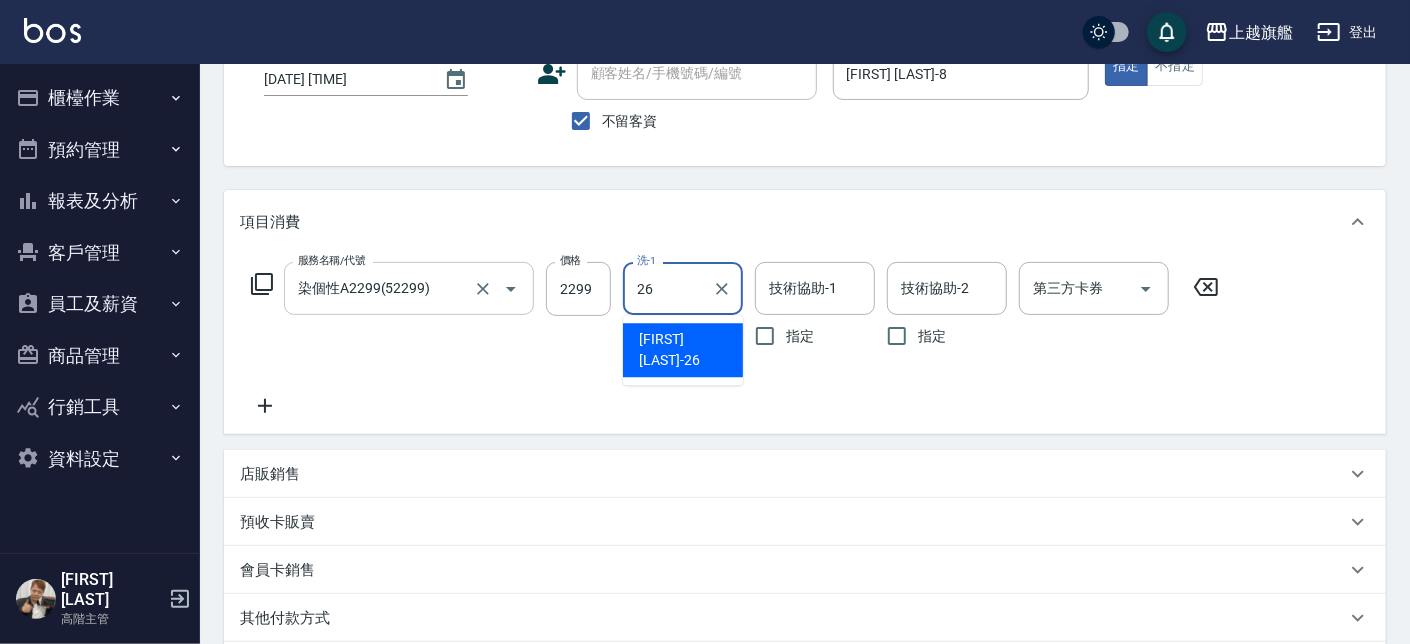 type on "[FIRST] [LAST]-26" 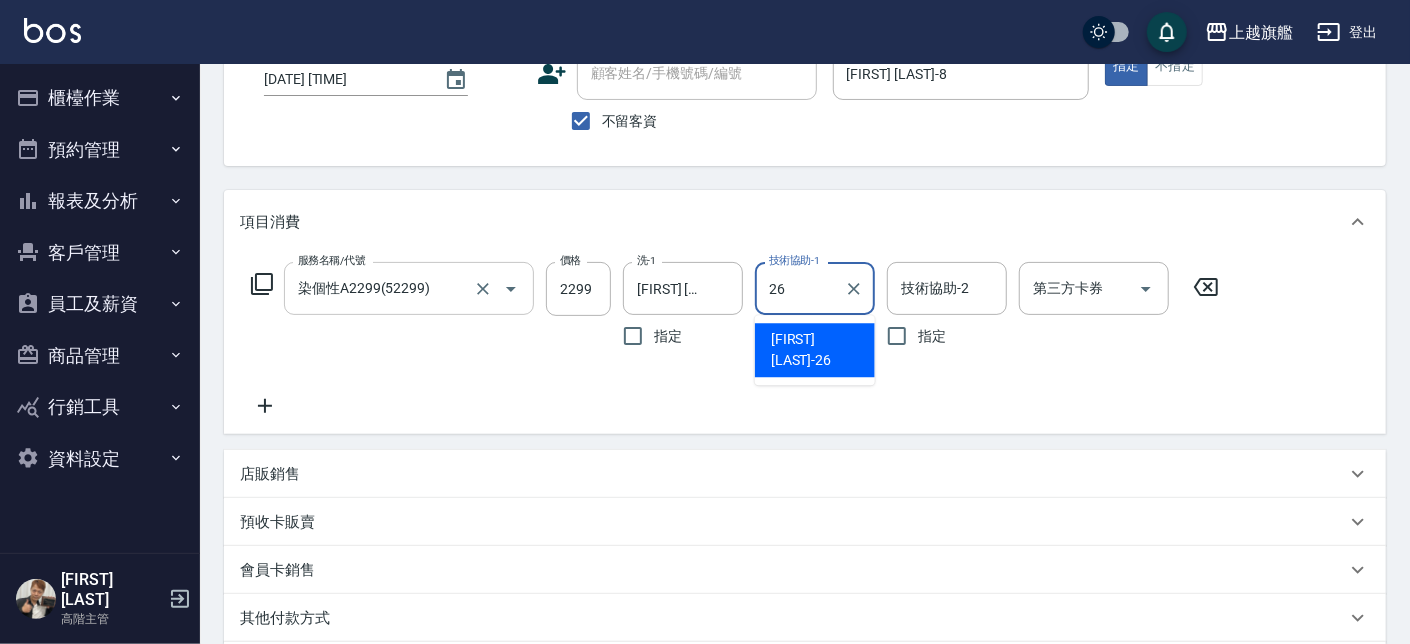 type on "[FIRST] [LAST]-26" 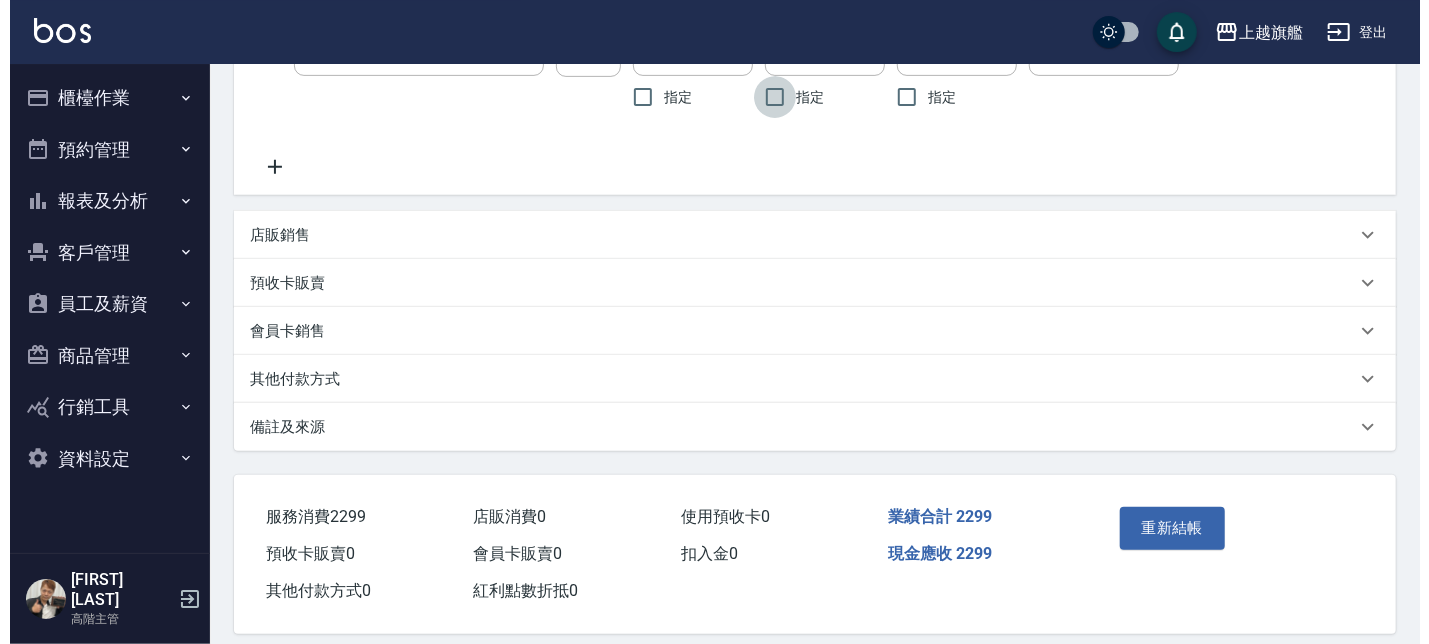 scroll, scrollTop: 398, scrollLeft: 0, axis: vertical 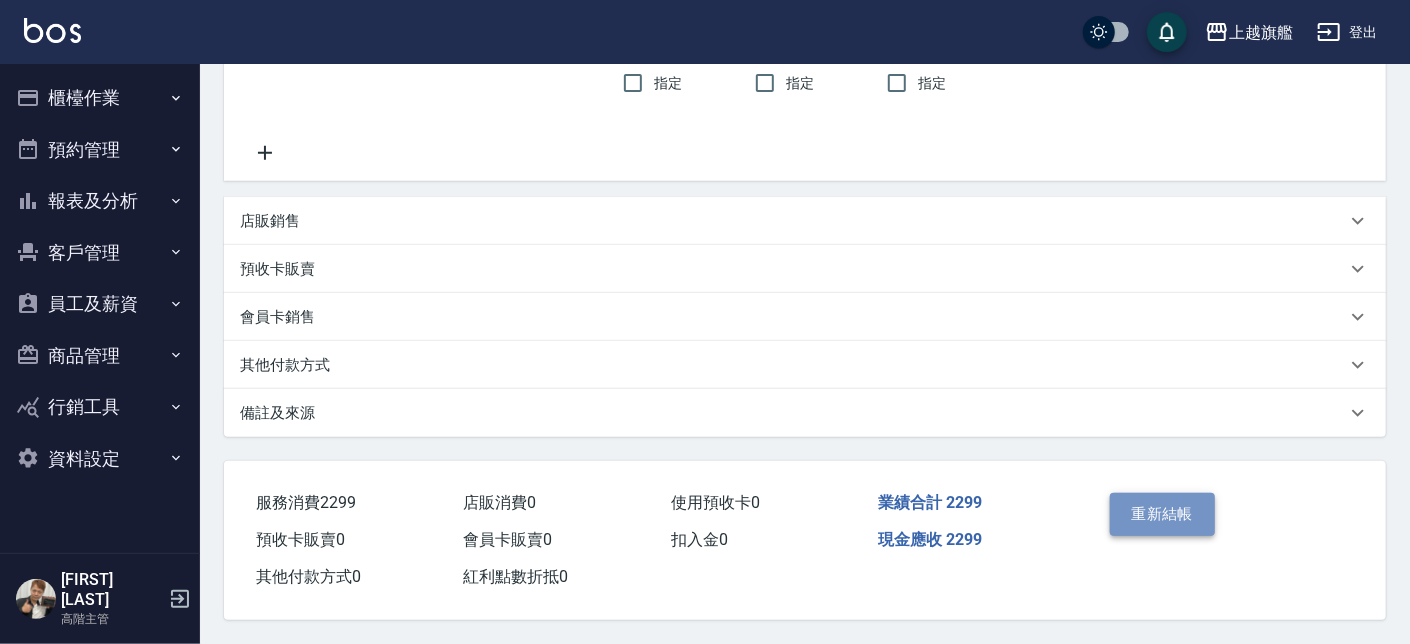 click on "重新結帳" at bounding box center (1163, 514) 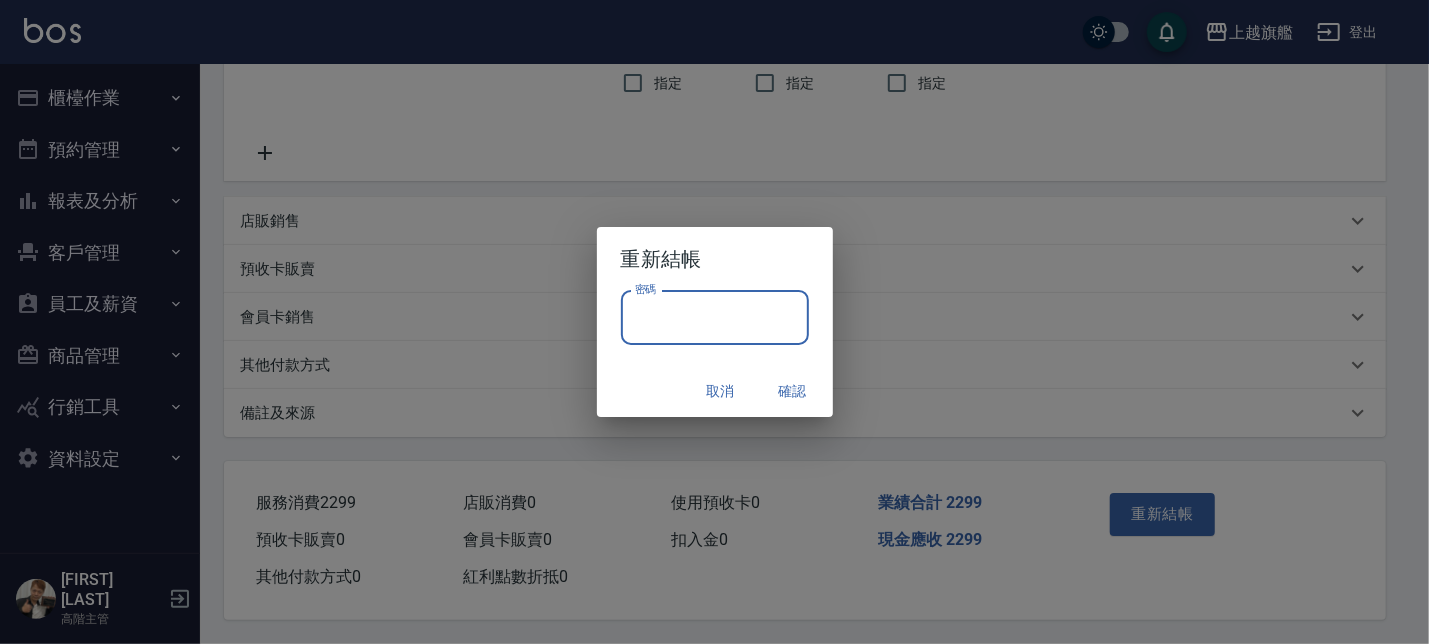 click on "密碼" at bounding box center [715, 318] 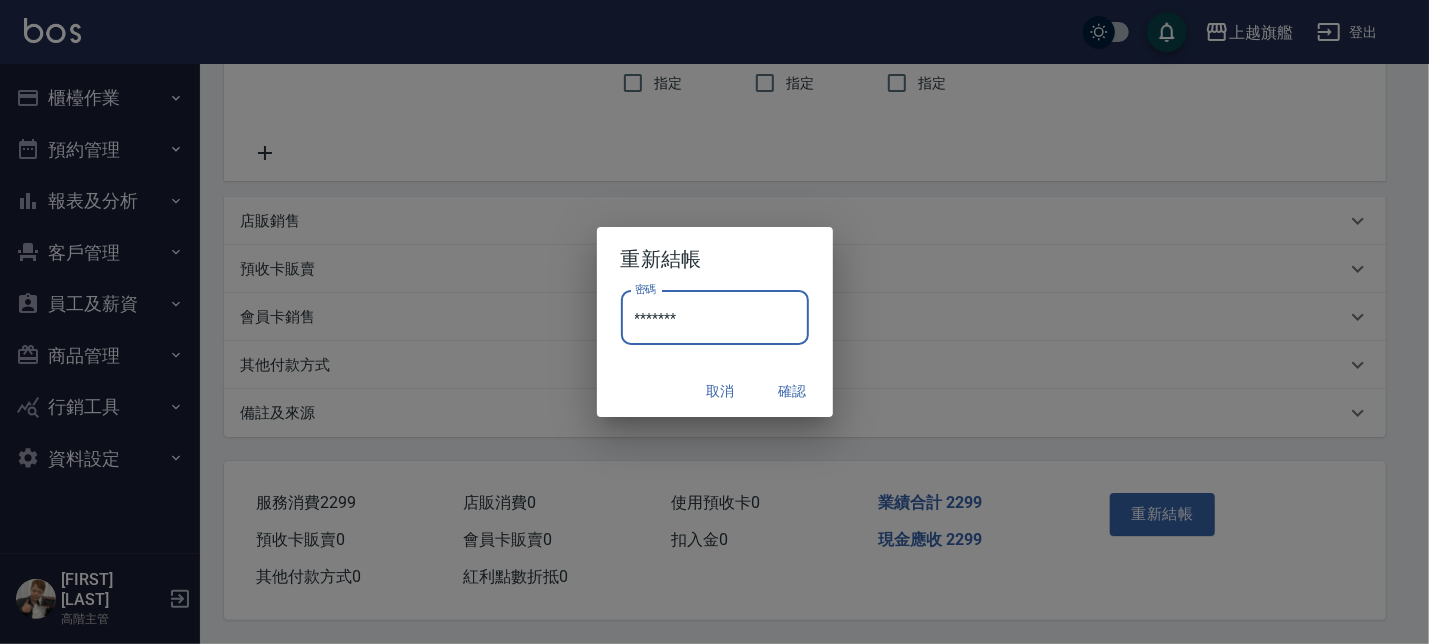 type on "*******" 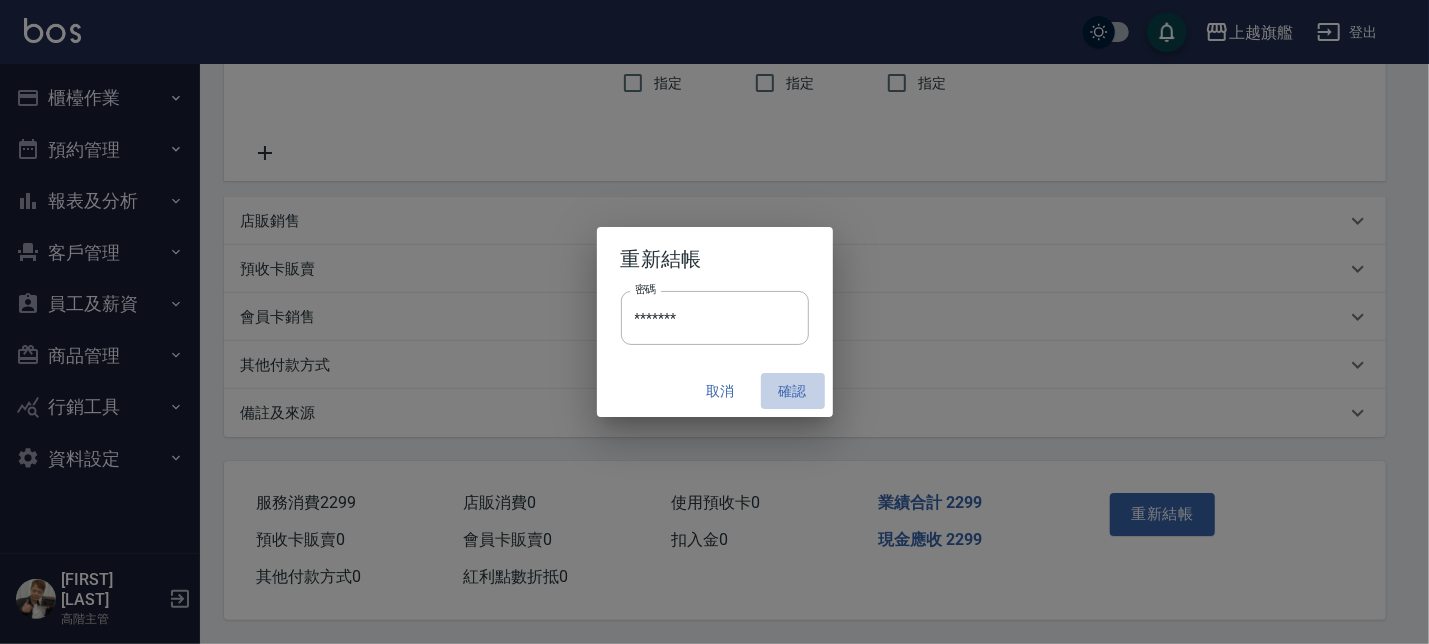 click on "確認" at bounding box center (793, 391) 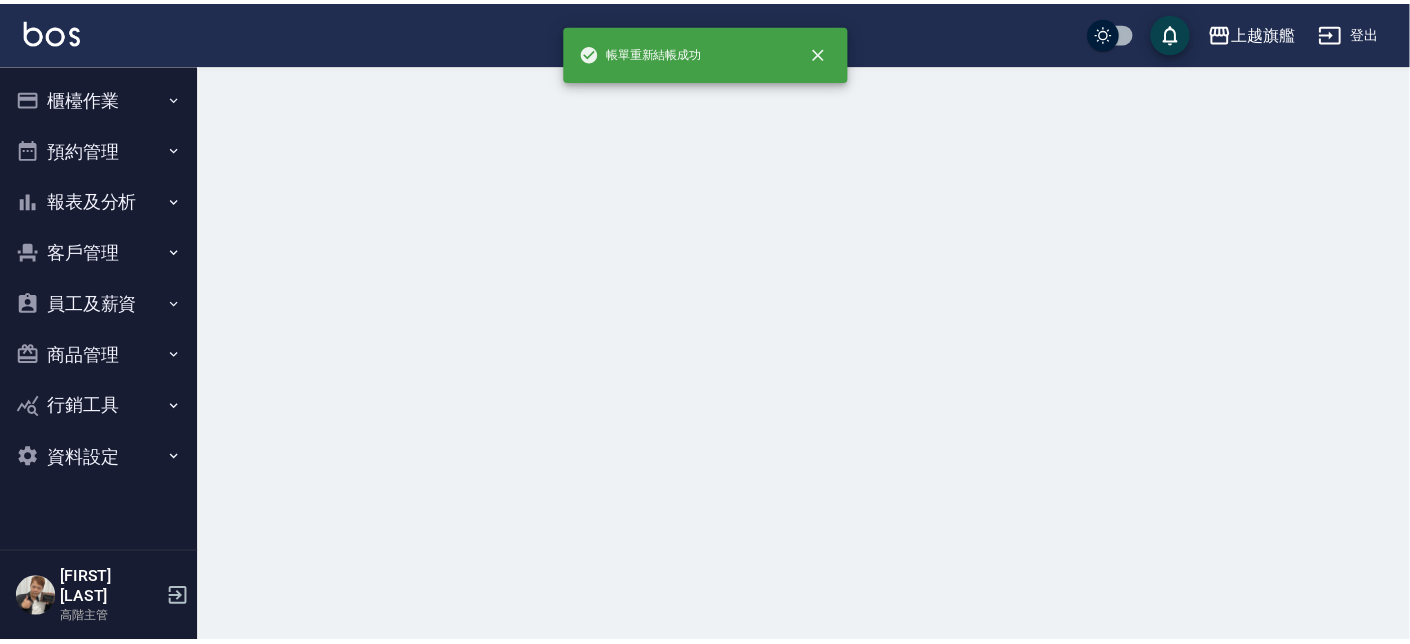 scroll, scrollTop: 0, scrollLeft: 0, axis: both 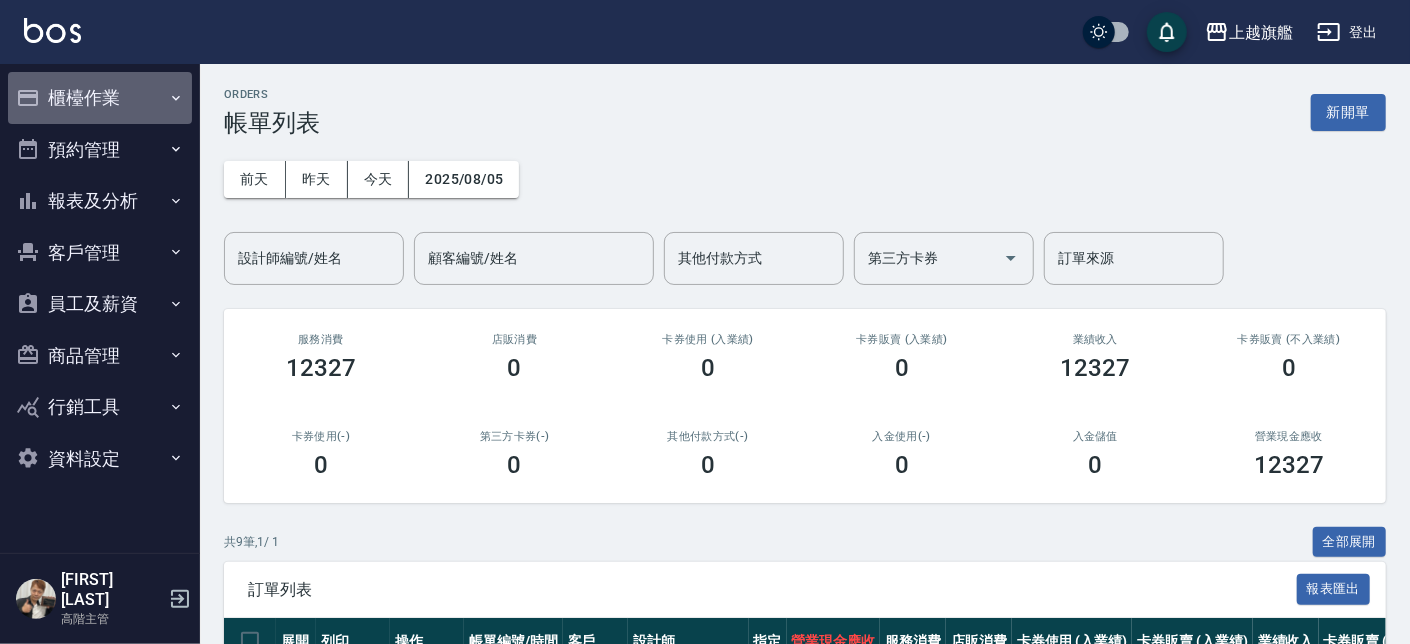 click on "櫃檯作業" at bounding box center (100, 98) 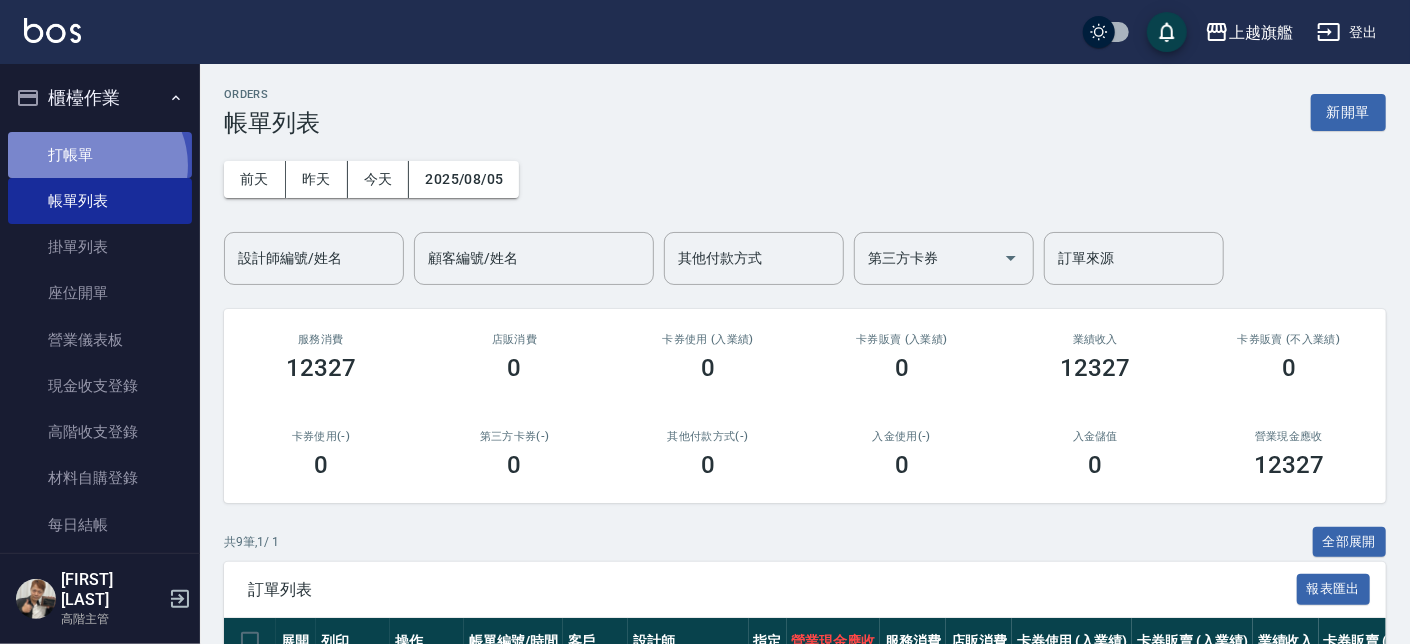 click on "打帳單" at bounding box center [100, 155] 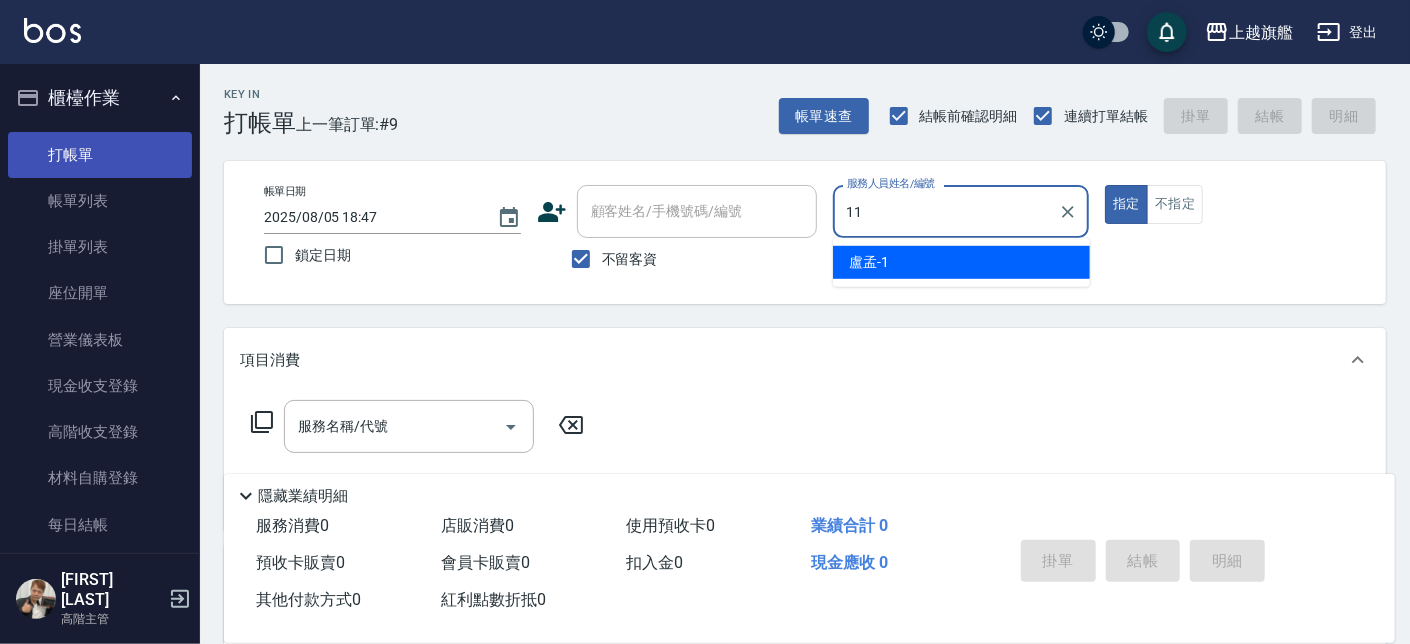 type on "[FIRST] [LAST]-11" 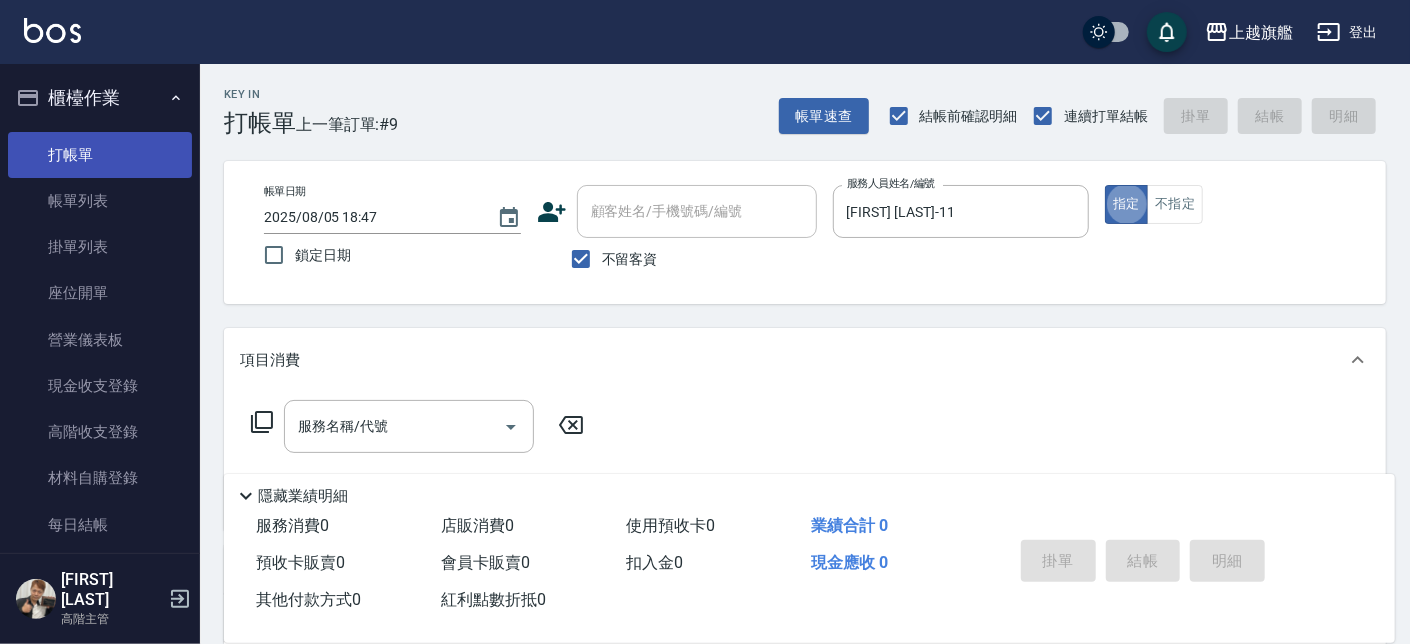 type on "true" 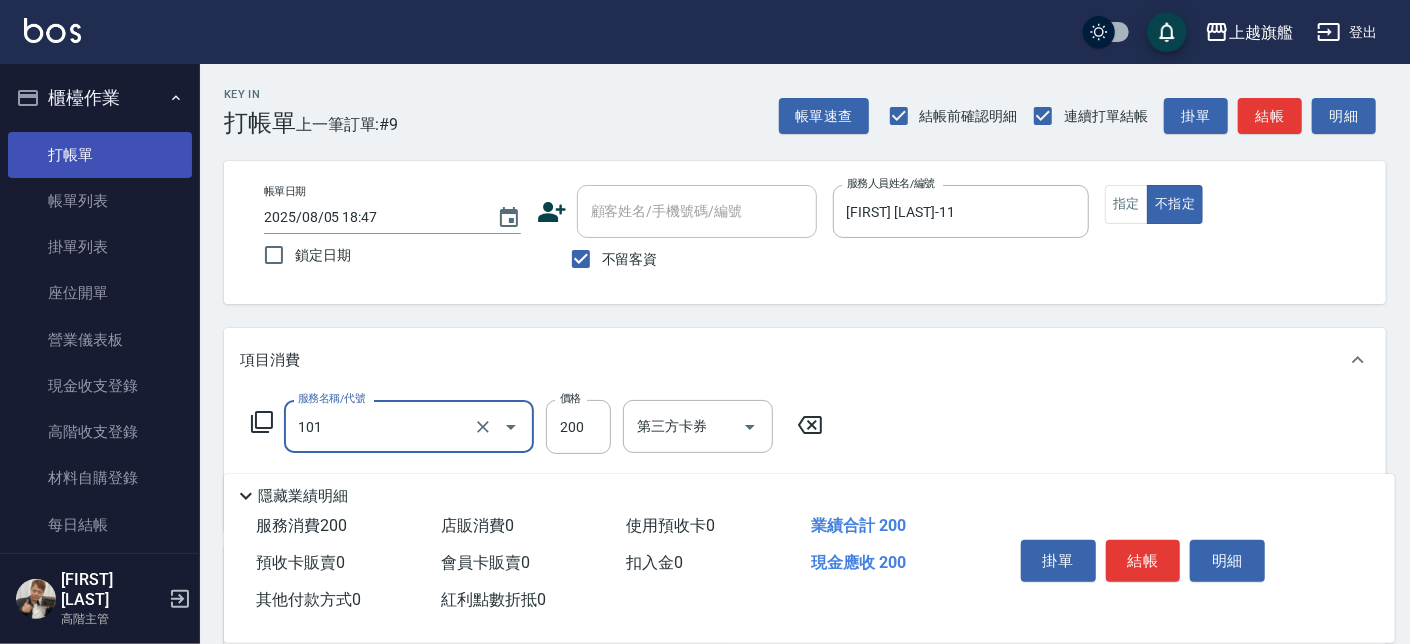 type on "一般洗(101)" 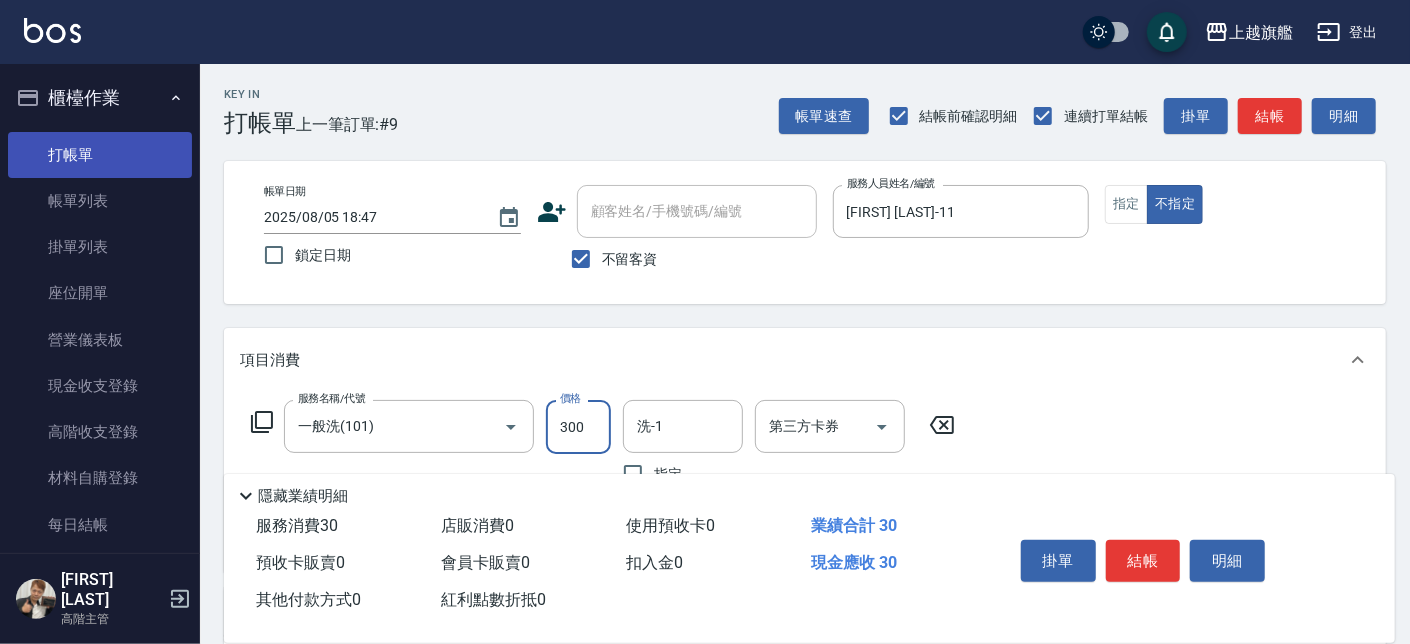 type on "300" 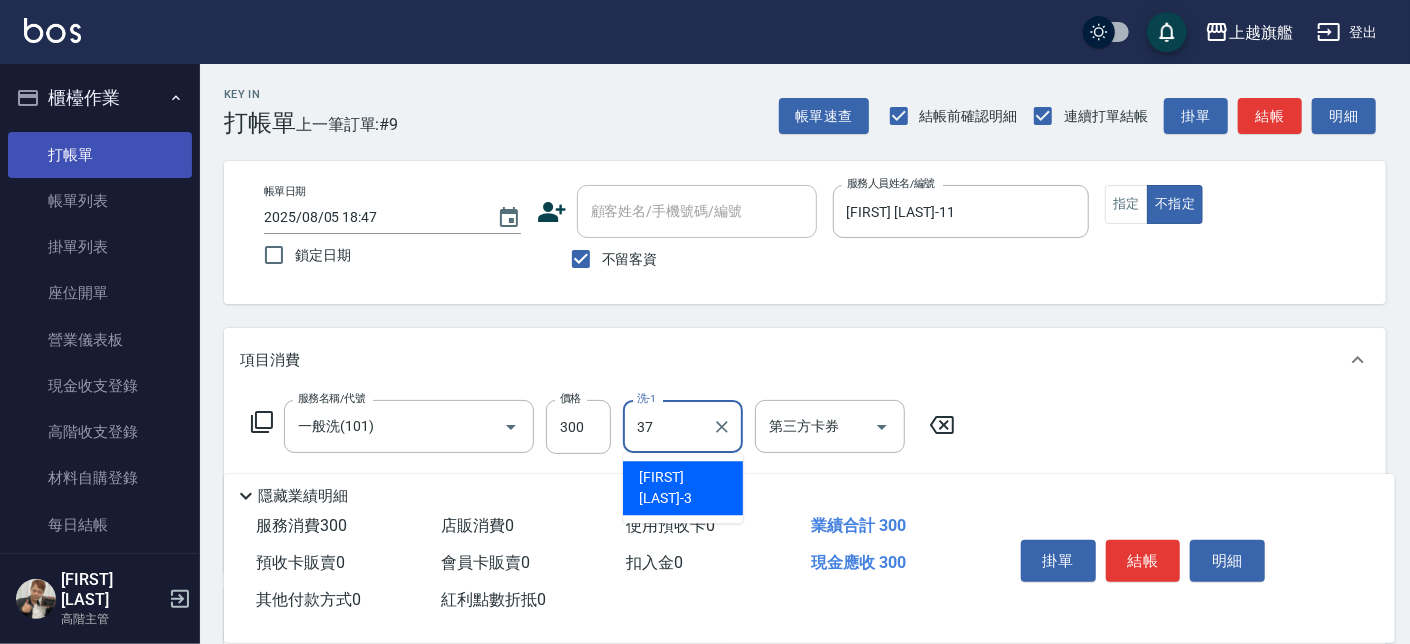 type on "[FIRST] [LAST]-37" 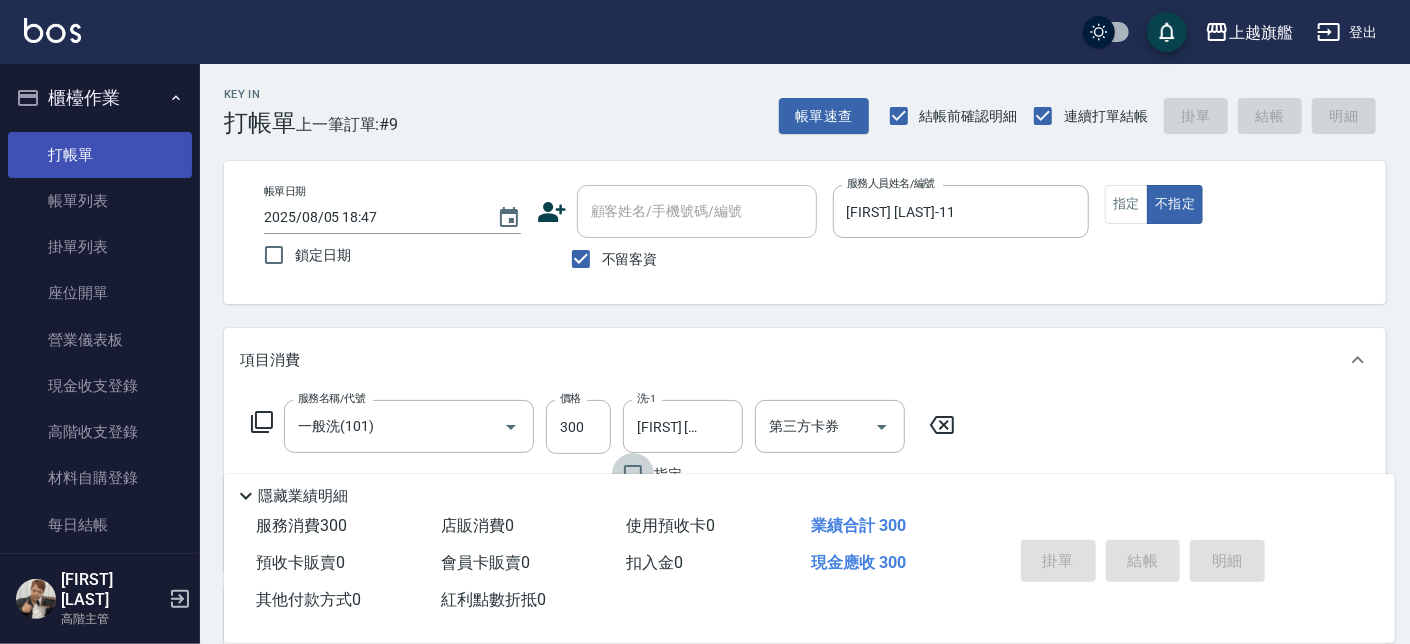 type 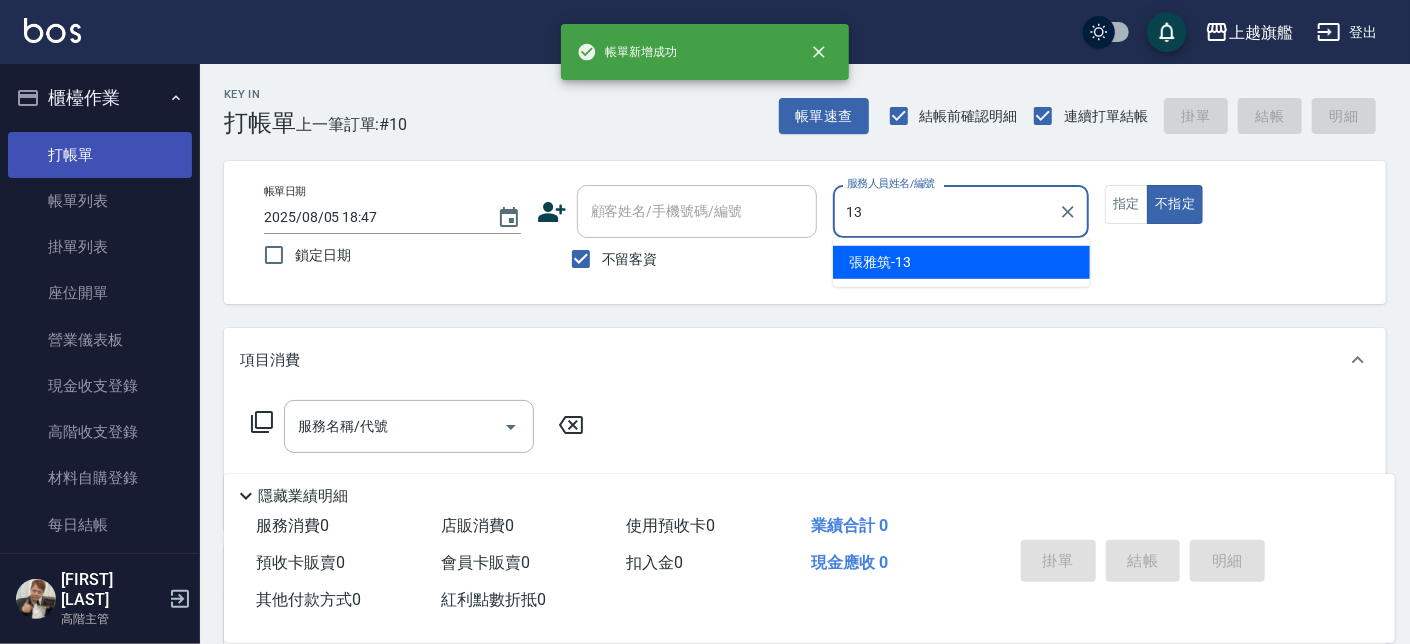 type on "[FIRST] [LAST]-13" 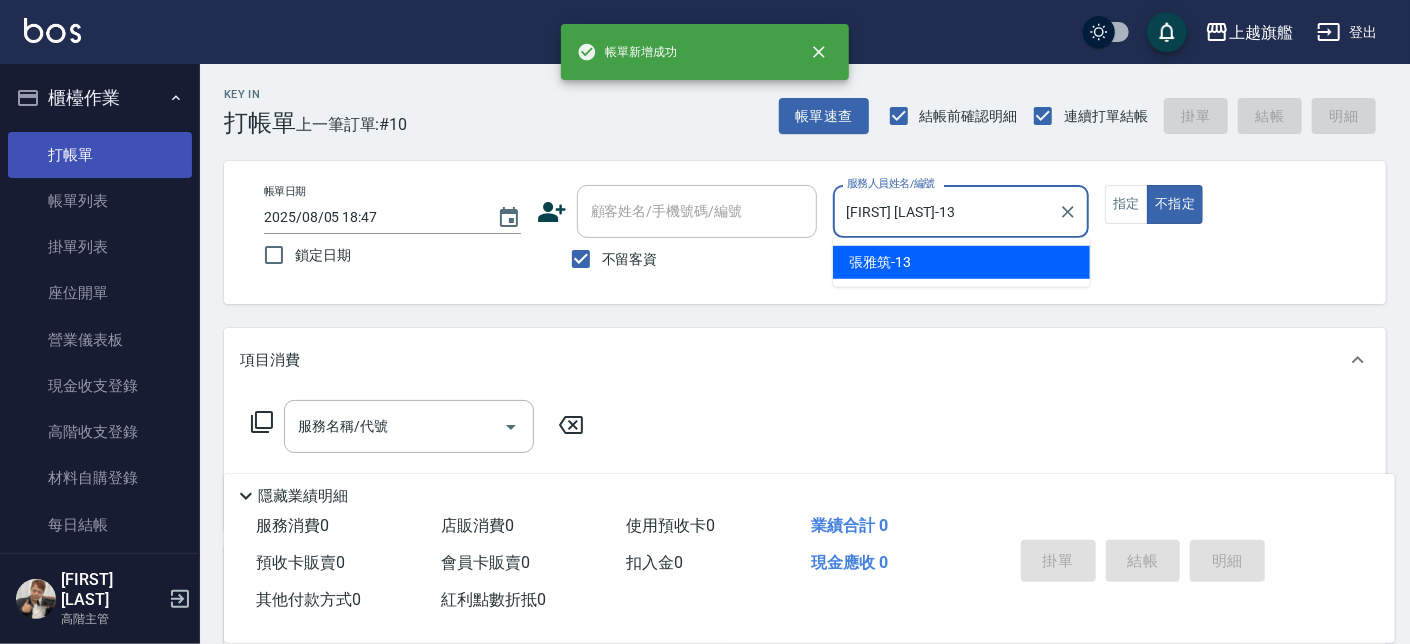 type on "false" 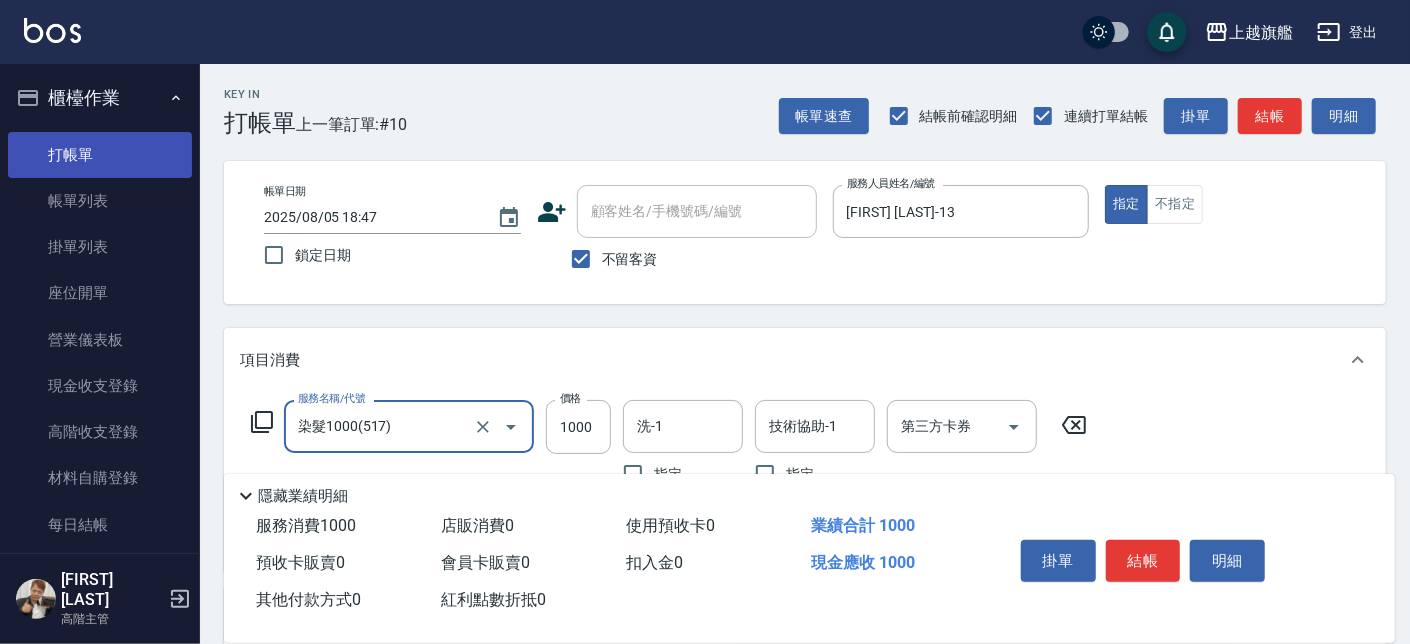 type on "染髮1000(517)" 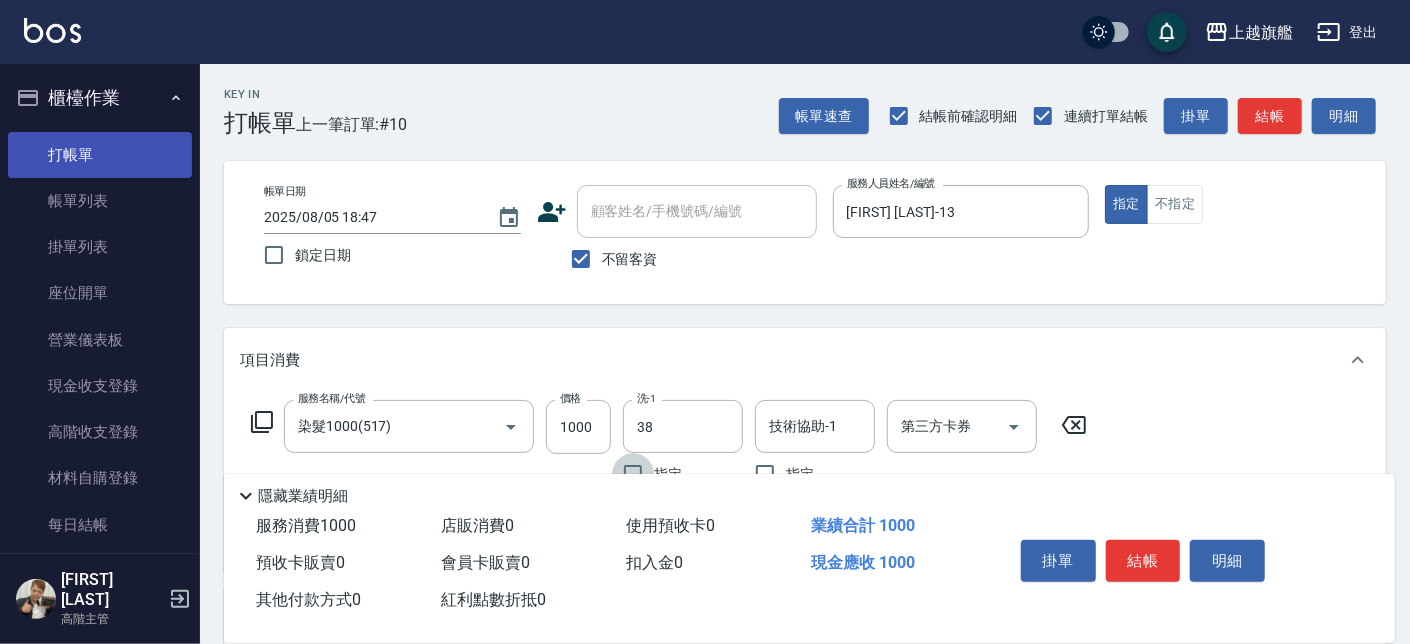 type on "[LAST]-[NUMBER]" 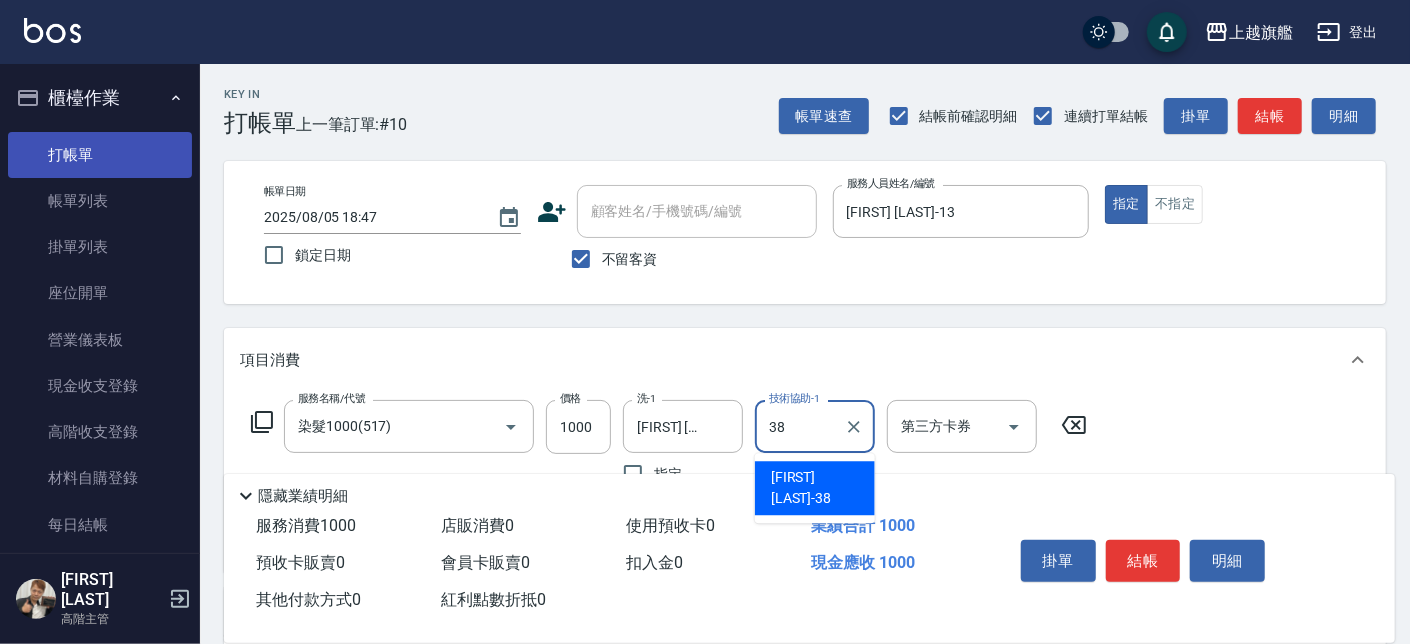 type on "[LAST]-[NUMBER]" 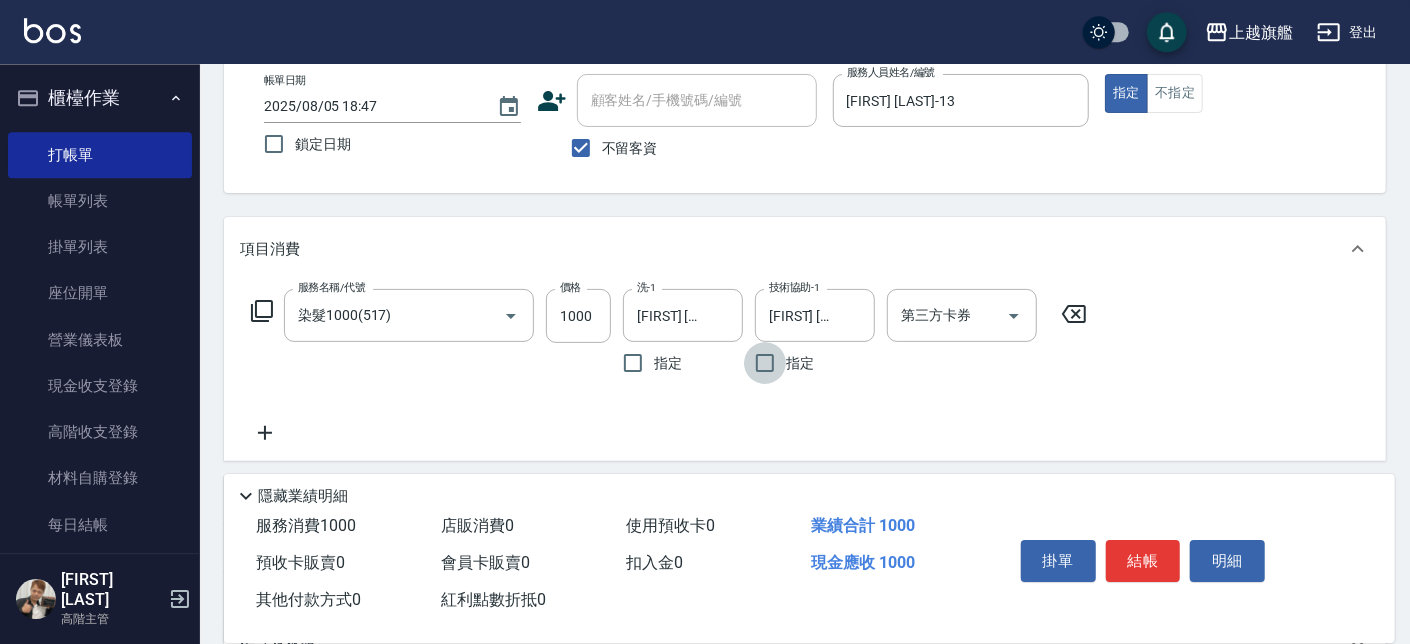 scroll, scrollTop: 113, scrollLeft: 0, axis: vertical 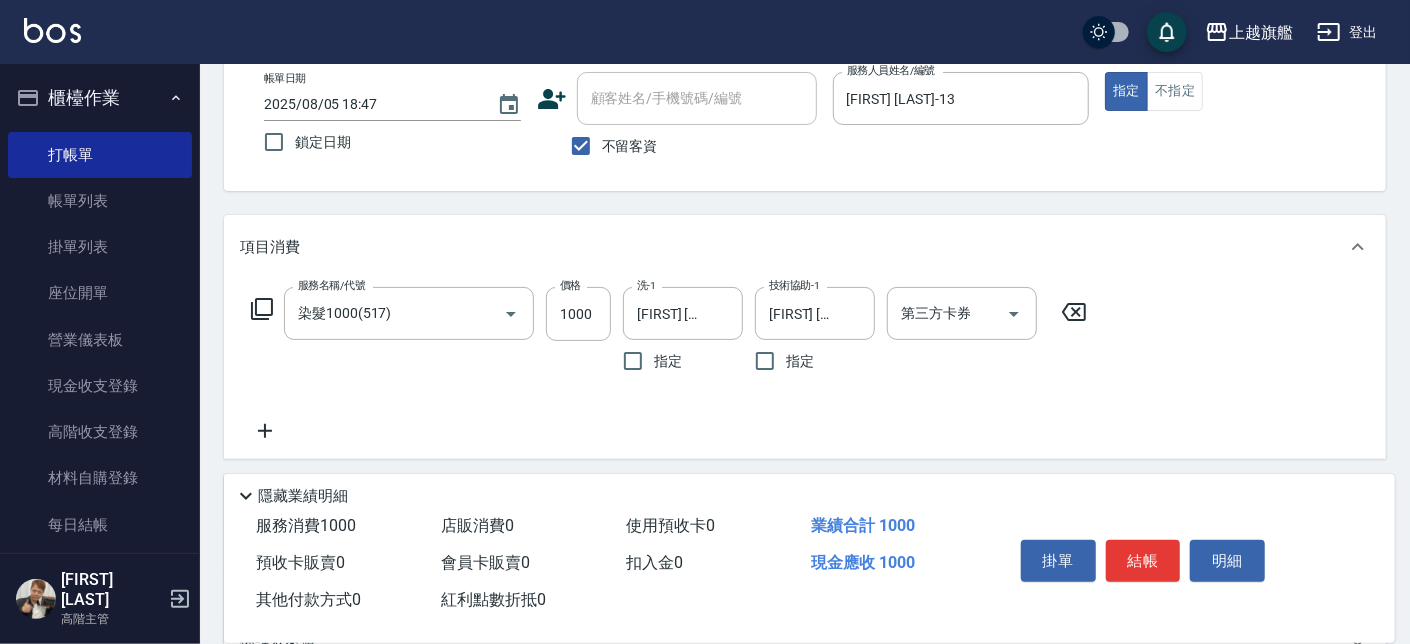 click 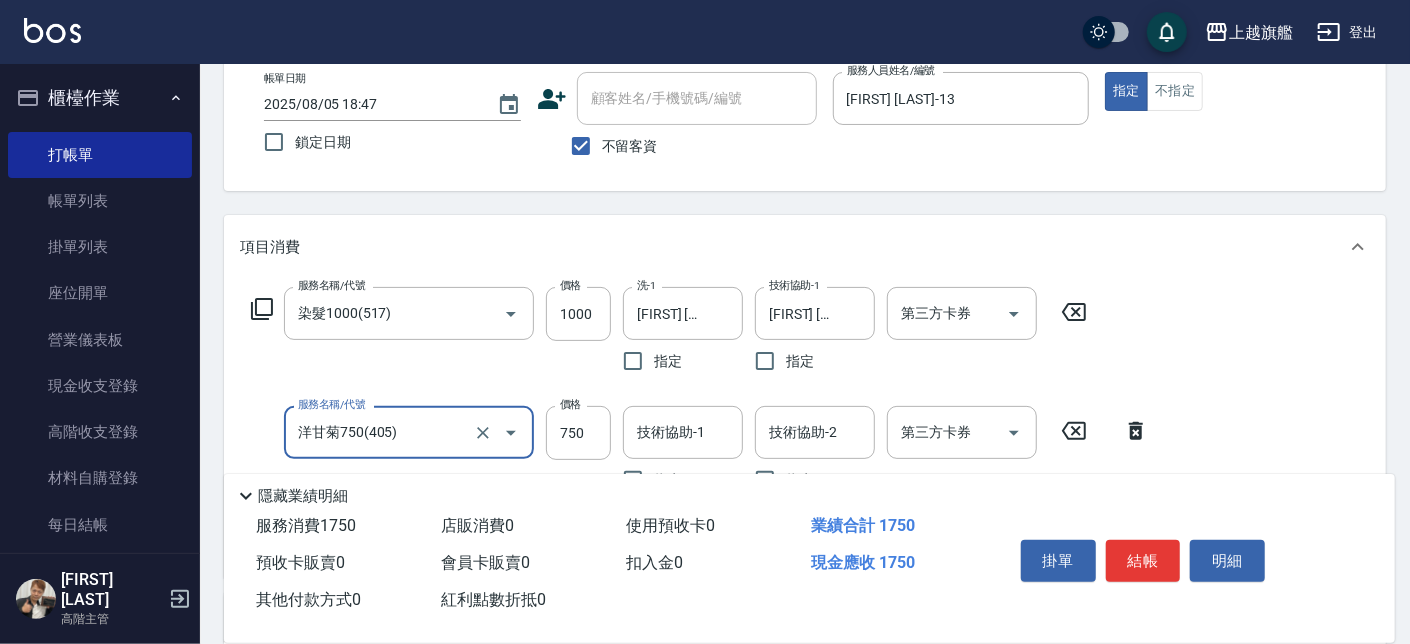 type on "洋甘菊750(405)" 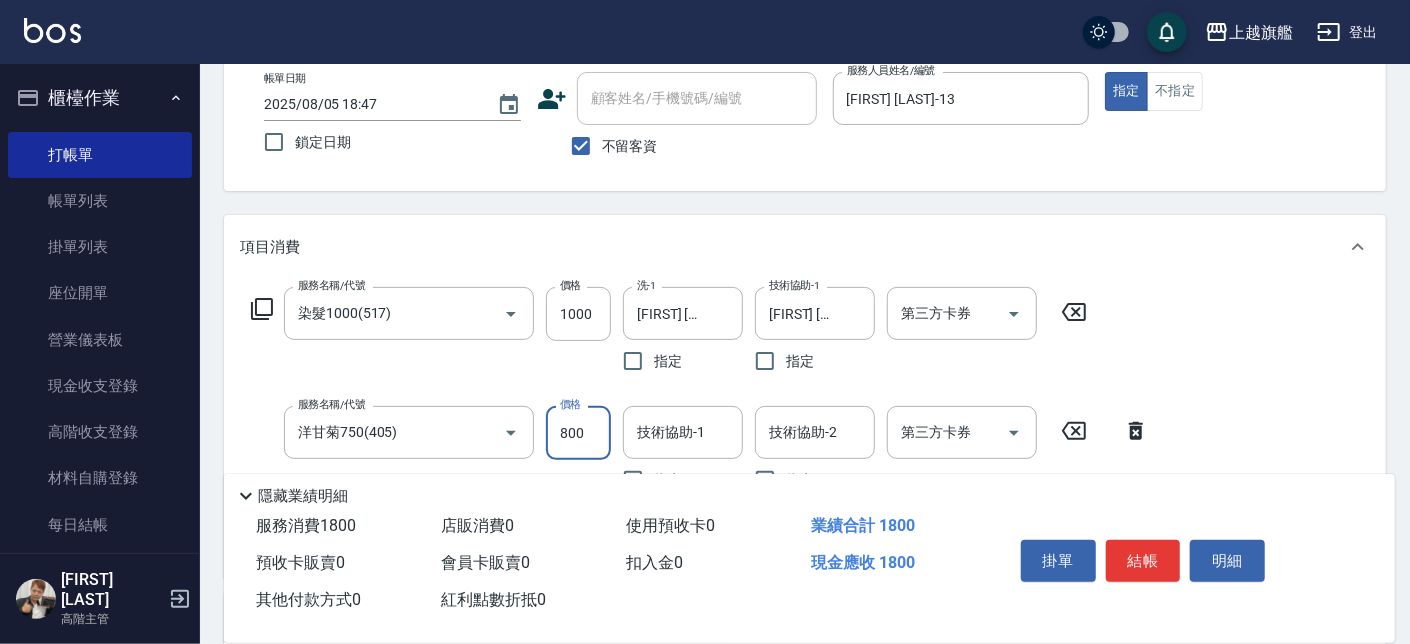 type on "800" 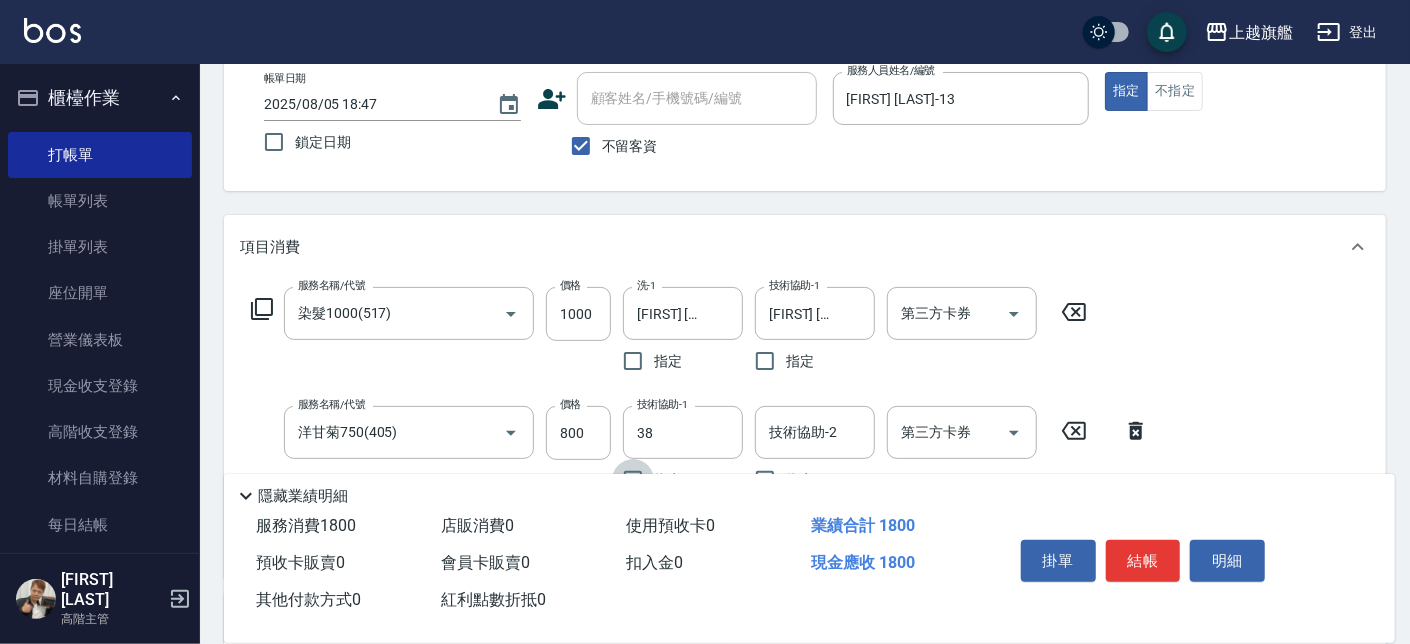 type on "[LAST]-[NUMBER]" 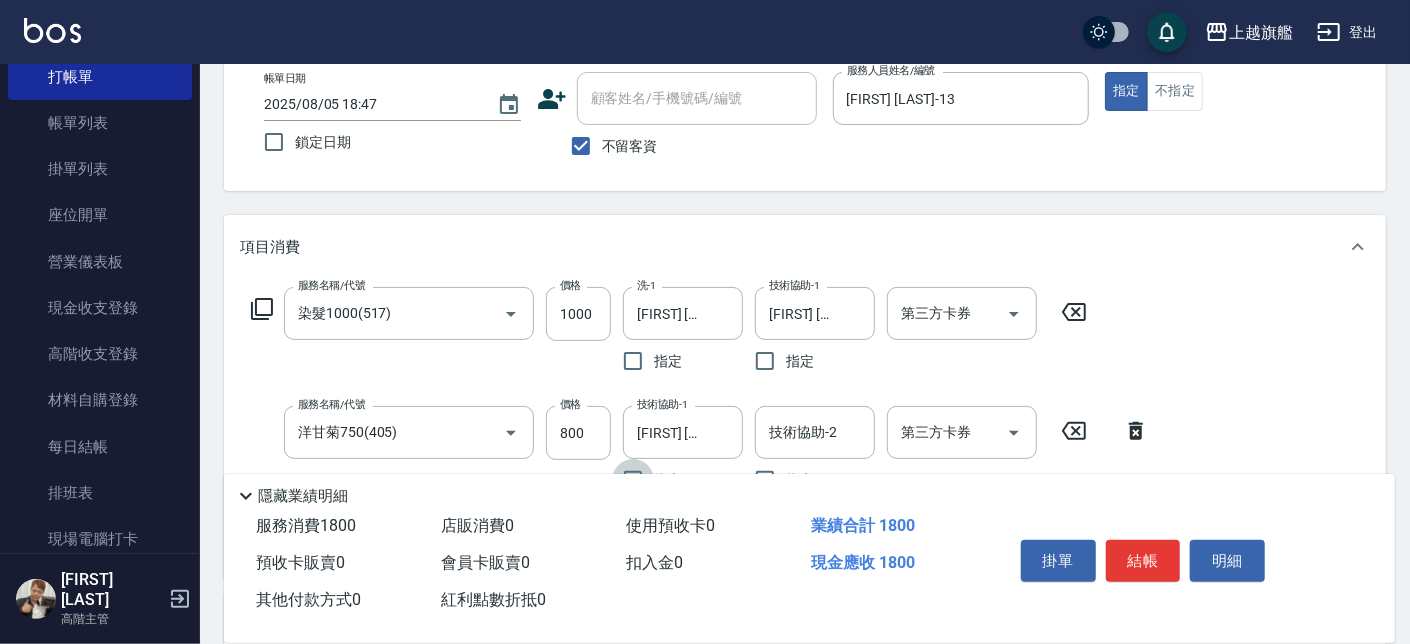 scroll, scrollTop: 120, scrollLeft: 0, axis: vertical 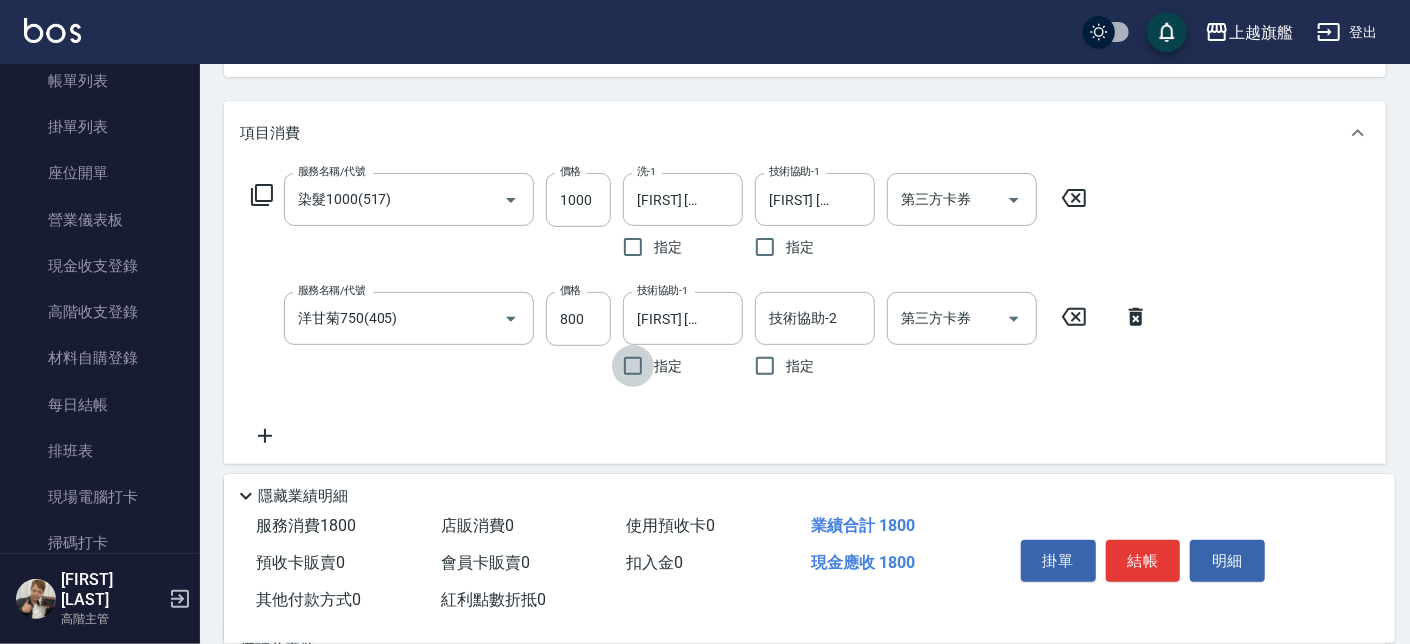 click 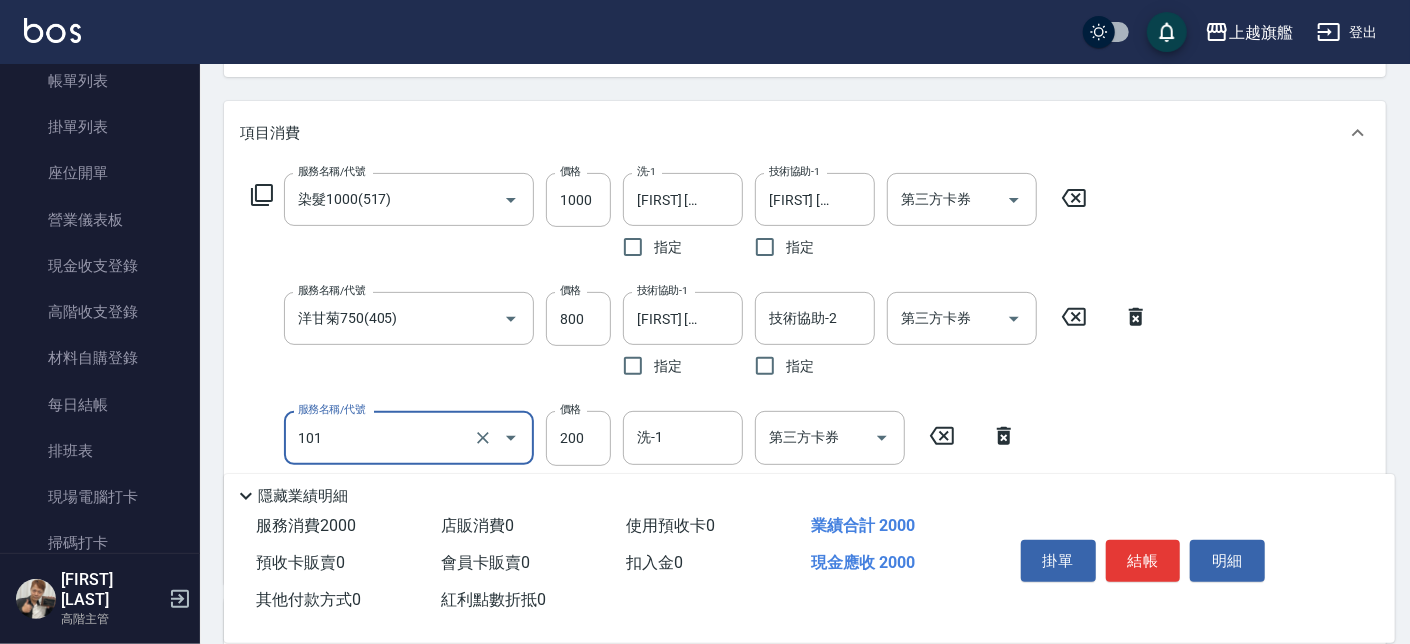 type on "一般洗(101)" 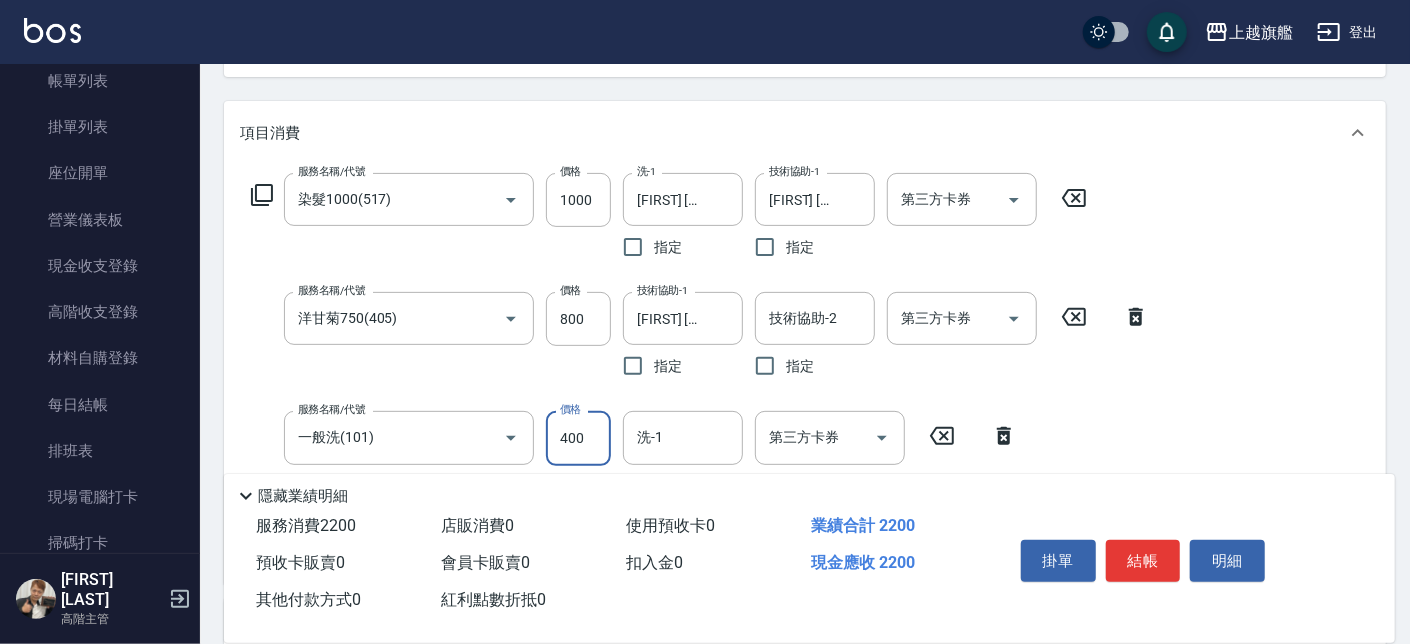 type on "400" 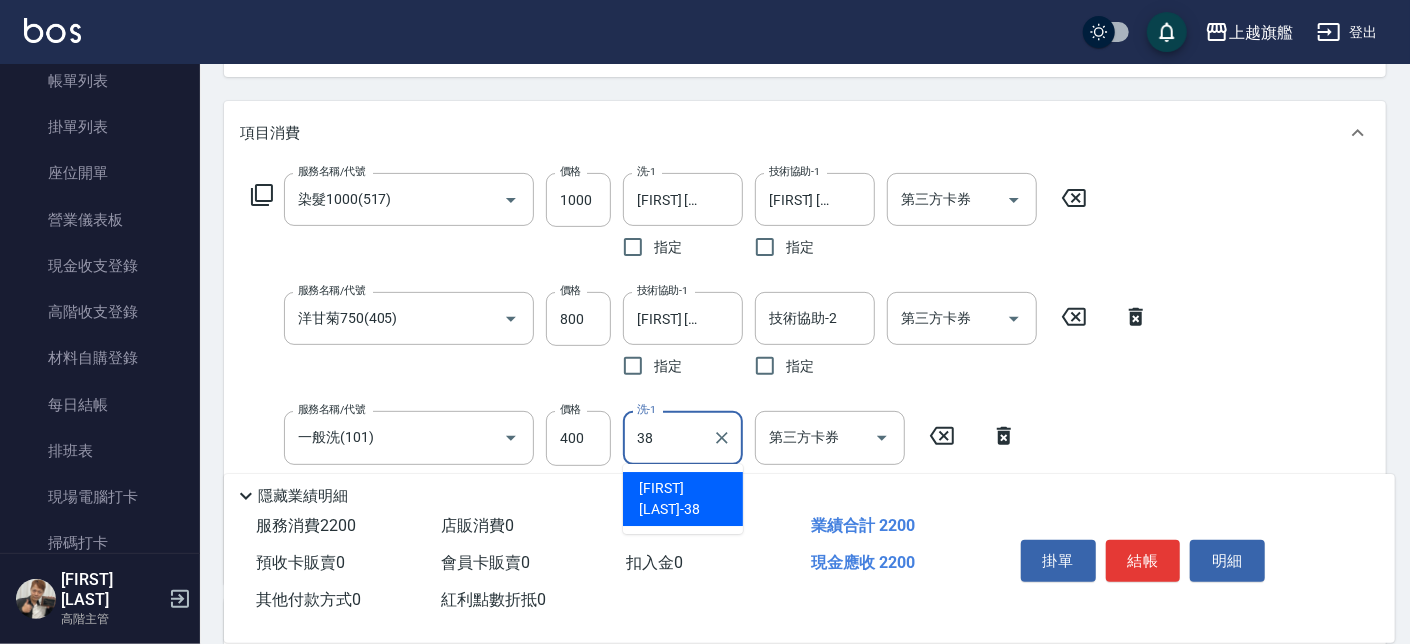 type on "[LAST]-[NUMBER]" 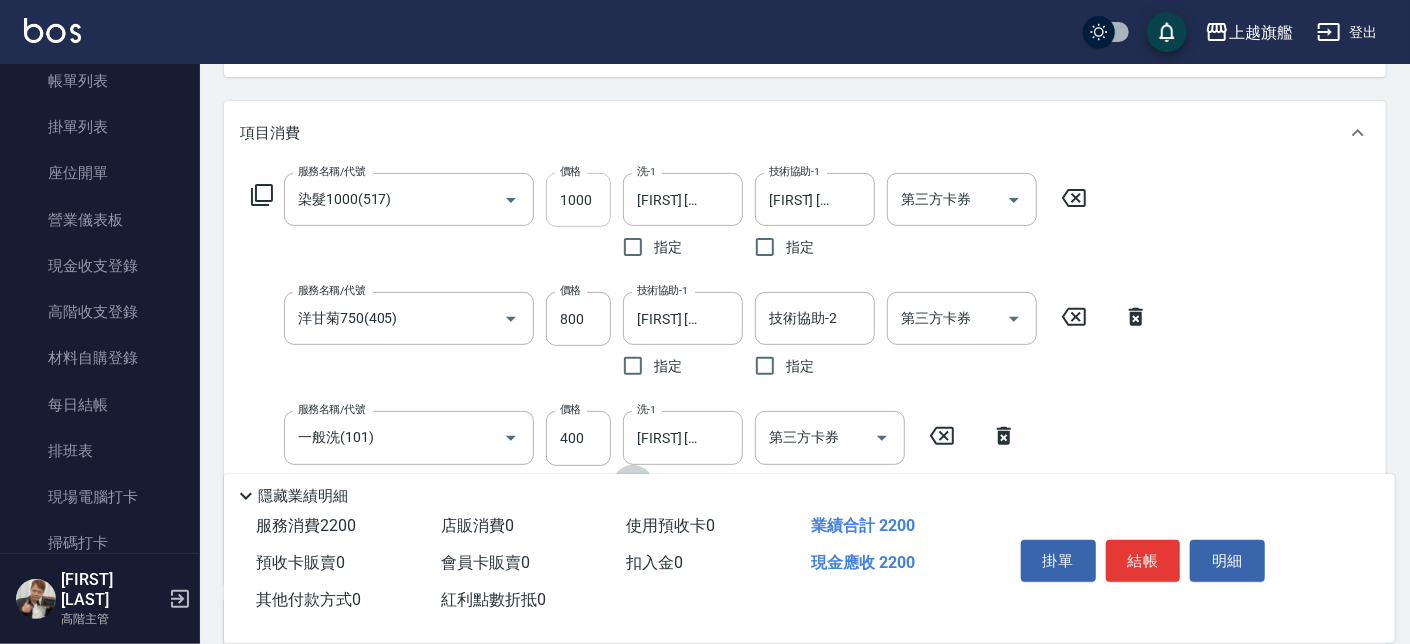 click on "1000" at bounding box center (578, 200) 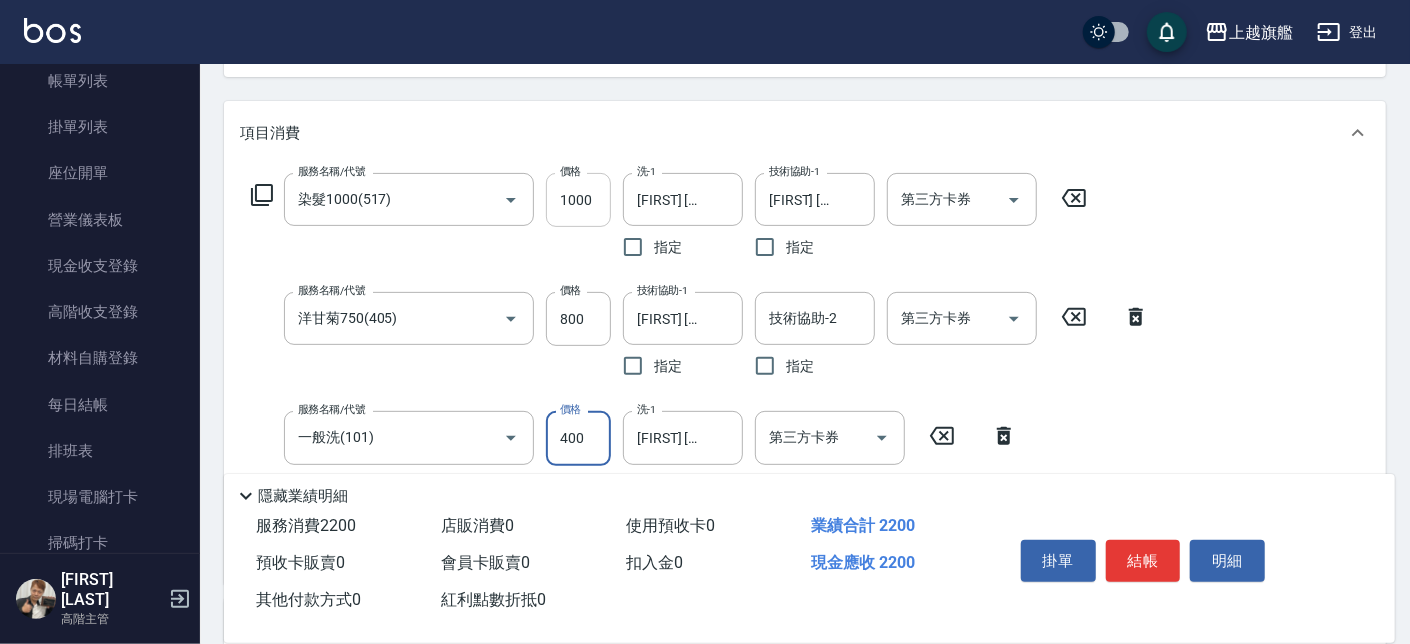 click on "1000" at bounding box center (578, 200) 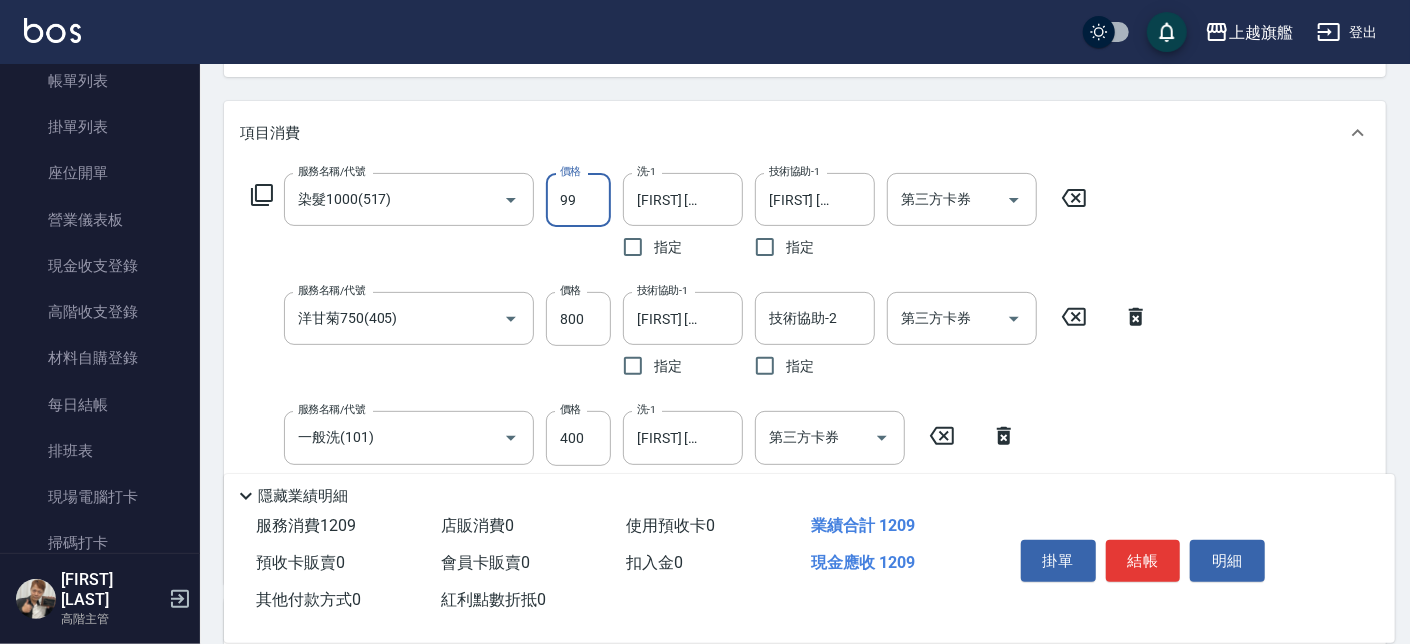 type on "999" 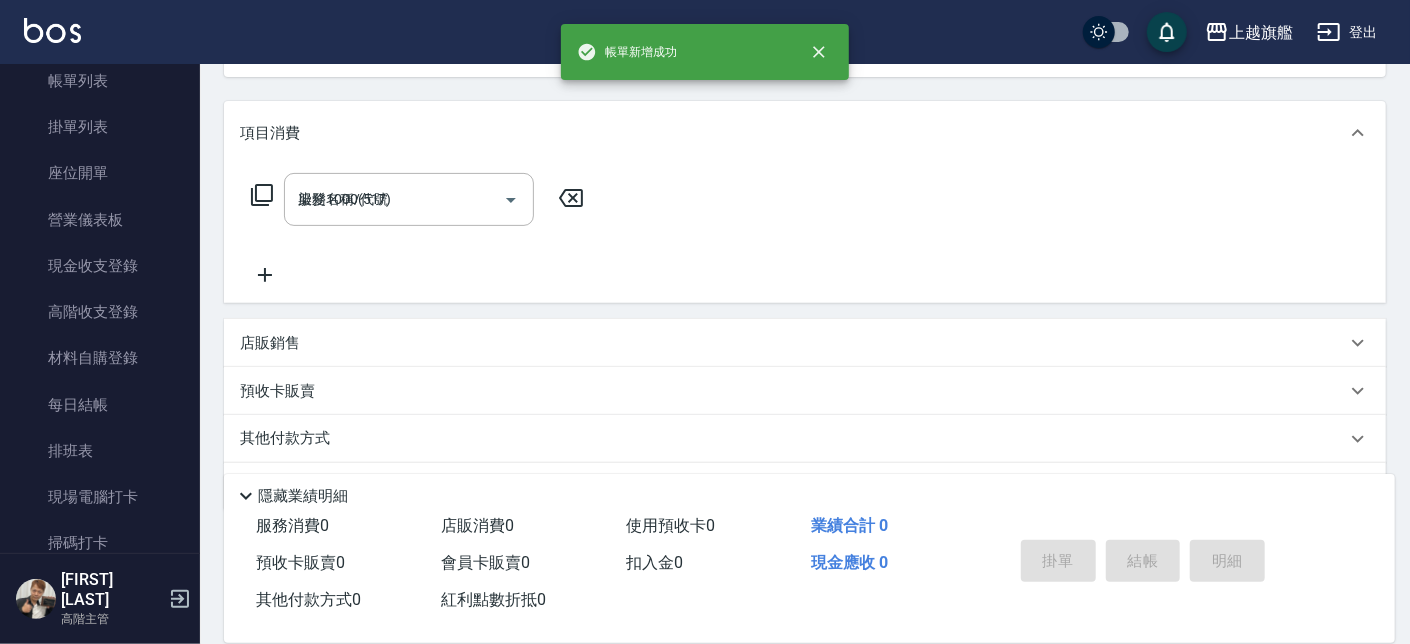 type on "2025/08/05 18:48" 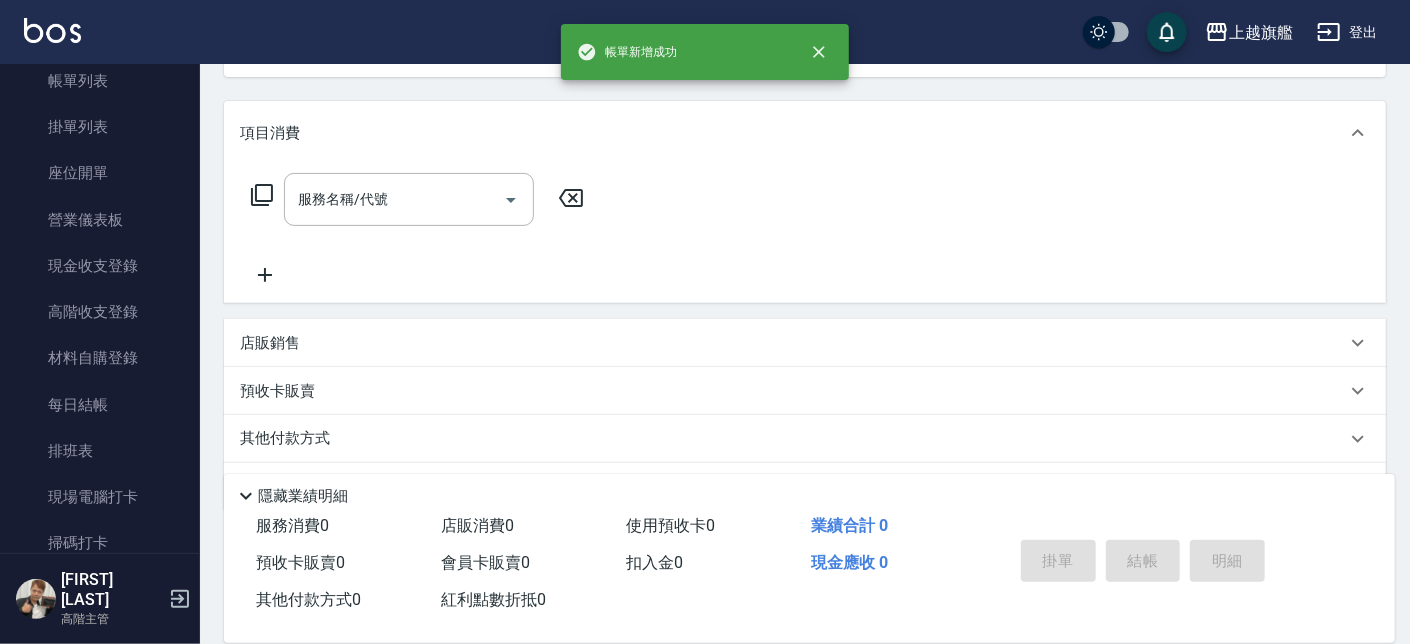 scroll, scrollTop: 0, scrollLeft: 0, axis: both 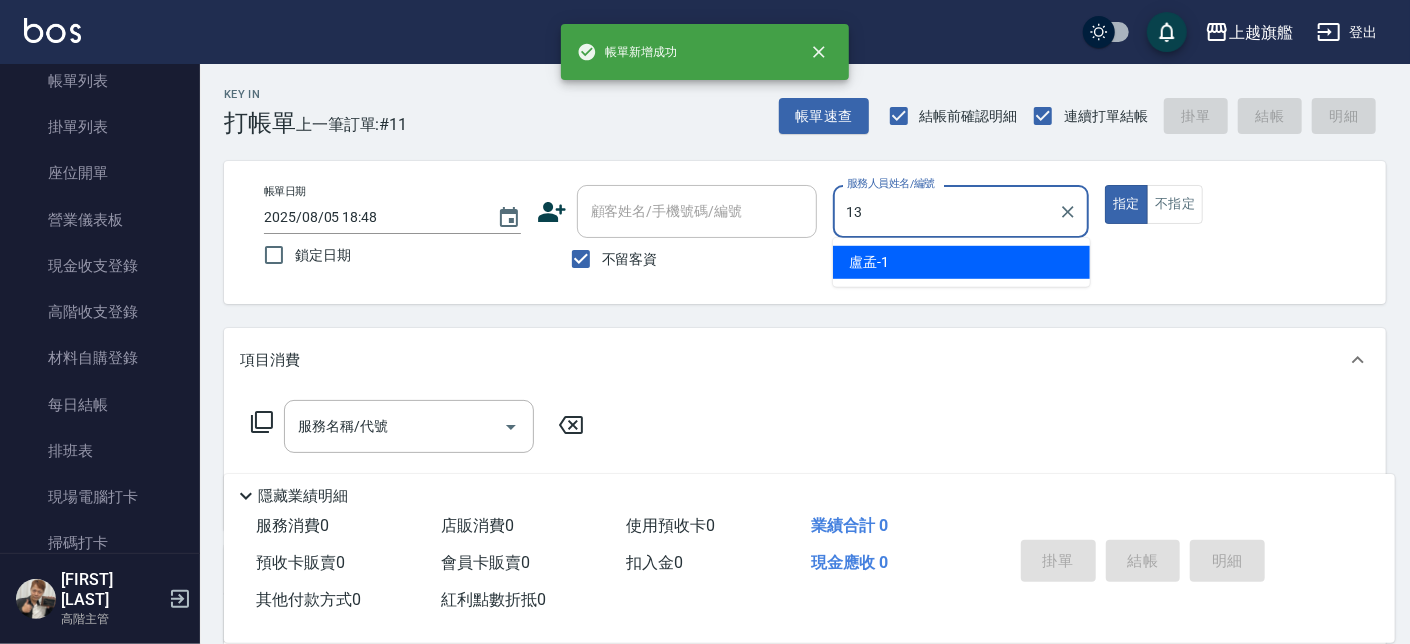 type on "[LAST]-[NUMBER]" 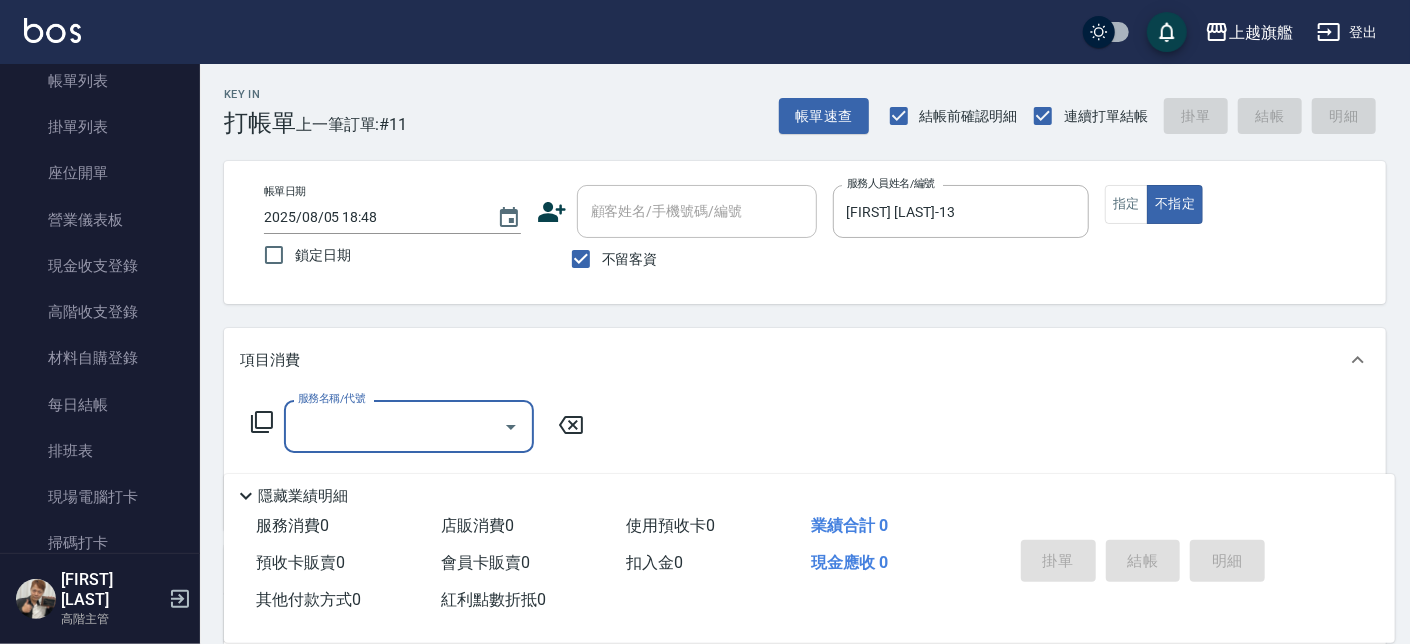 type on "1" 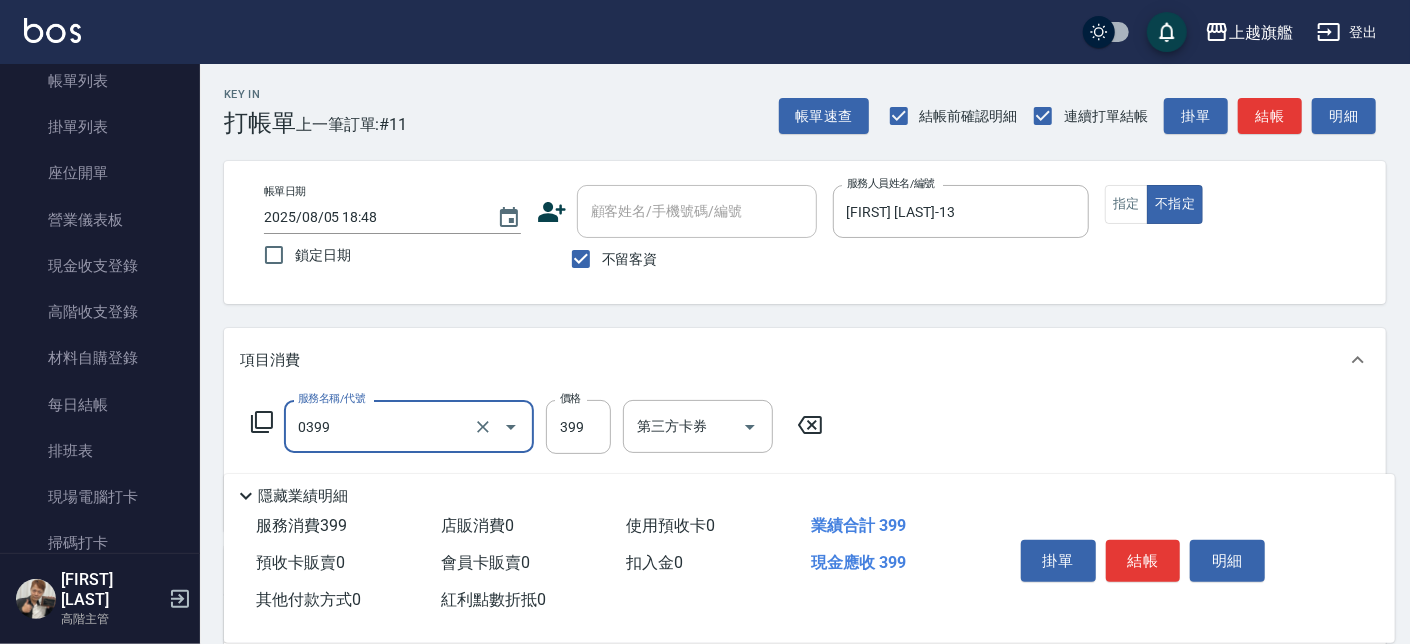 type on "海鹽SPA(0399)" 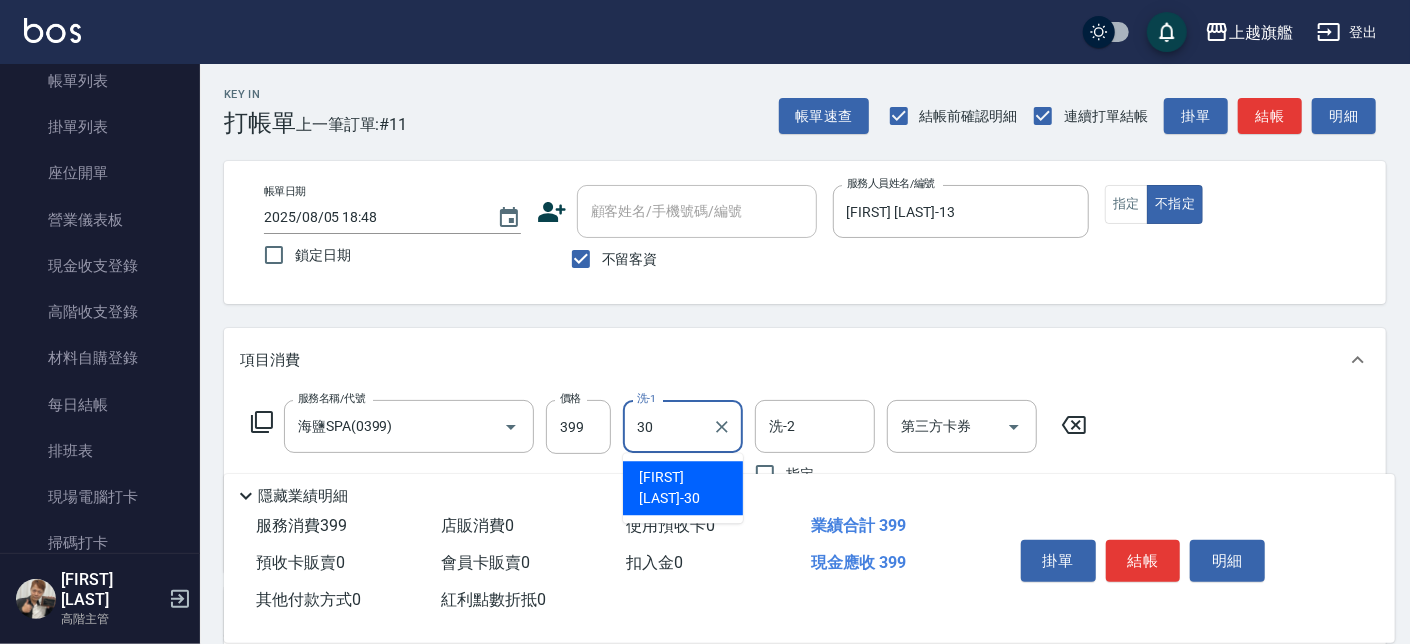 type on "[LAST]-[NUMBER]" 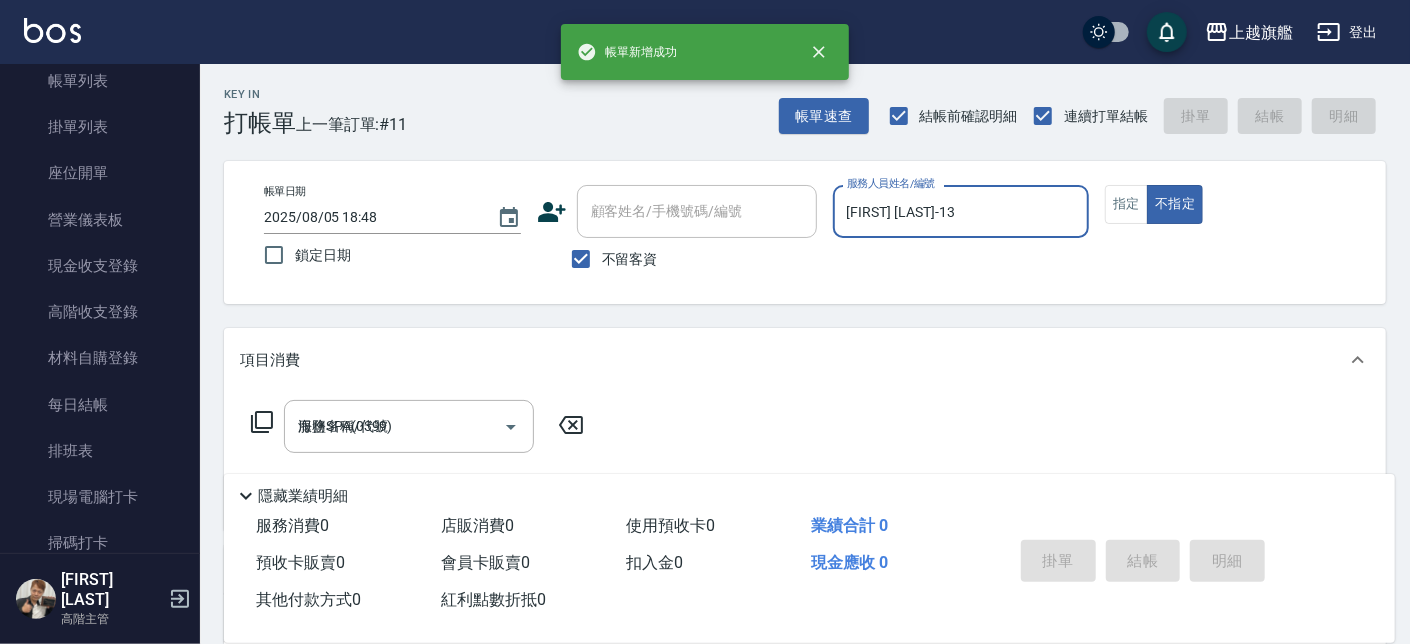 type 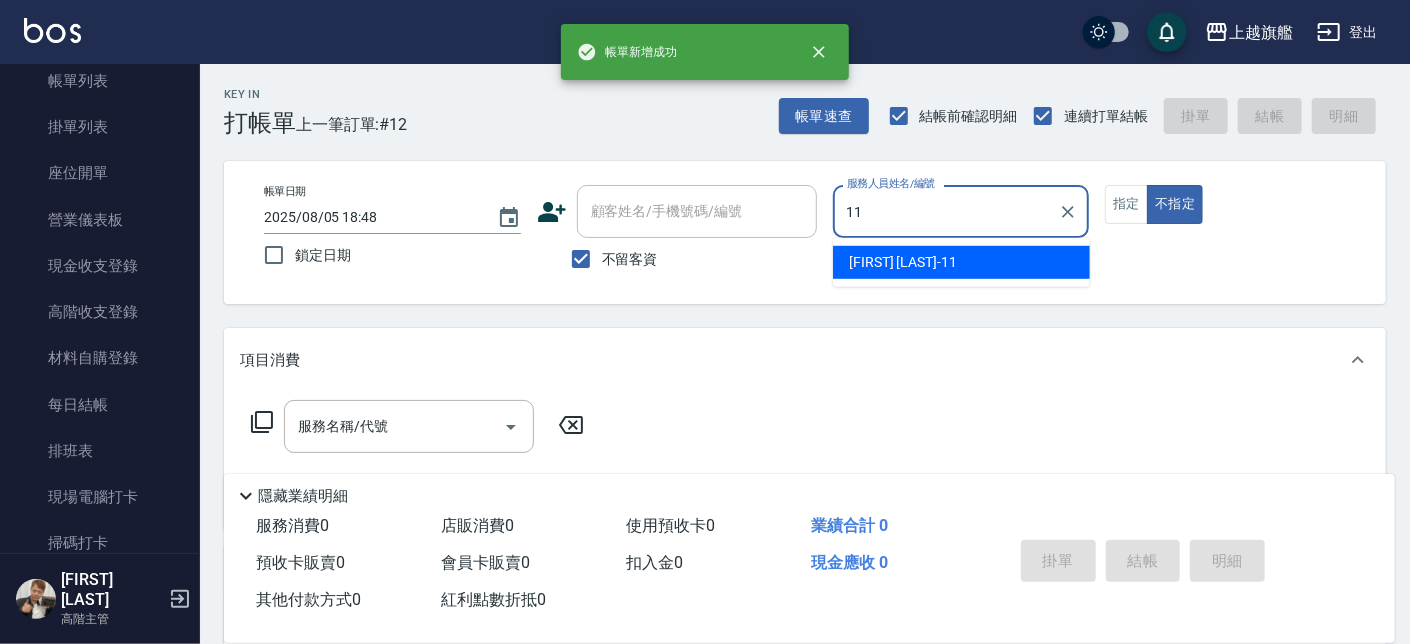 type on "[LAST]-[NUMBER]" 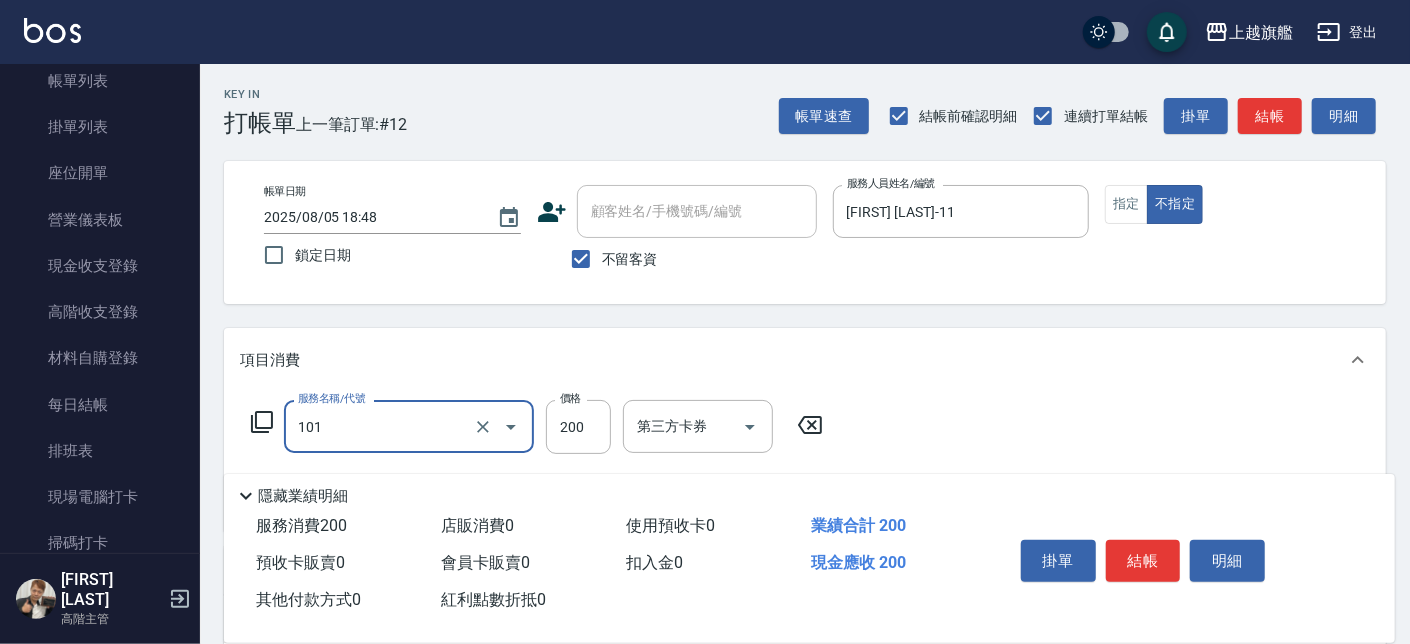 type on "一般洗(101)" 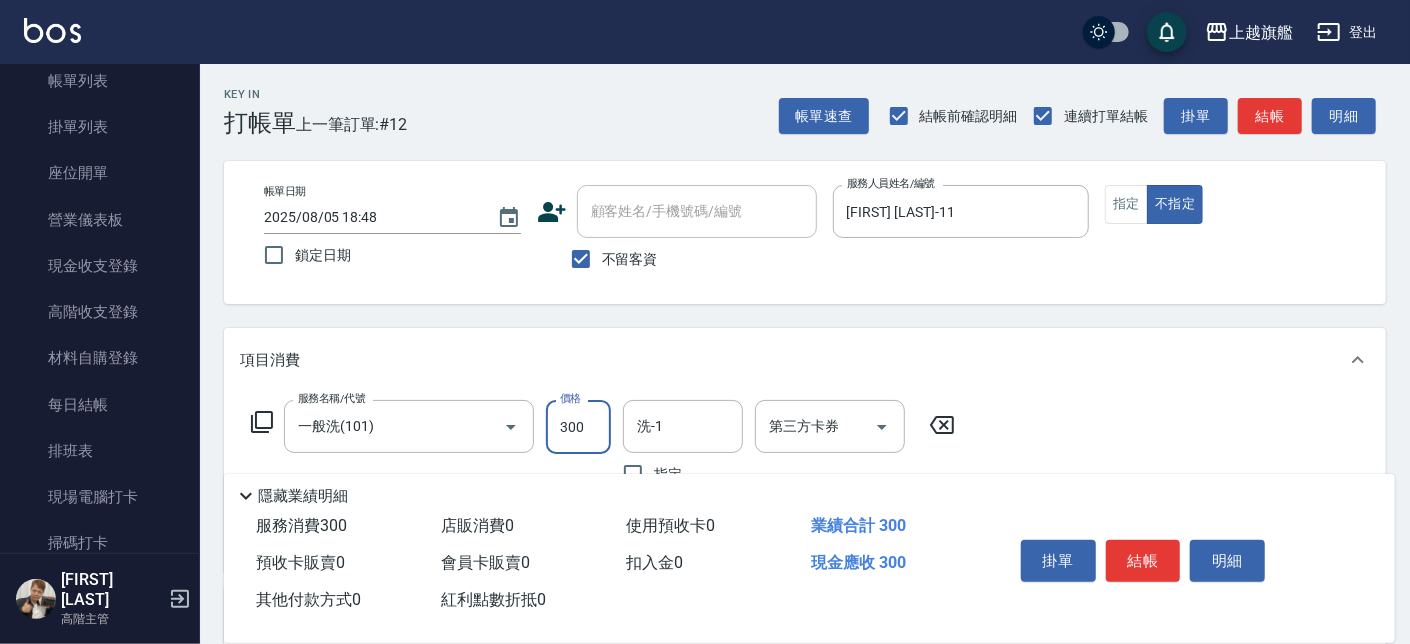 type on "300" 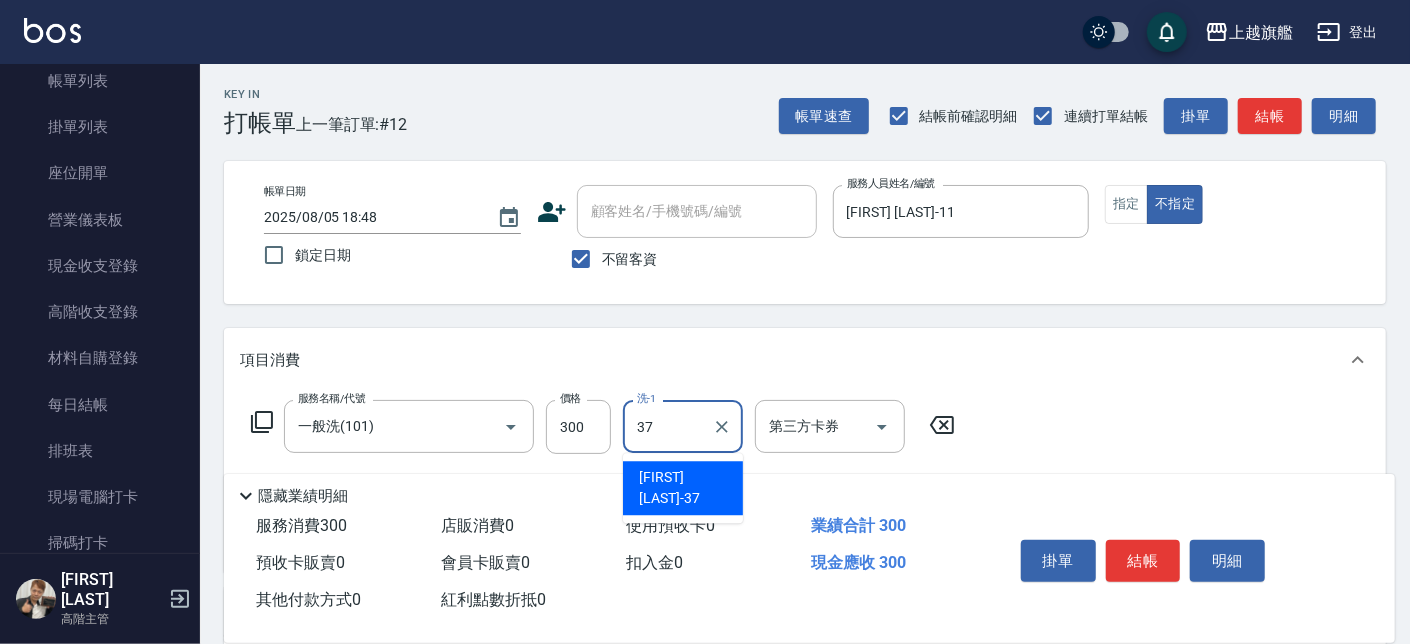 type on "[LAST]-[NUMBER]" 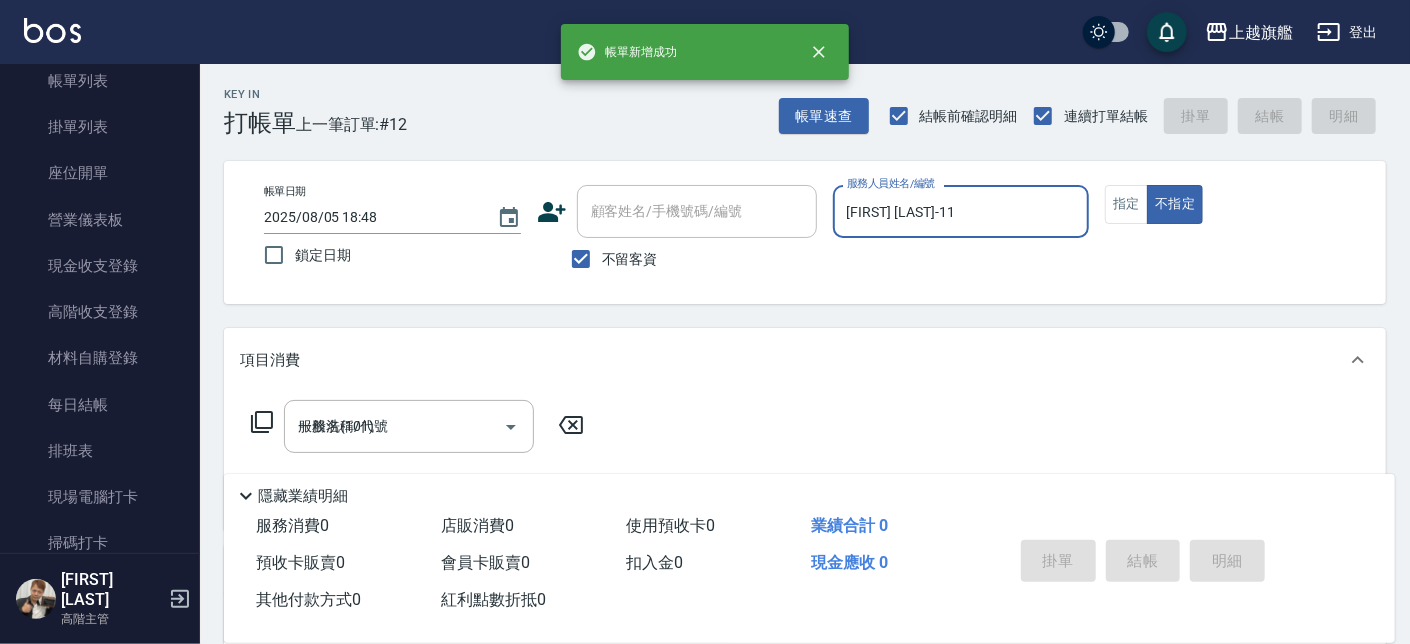 type 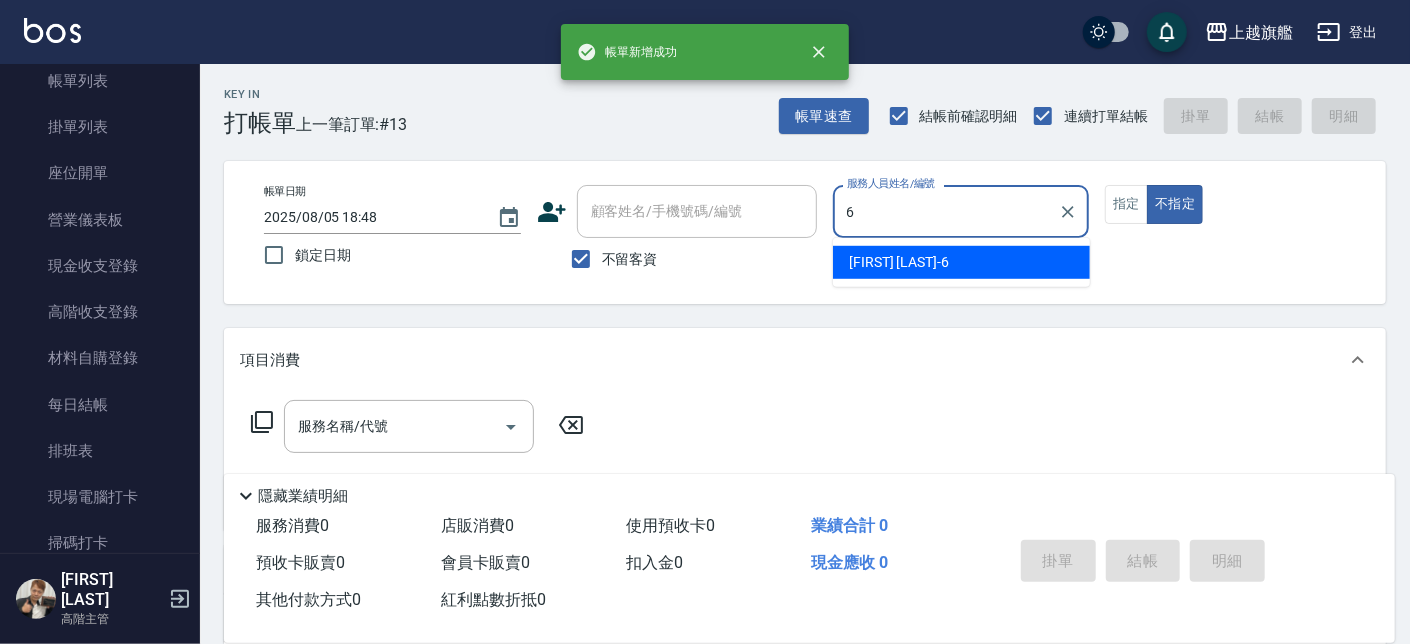 type on "[LAST]-[NUMBER]" 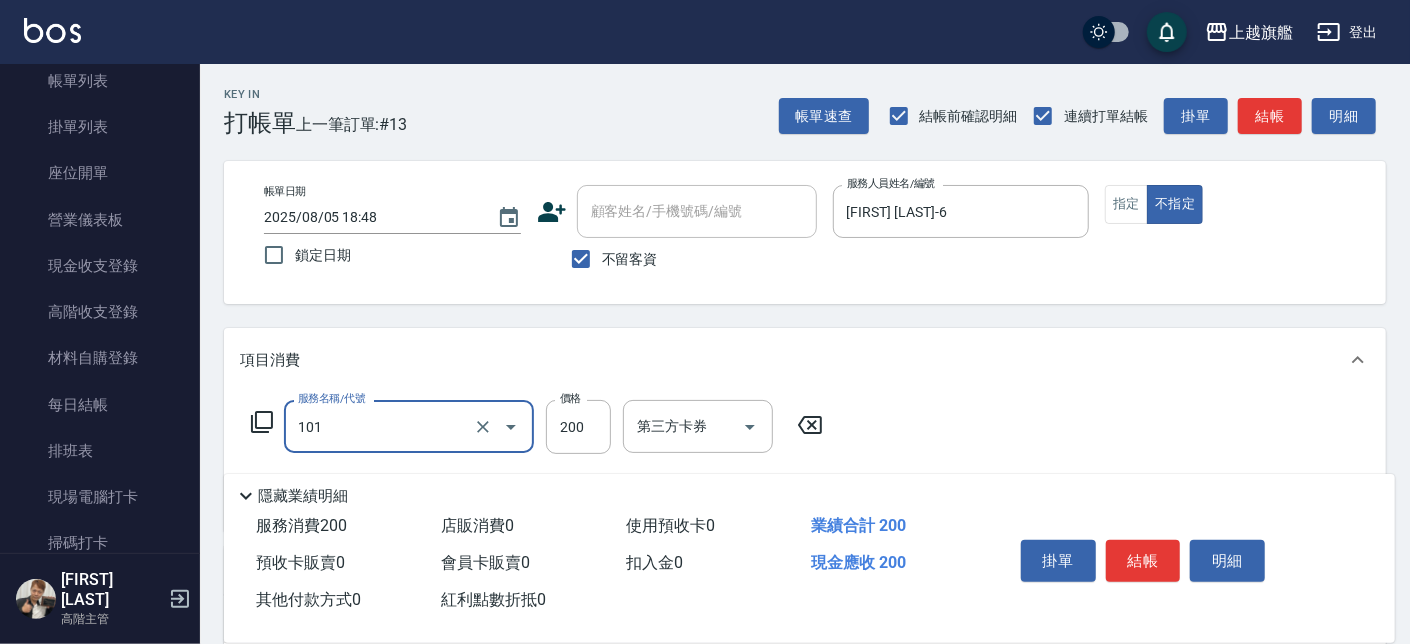 type on "一般洗(101)" 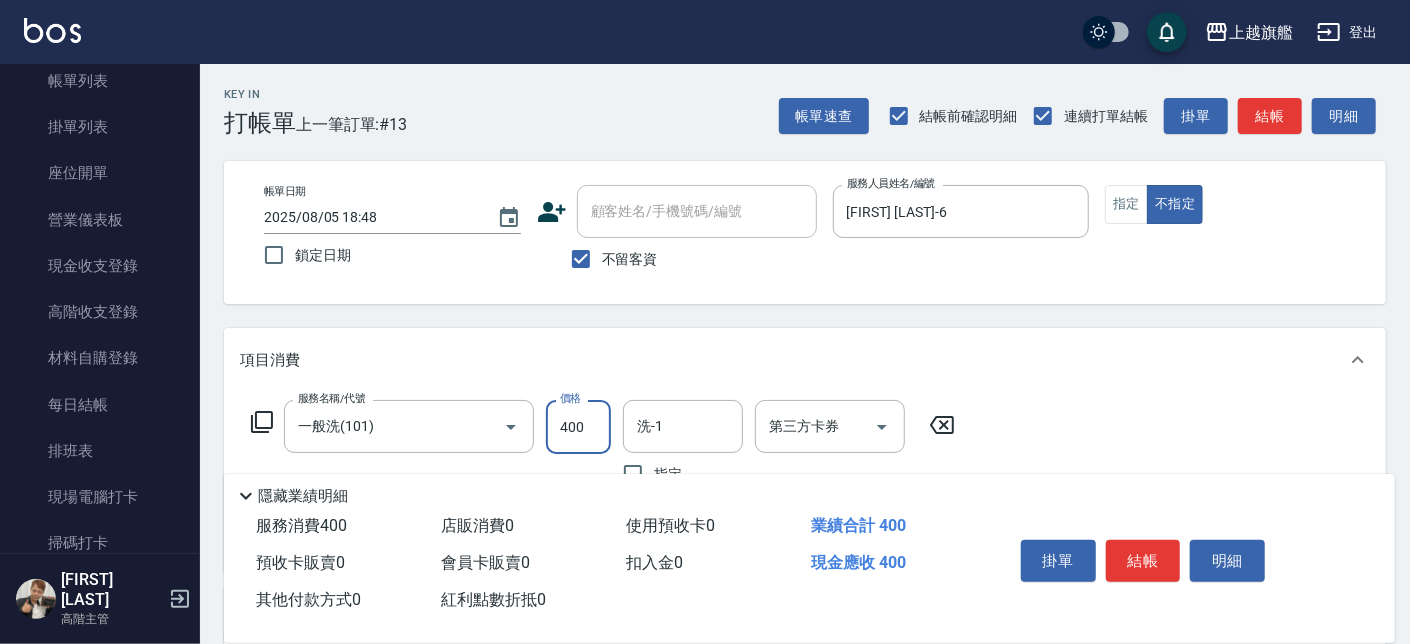 type on "400" 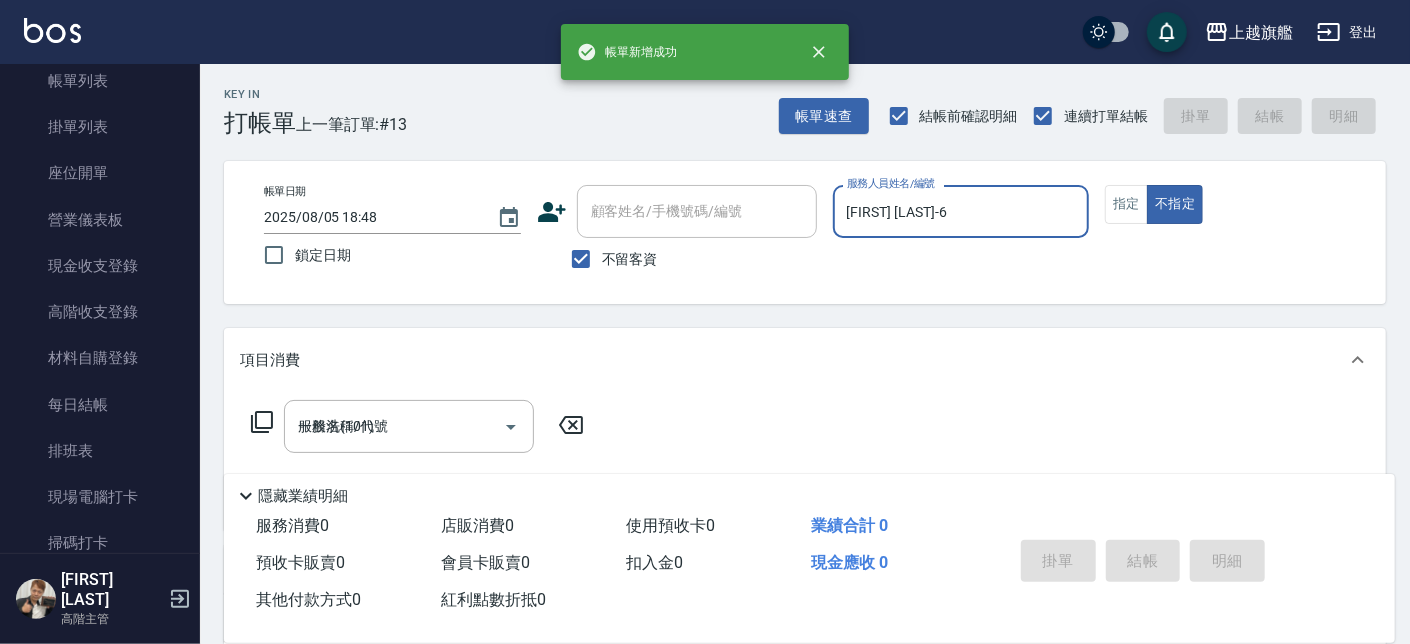 type 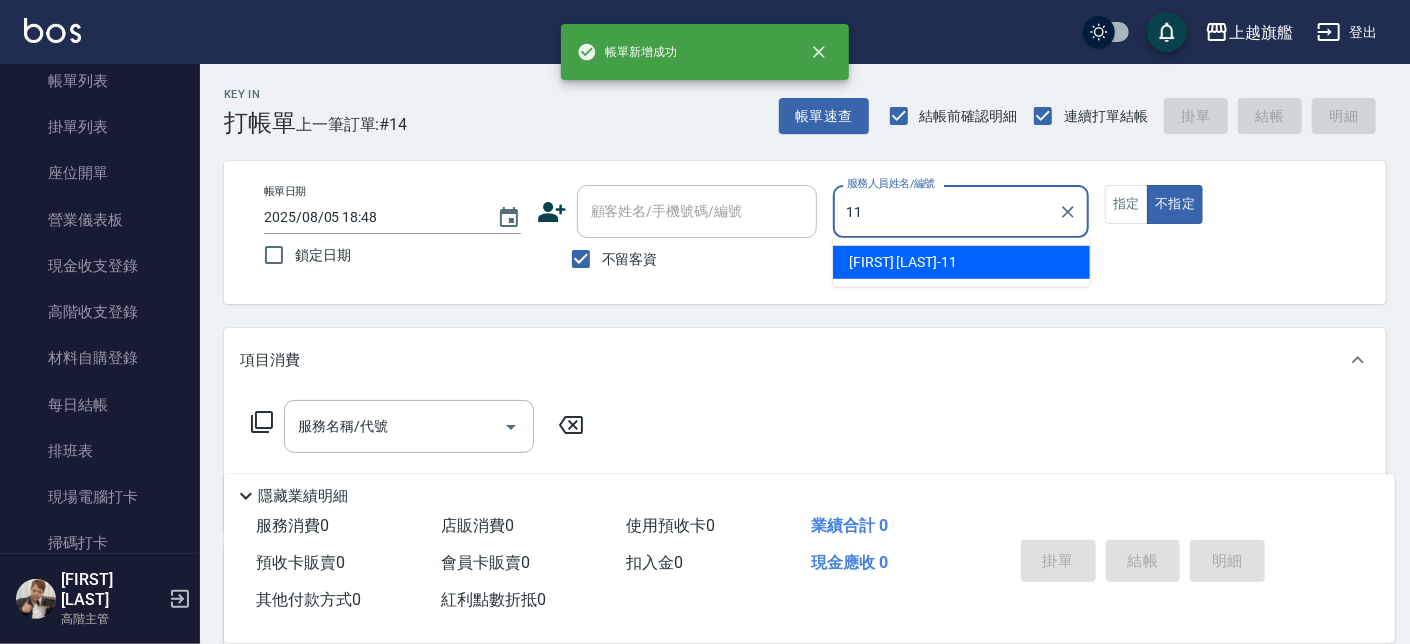 type on "[LAST]-[NUMBER]" 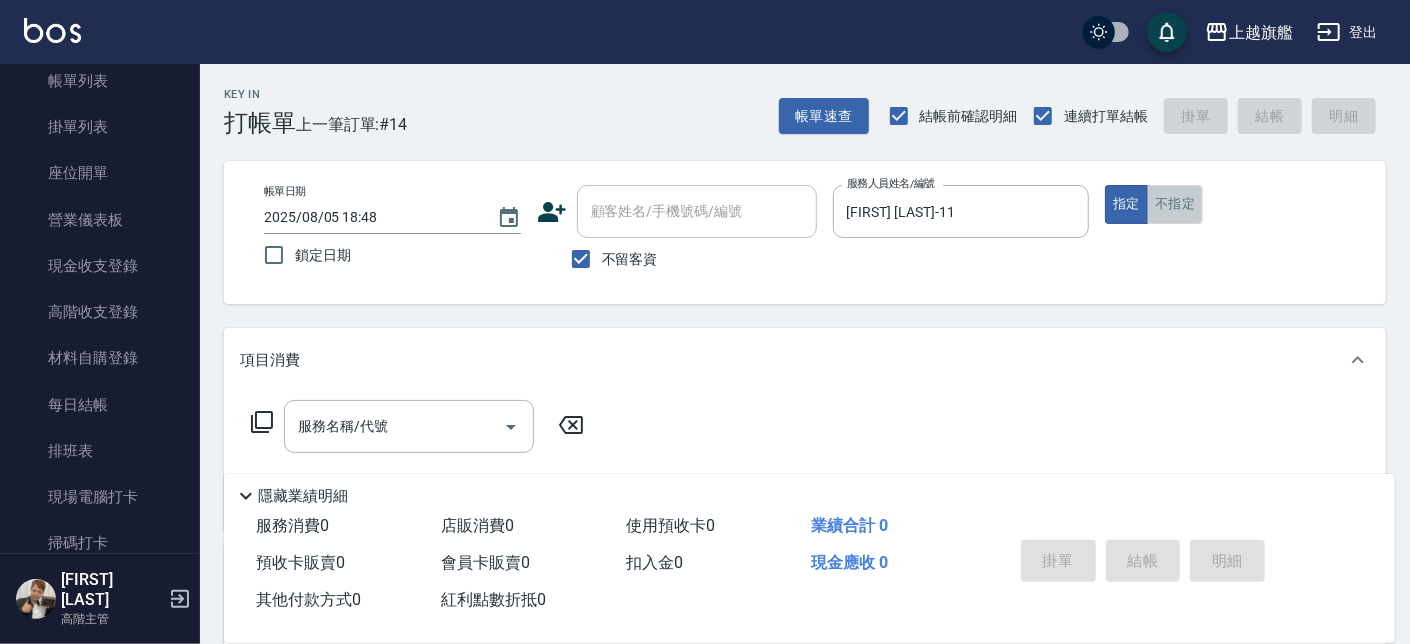 click on "不指定" at bounding box center [1175, 204] 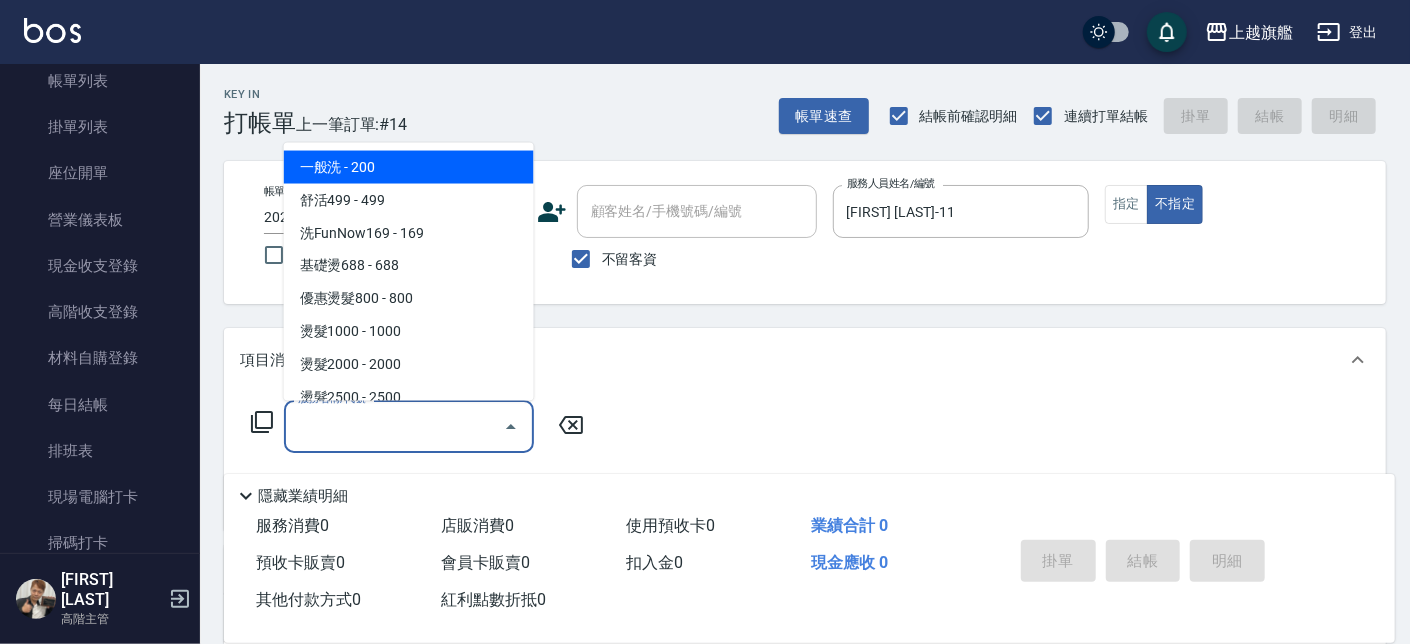 click on "服務名稱/代號" at bounding box center (394, 426) 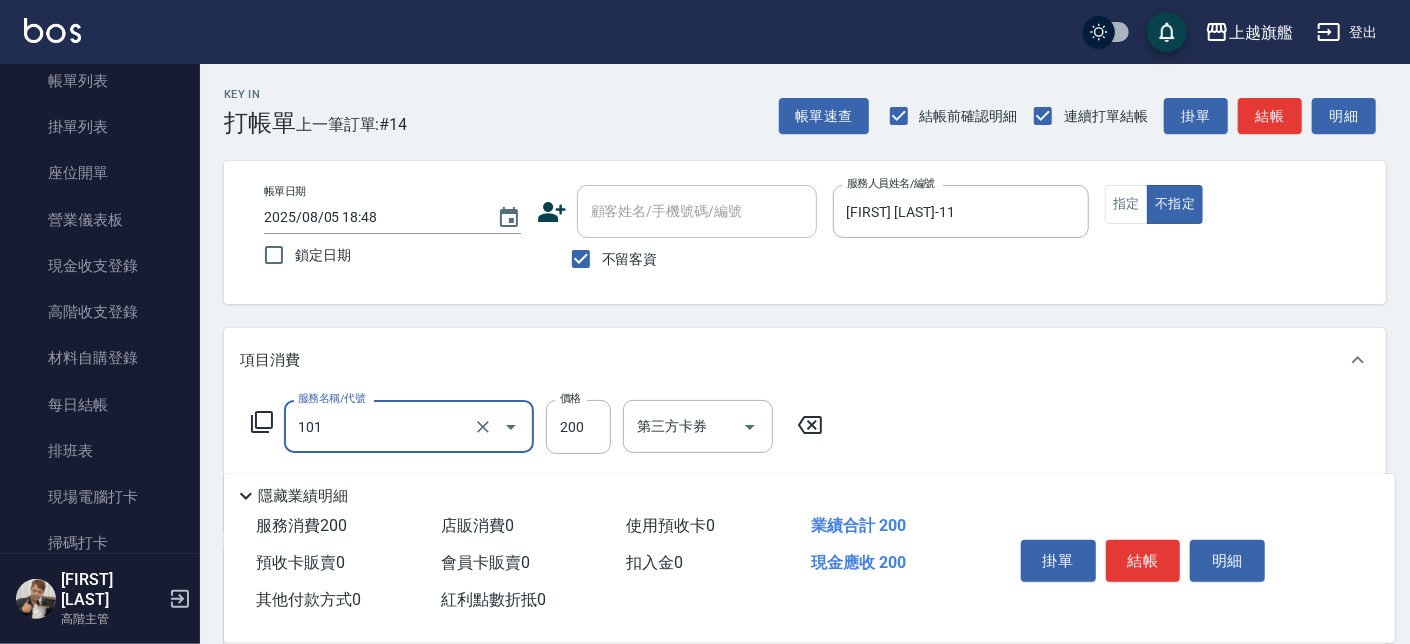 type on "一般洗(101)" 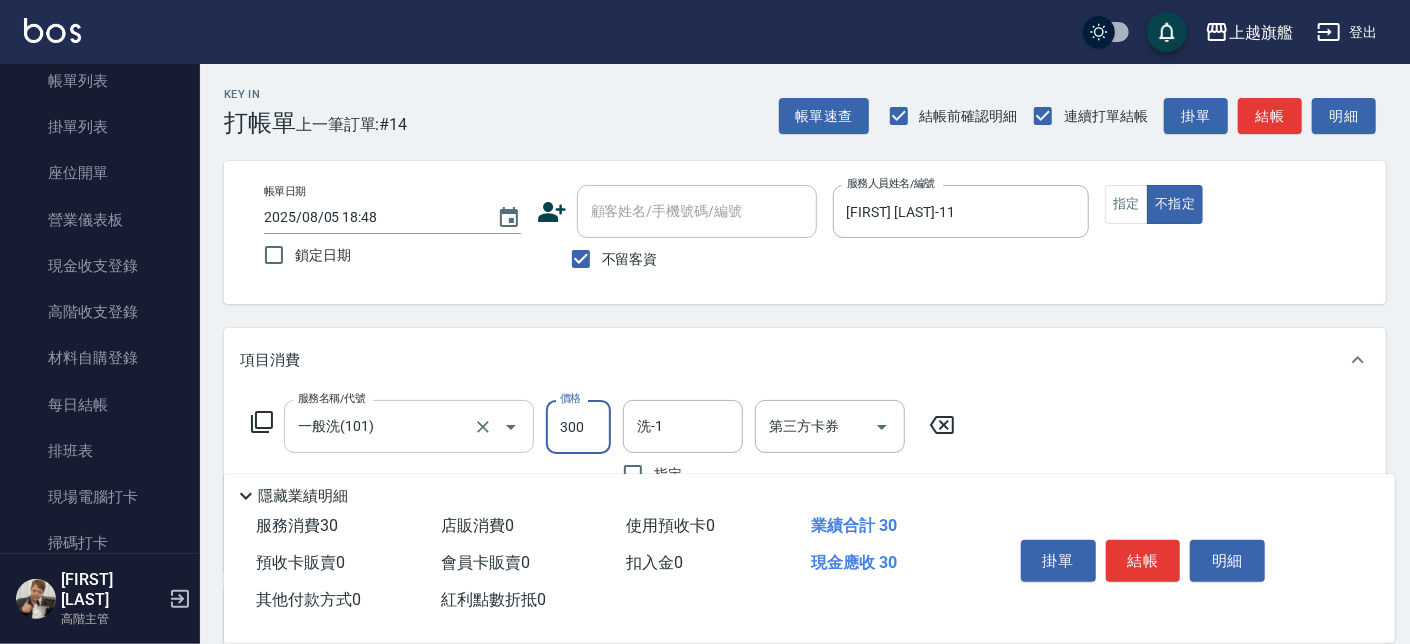 type on "300" 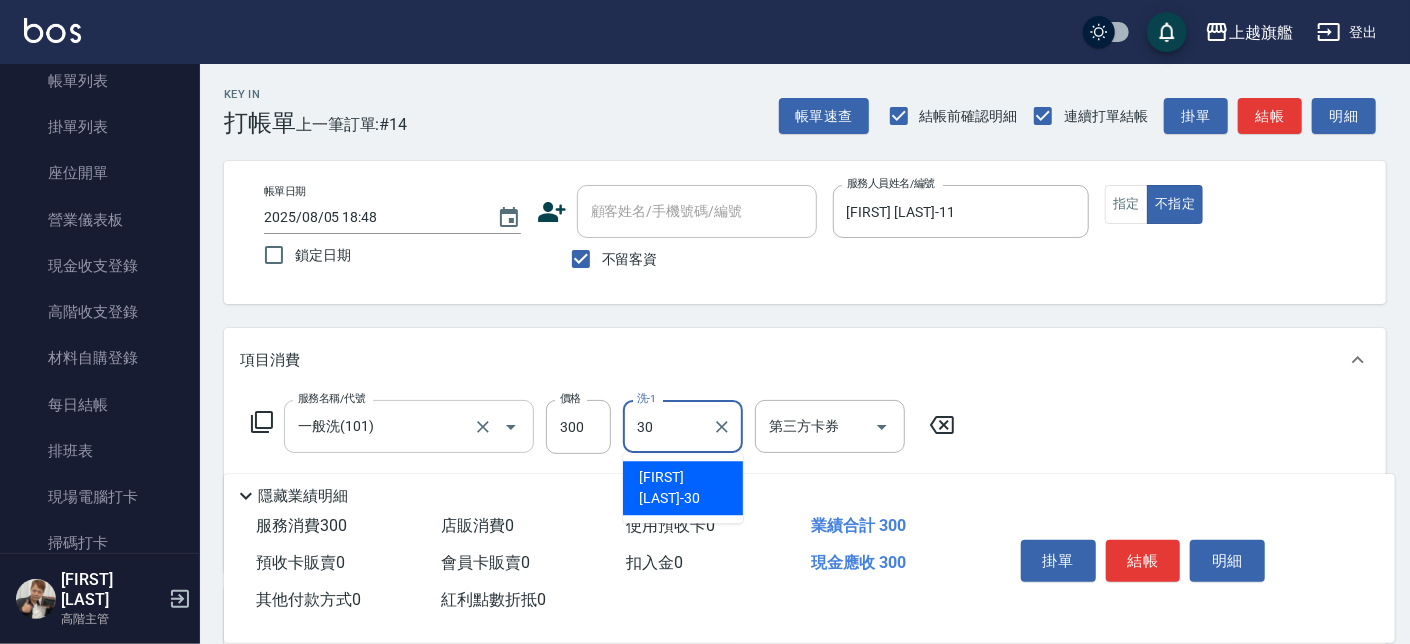 type on "[LAST]-[NUMBER]" 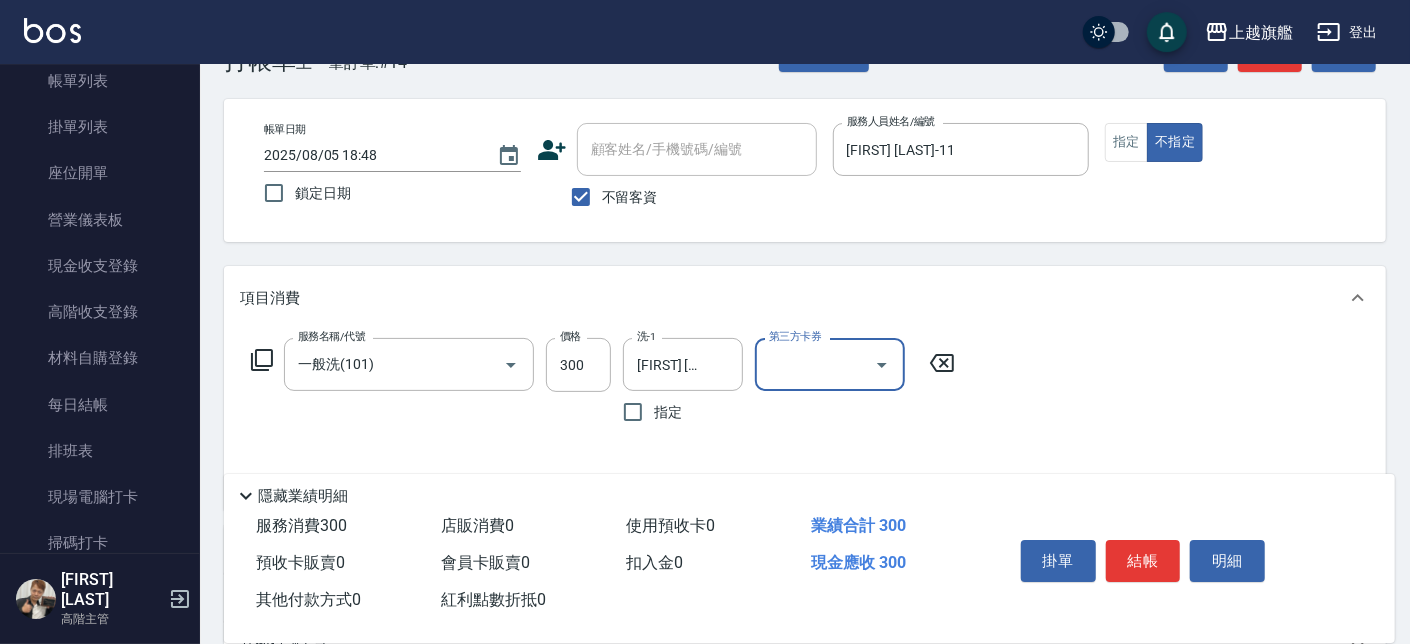 scroll, scrollTop: 113, scrollLeft: 0, axis: vertical 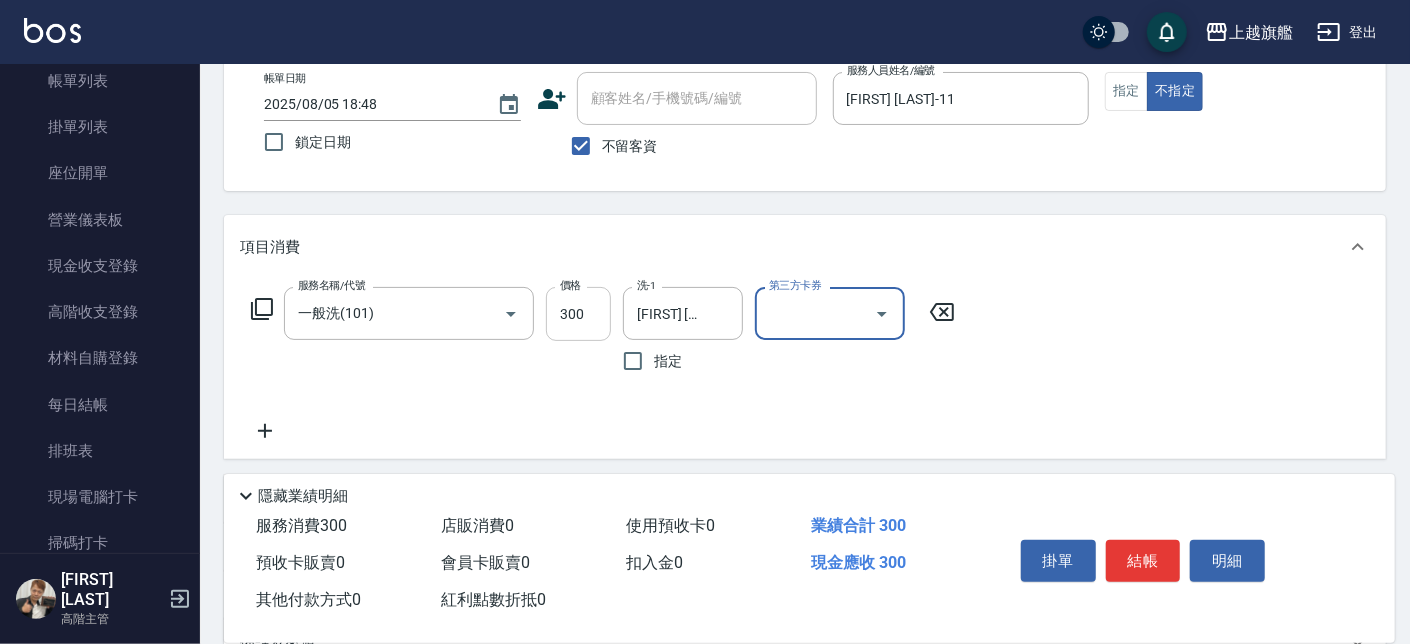 click on "300" at bounding box center [578, 314] 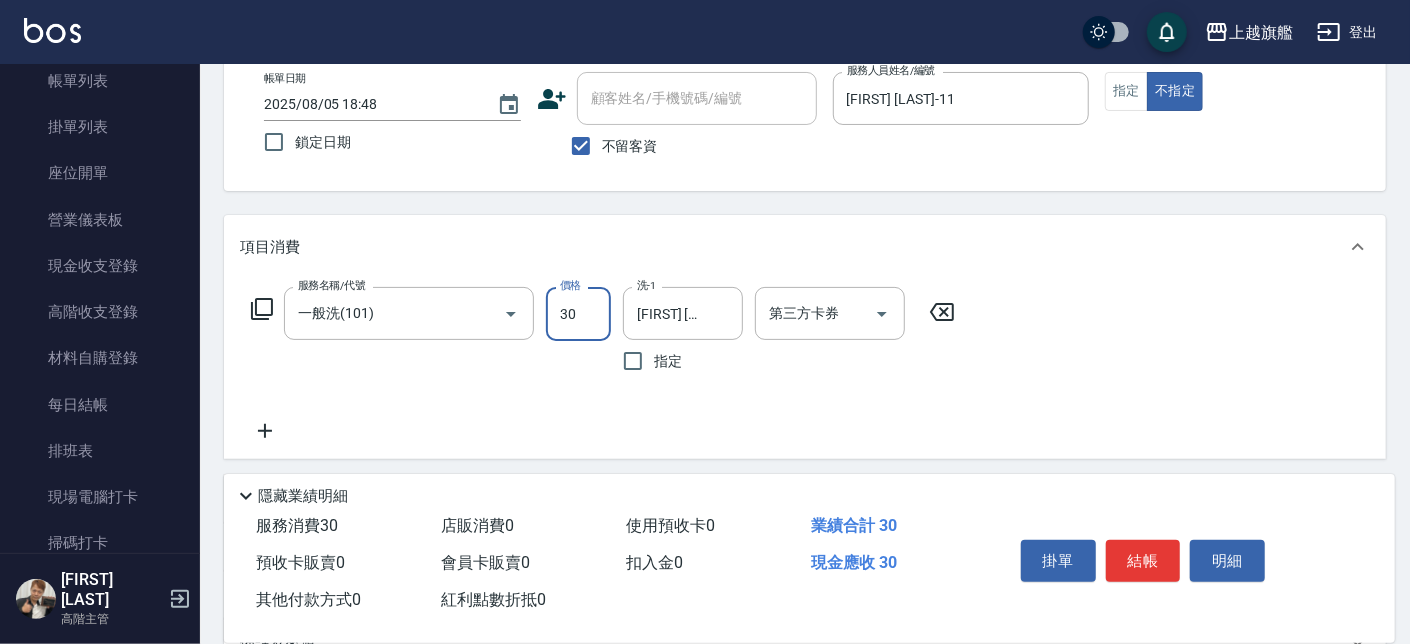 type on "330" 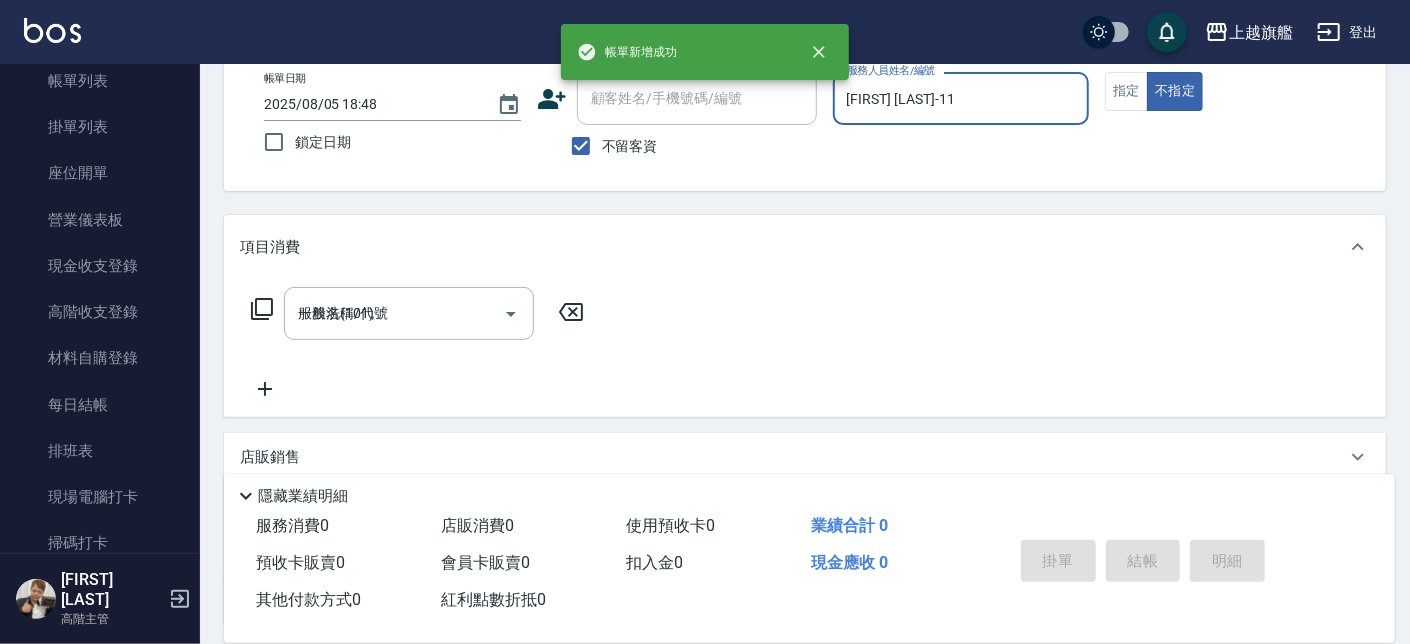 type 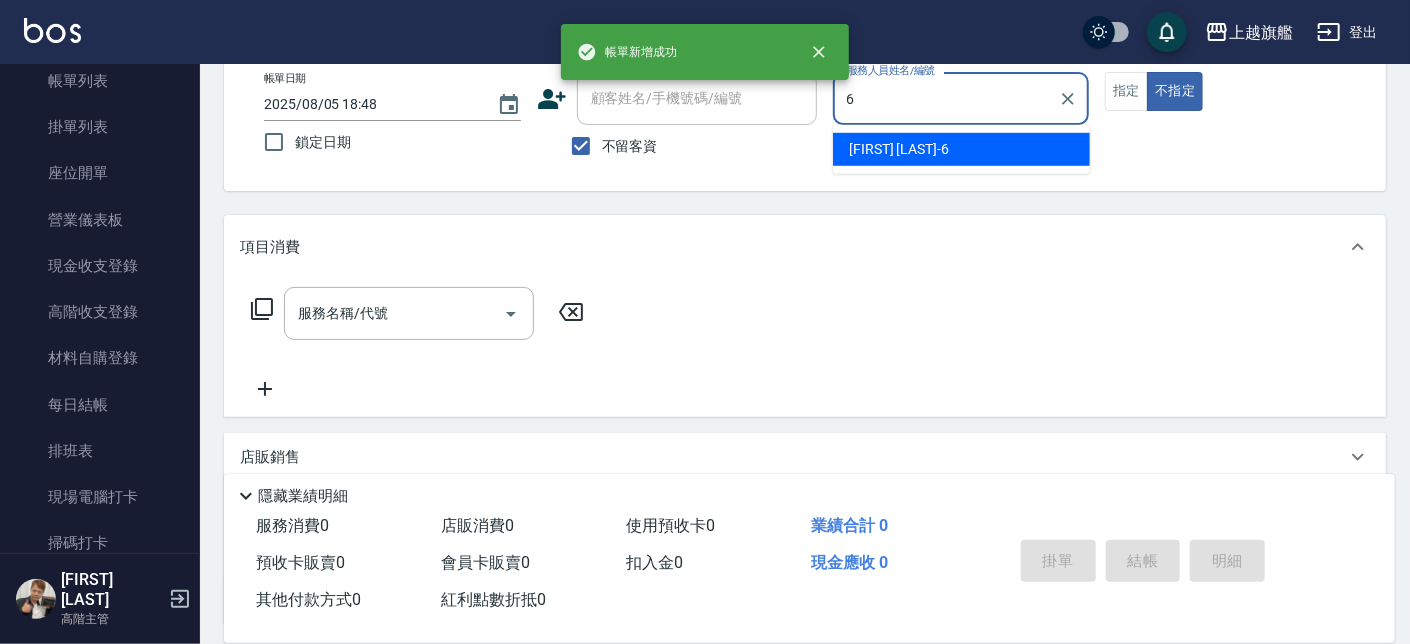 type on "[LAST]-[NUMBER]" 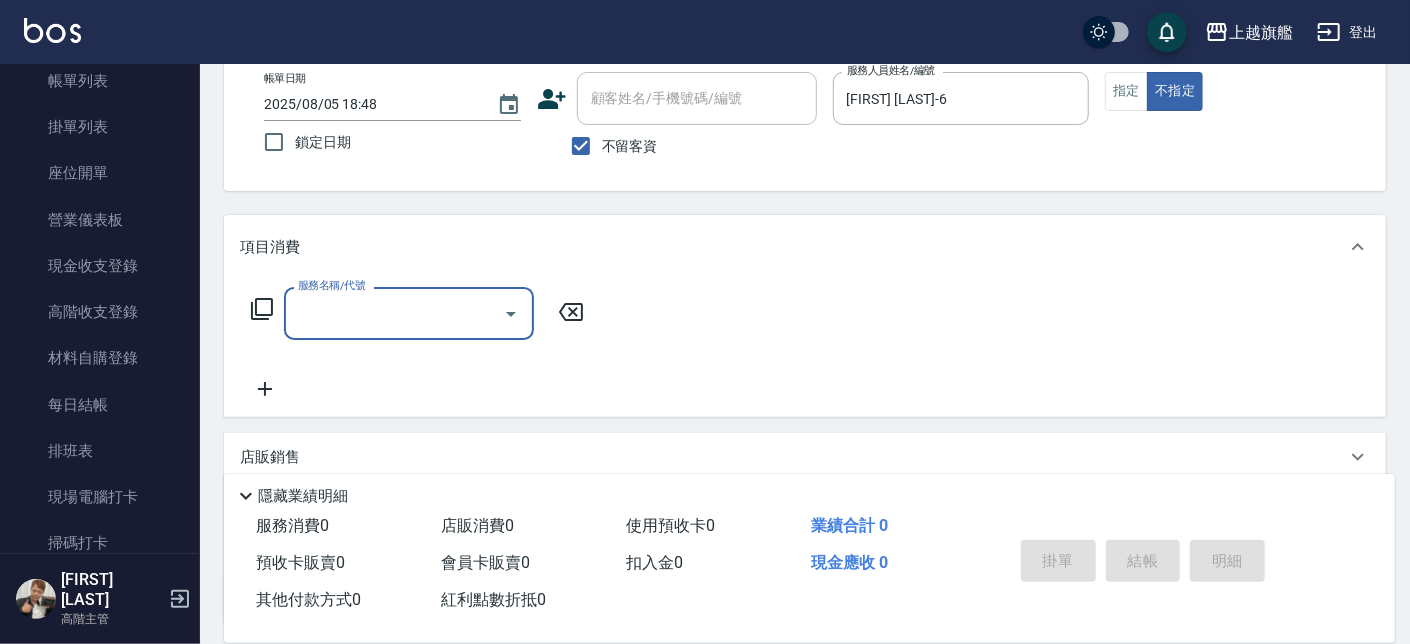 type on "1" 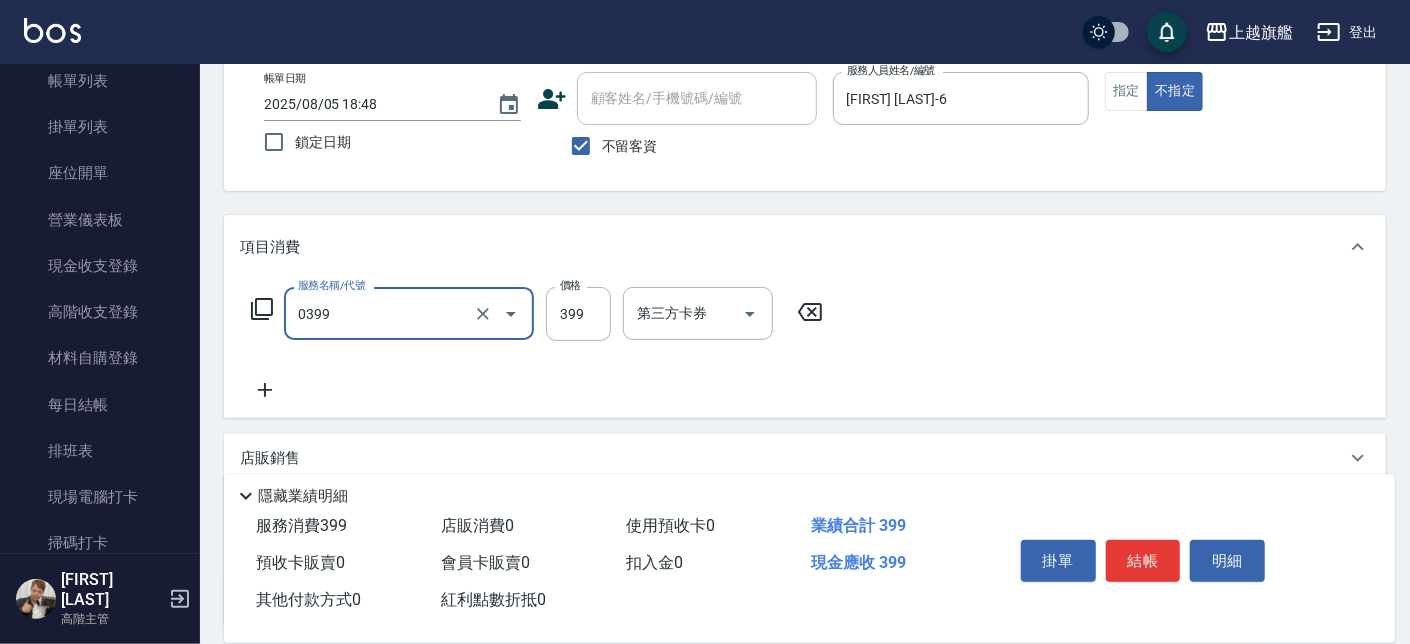 type on "海鹽SPA(0399)" 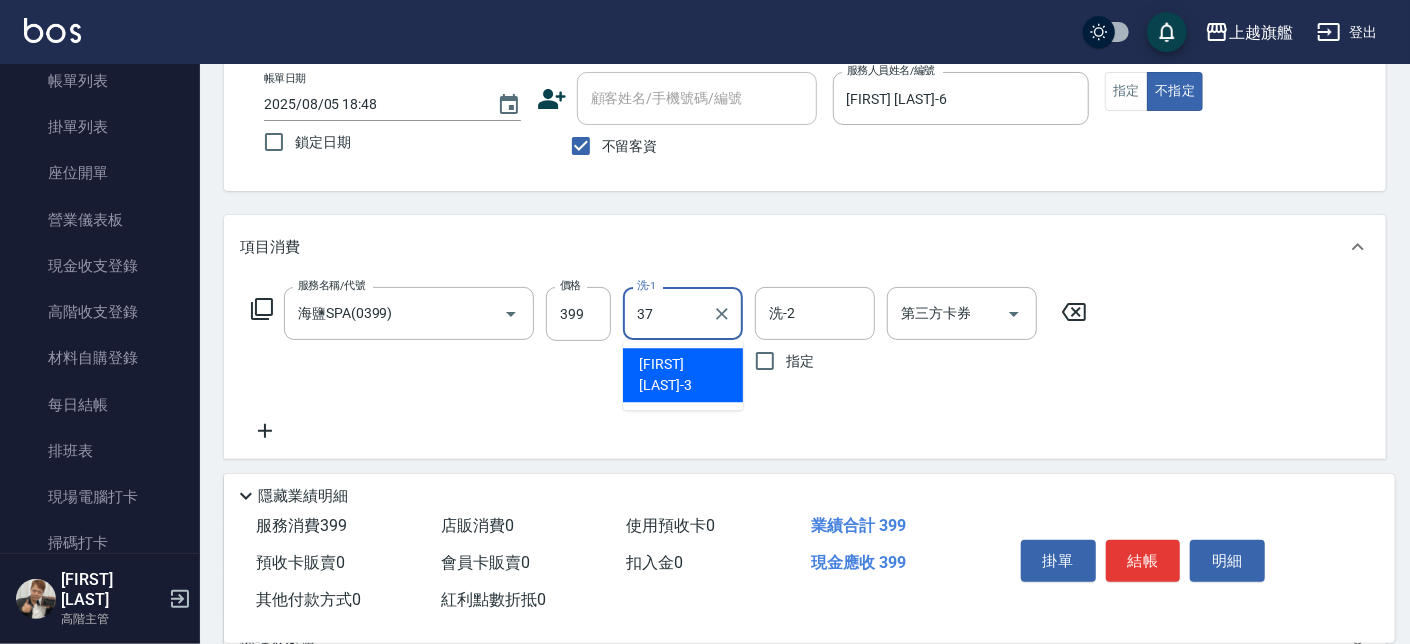 type on "[LAST]-[NUMBER]" 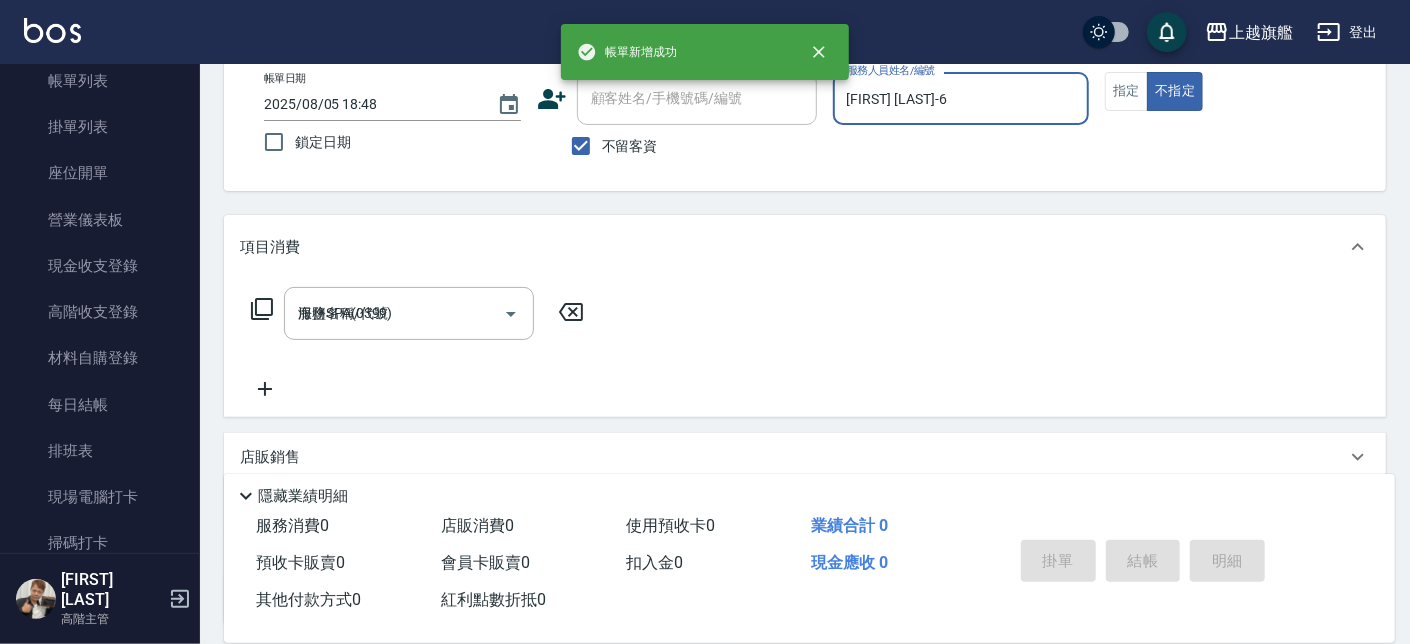 type 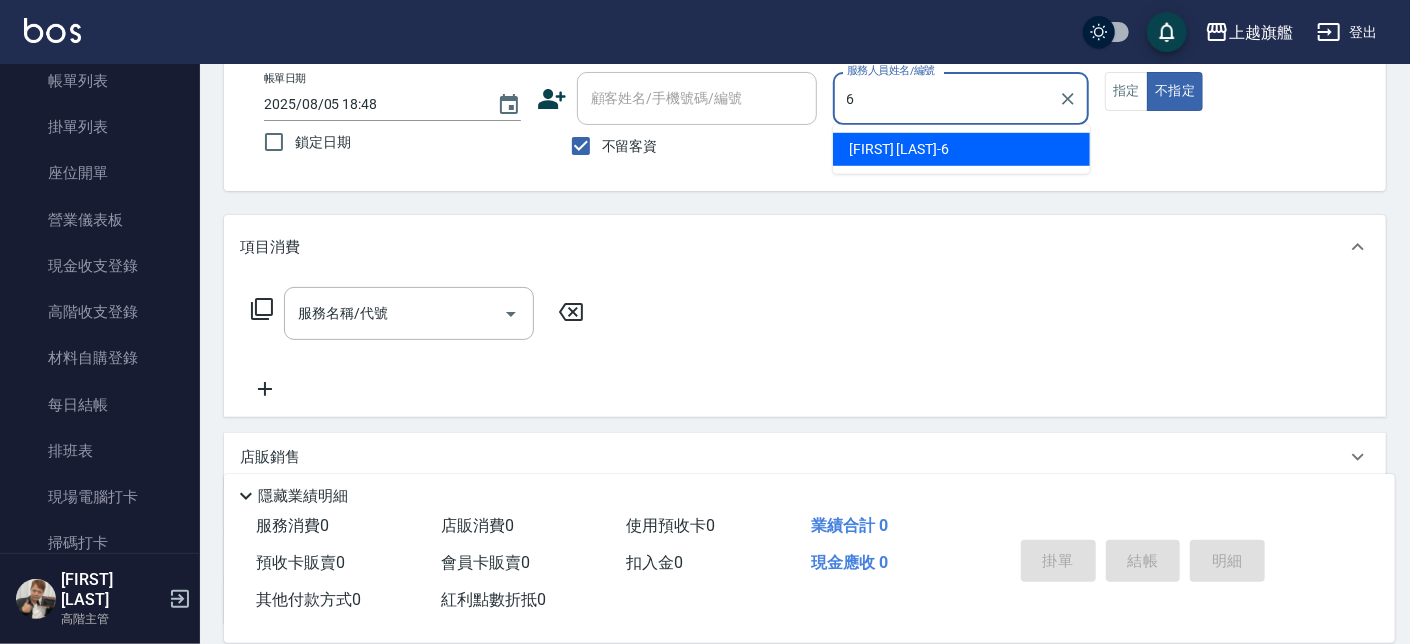 type on "[LAST]-[NUMBER]" 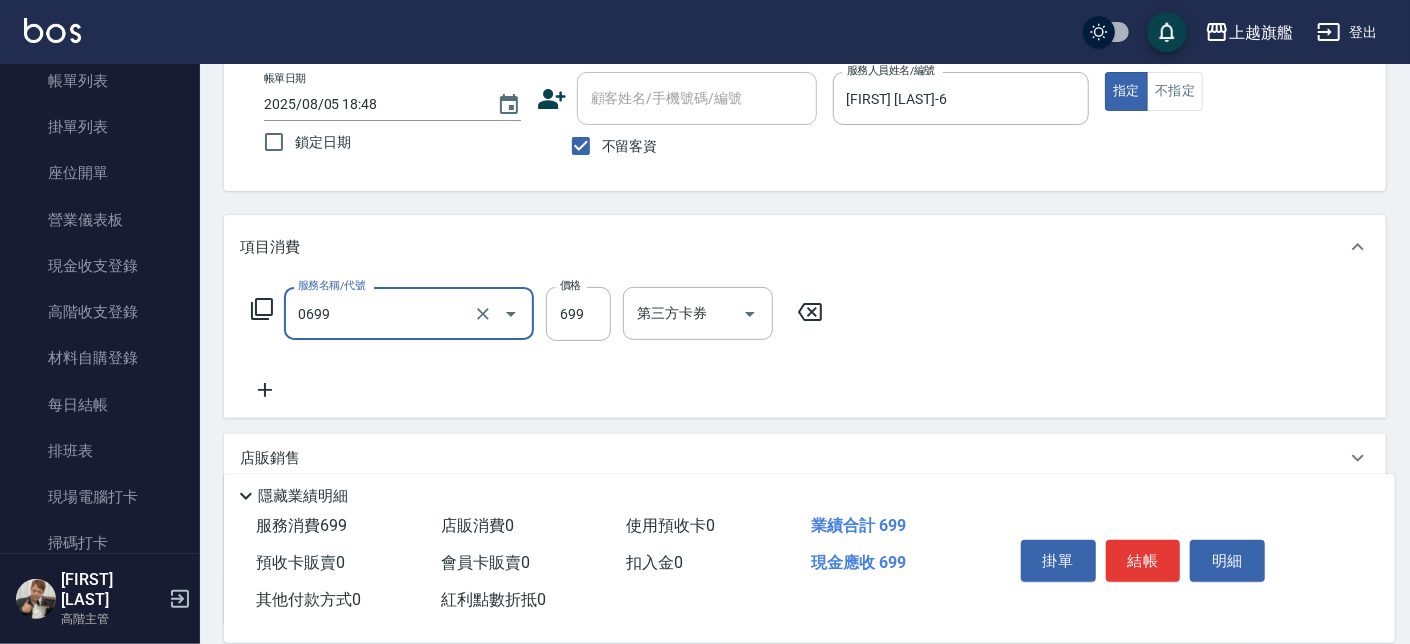 type on "精油SPA(0699)" 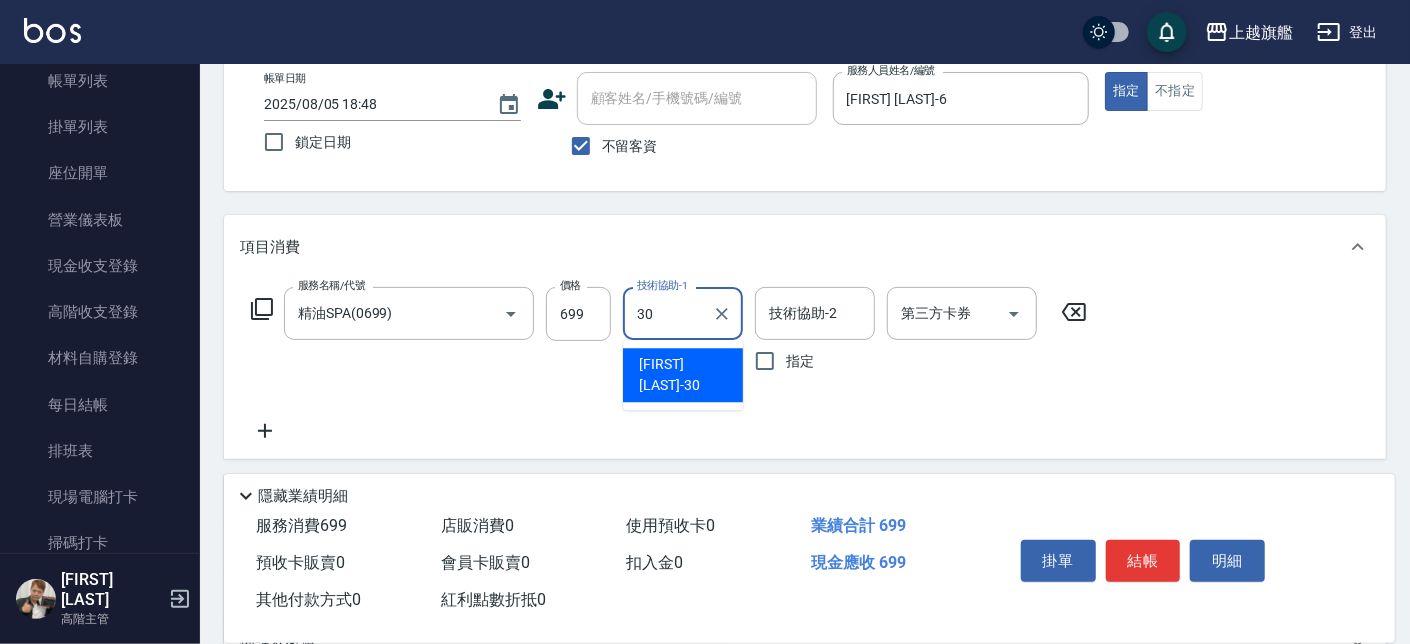 type on "[LAST]-[NUMBER]" 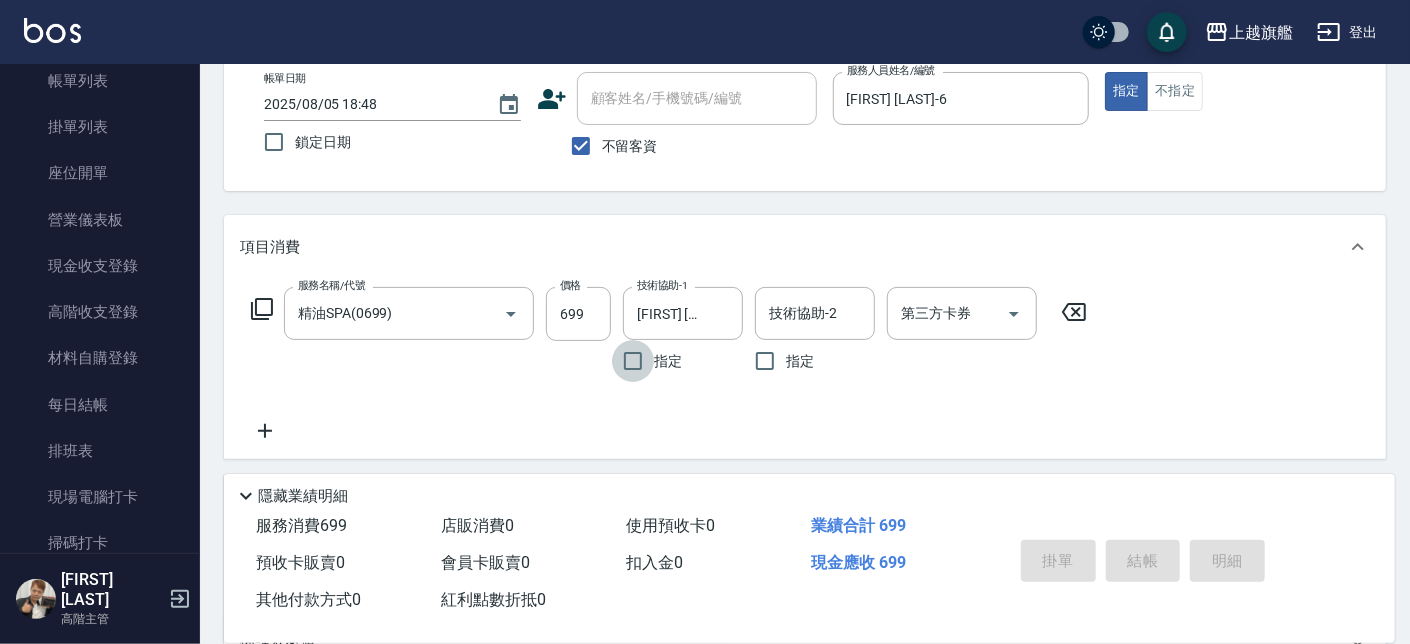 type 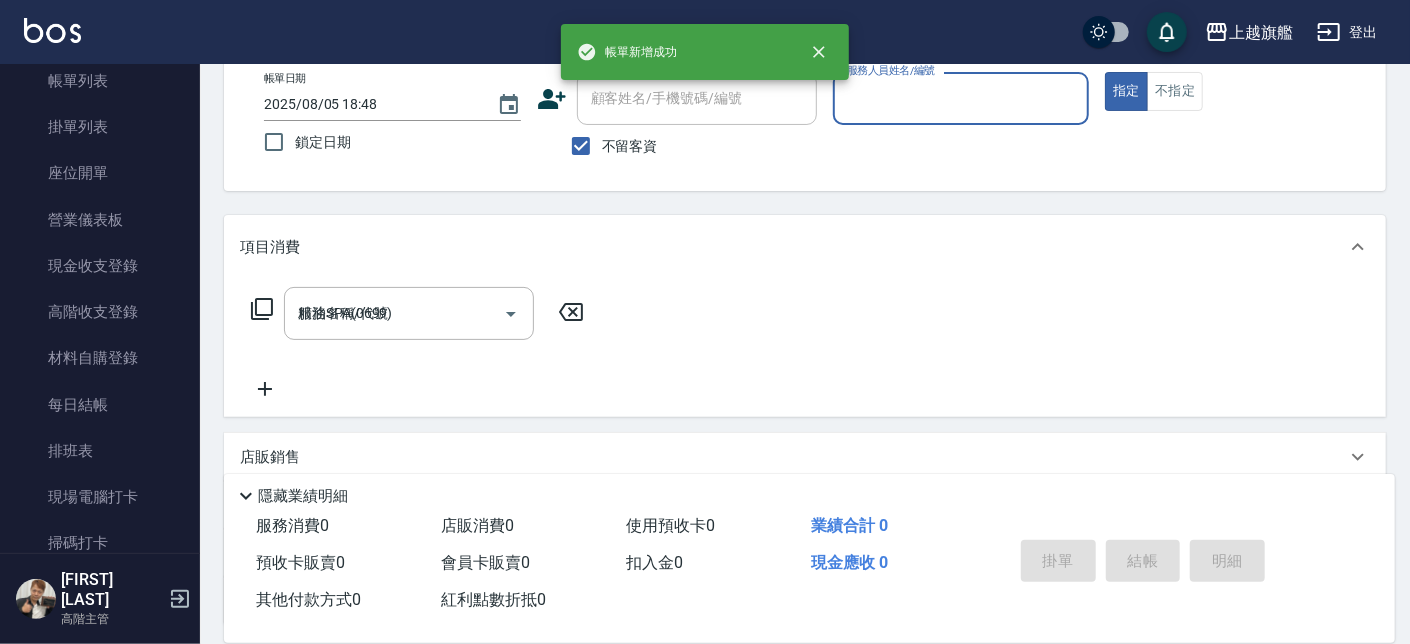 type on "2025/08/05 18:49" 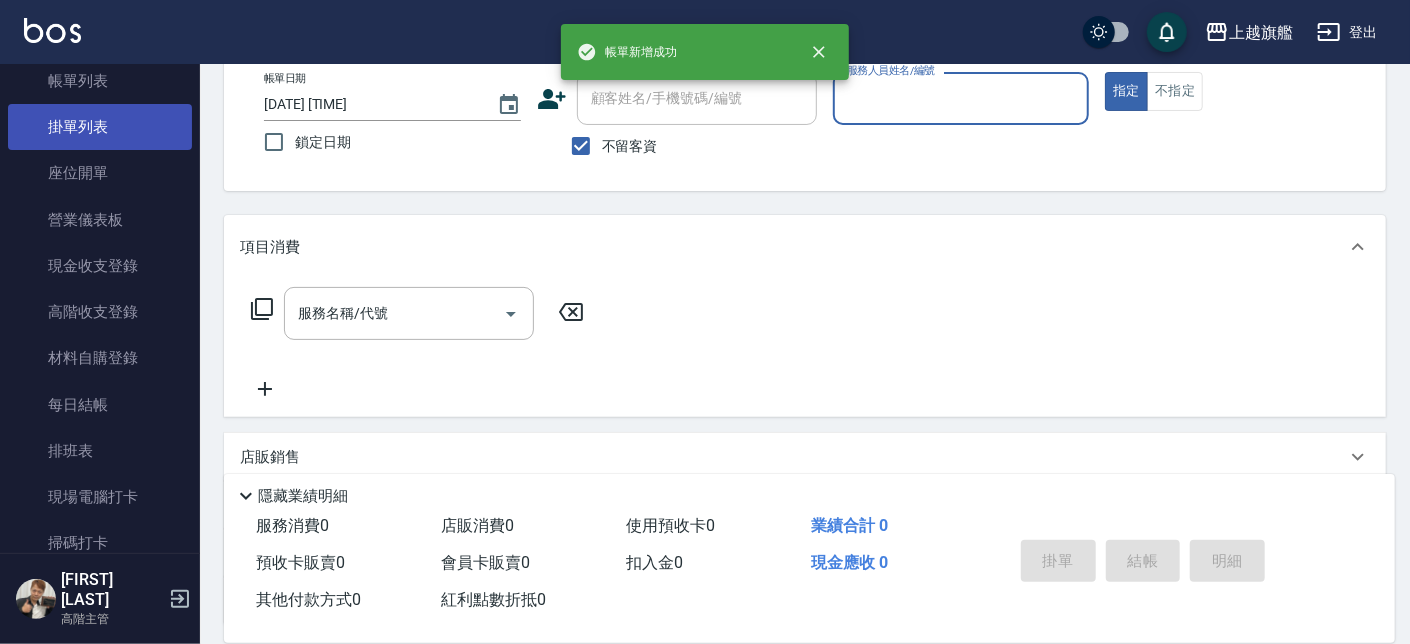 scroll, scrollTop: 0, scrollLeft: 0, axis: both 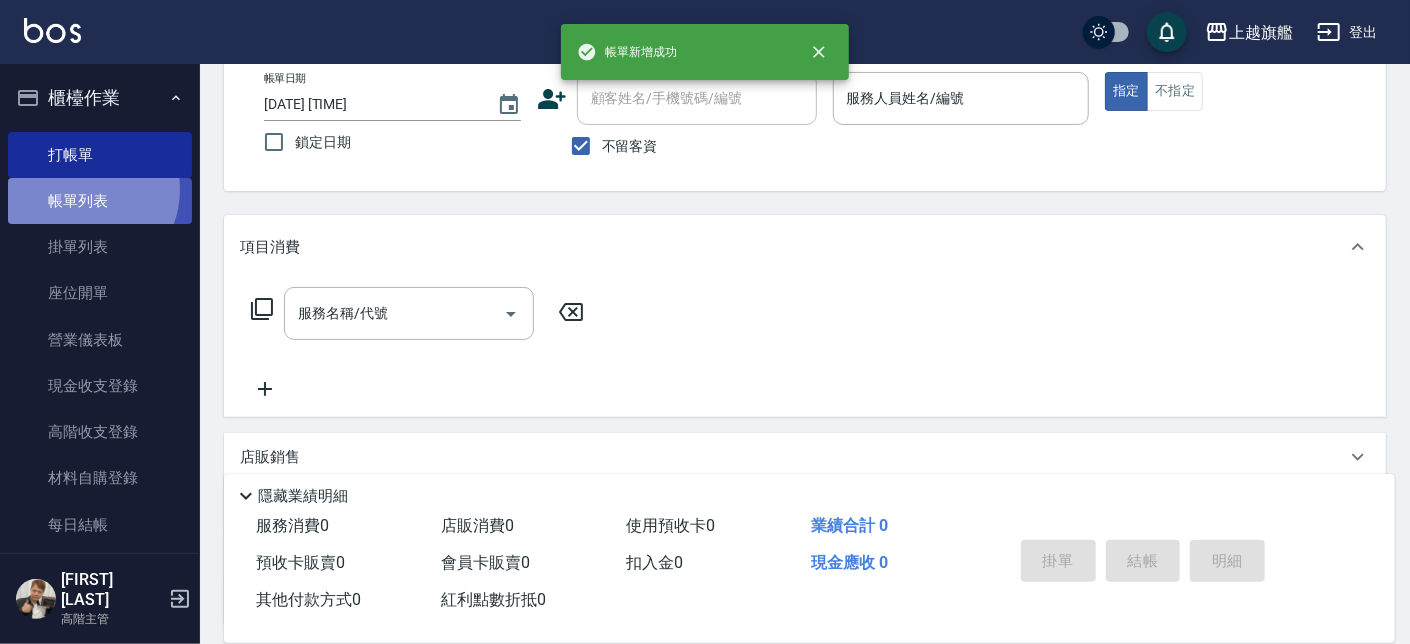 click on "帳單列表" at bounding box center [100, 201] 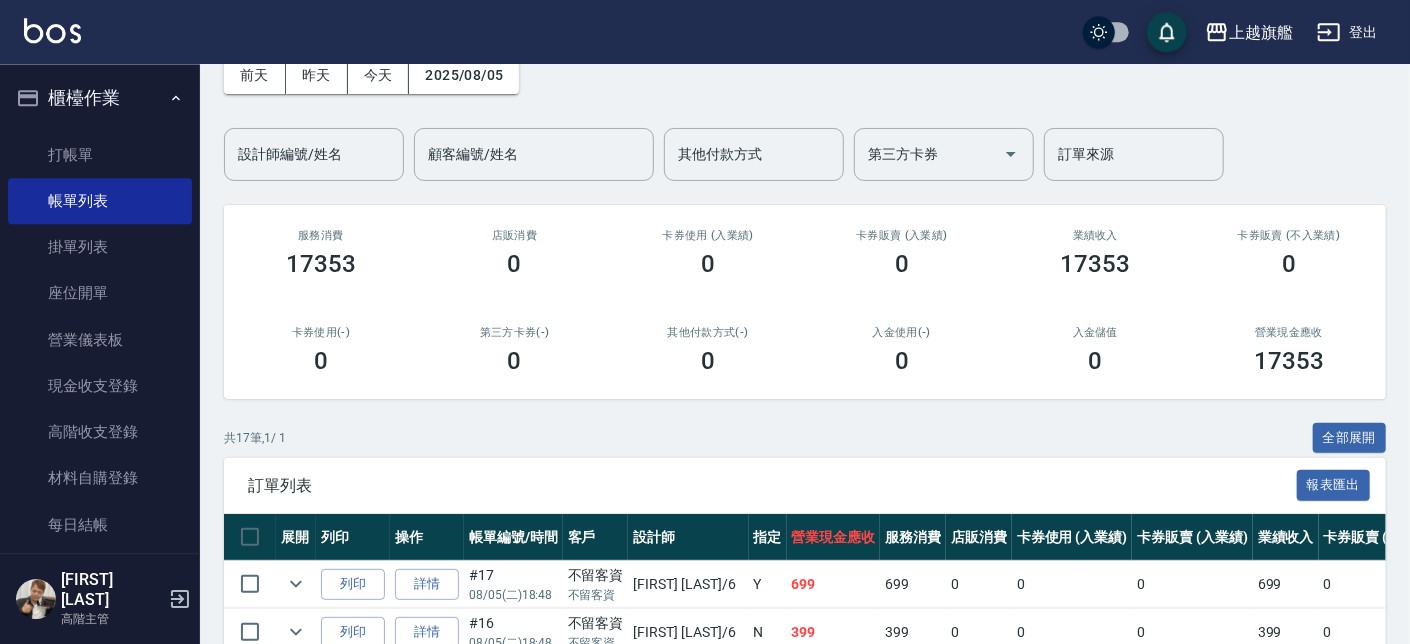 scroll, scrollTop: 227, scrollLeft: 0, axis: vertical 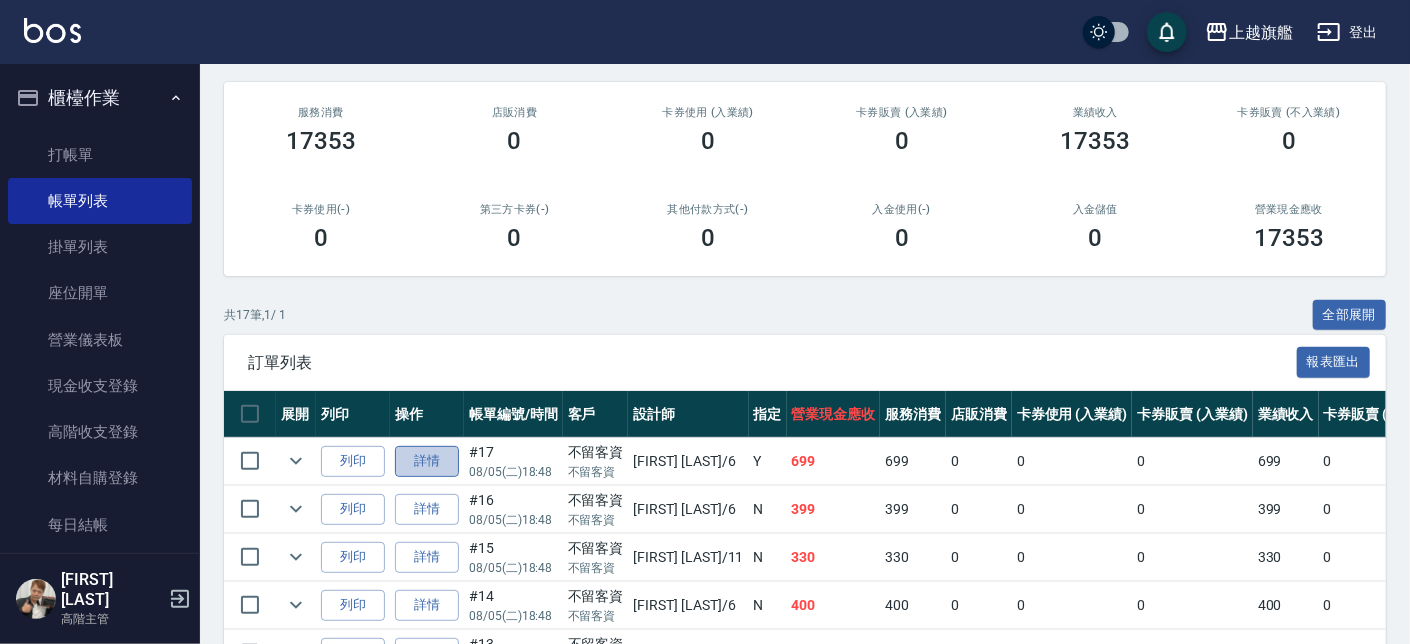 click on "詳情" at bounding box center [427, 461] 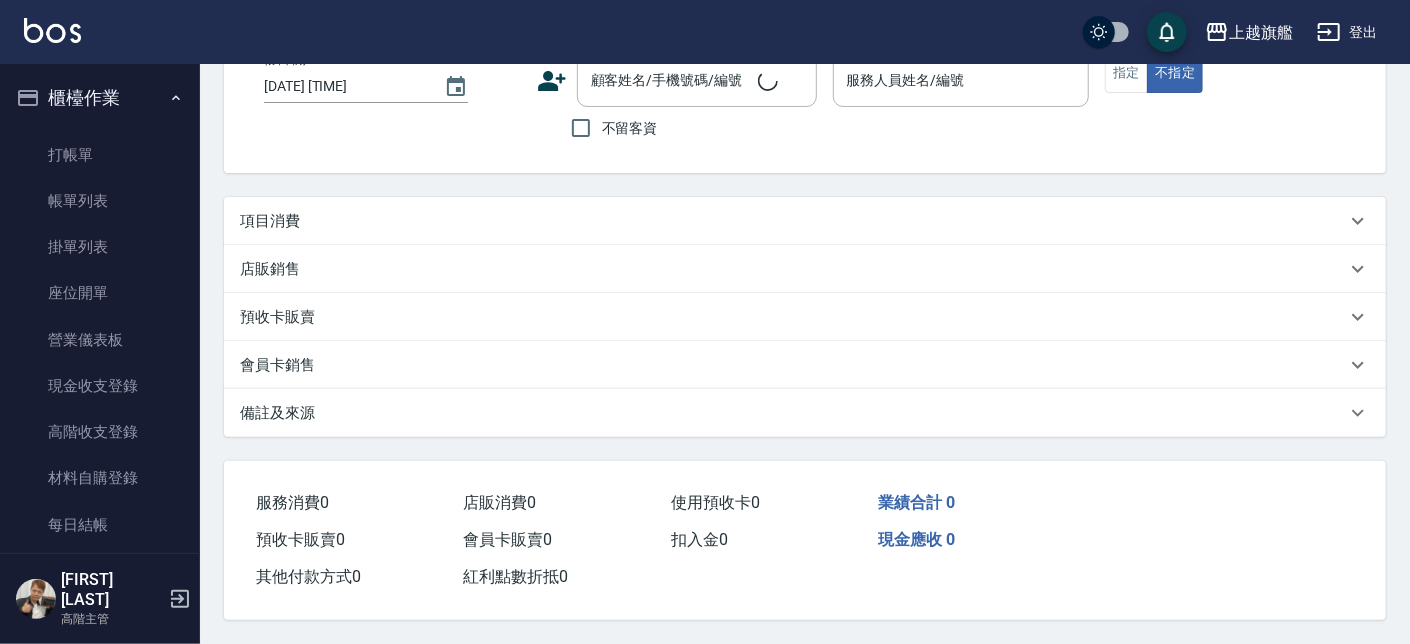 scroll, scrollTop: 0, scrollLeft: 0, axis: both 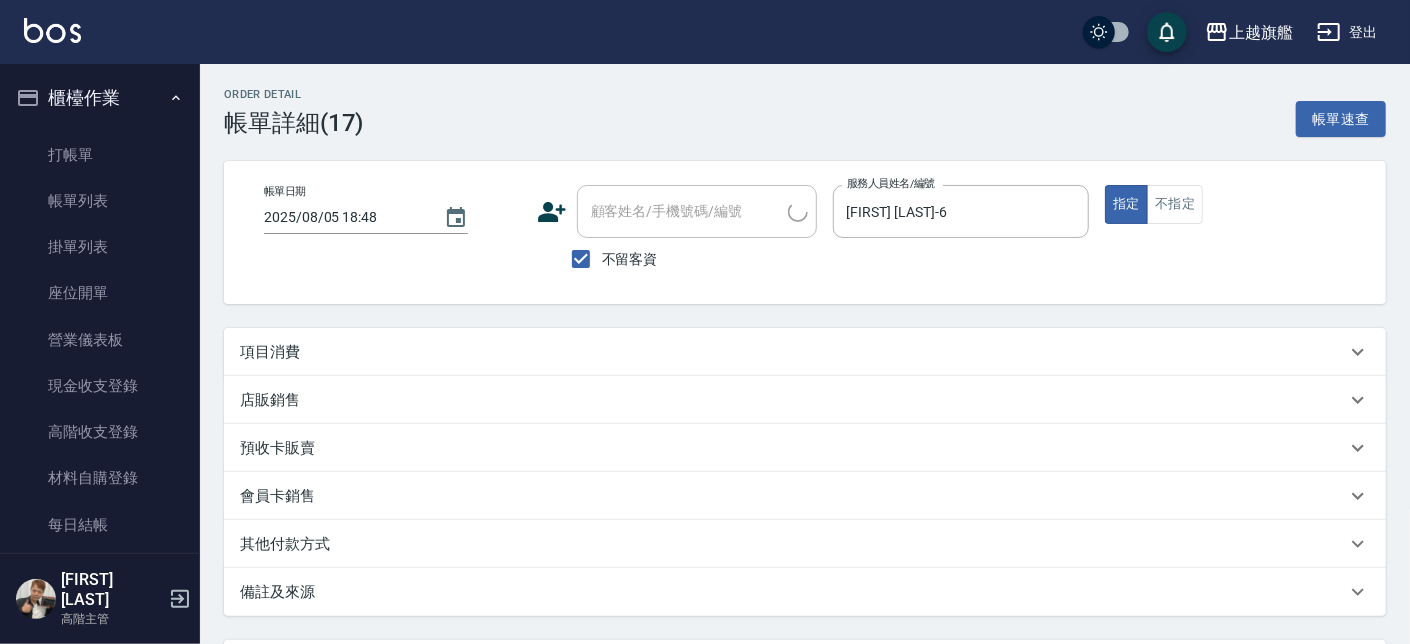 type on "2025/08/05 18:48" 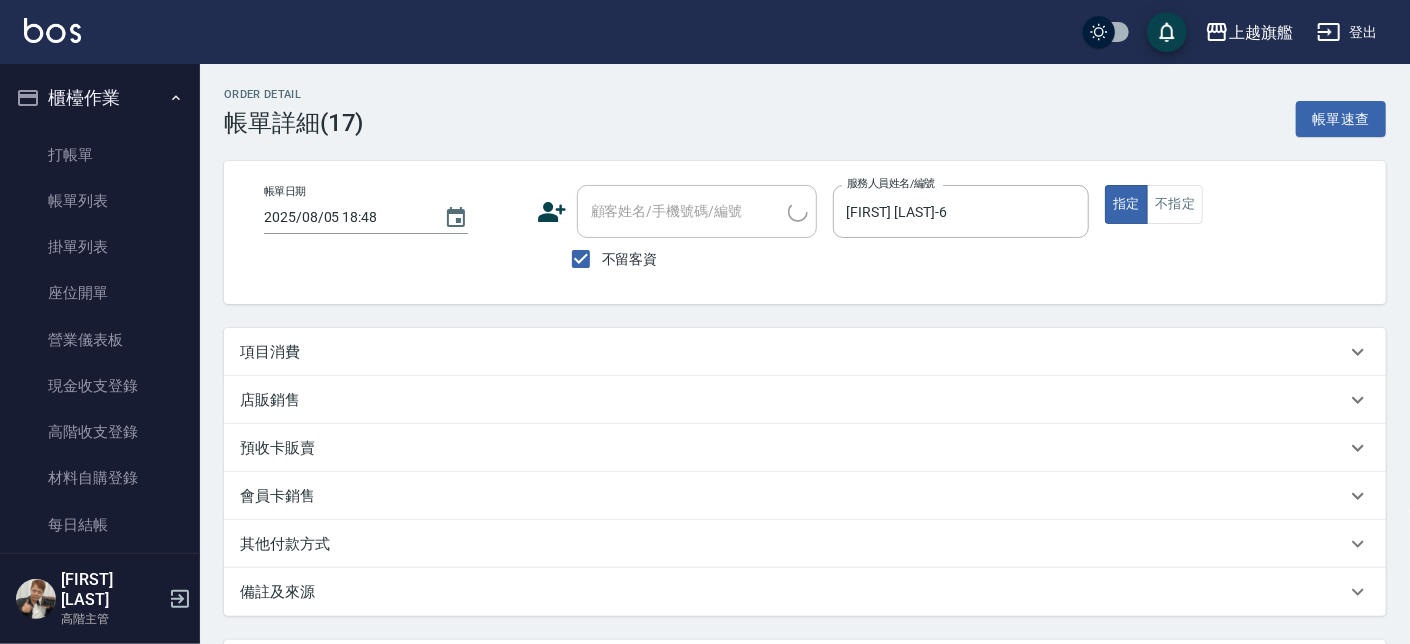 checkbox on "true" 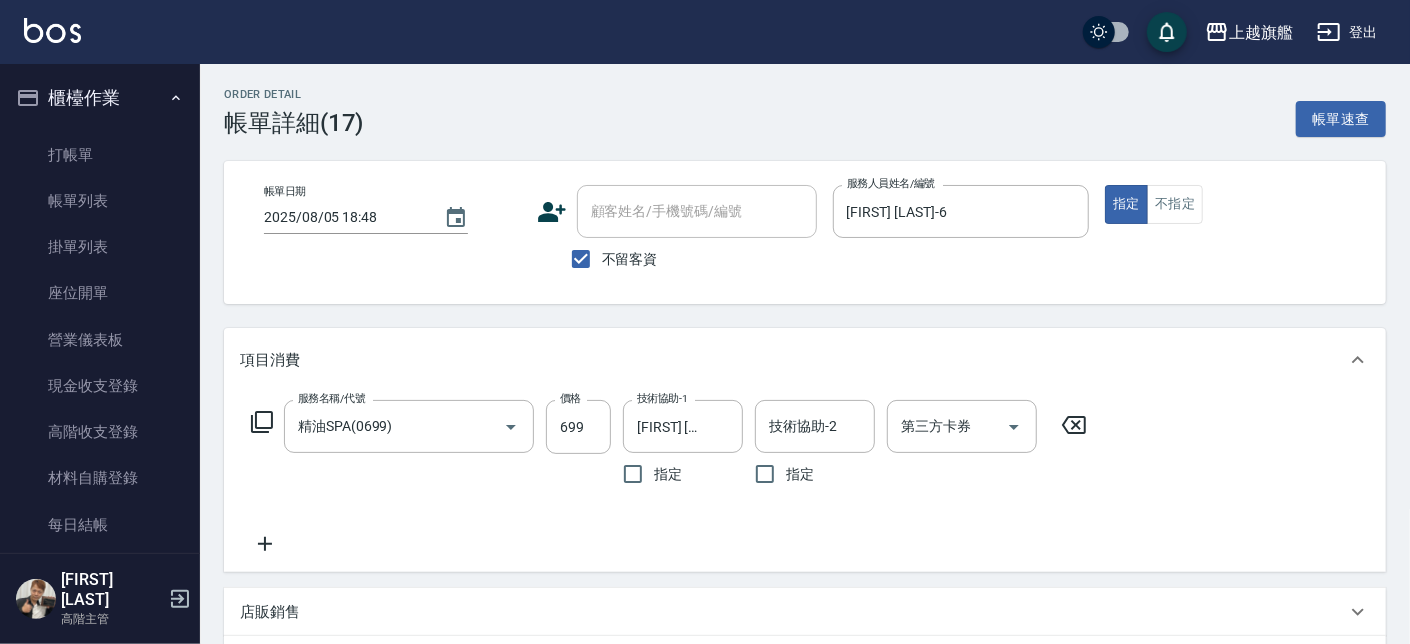type on "精油SPA(0699)" 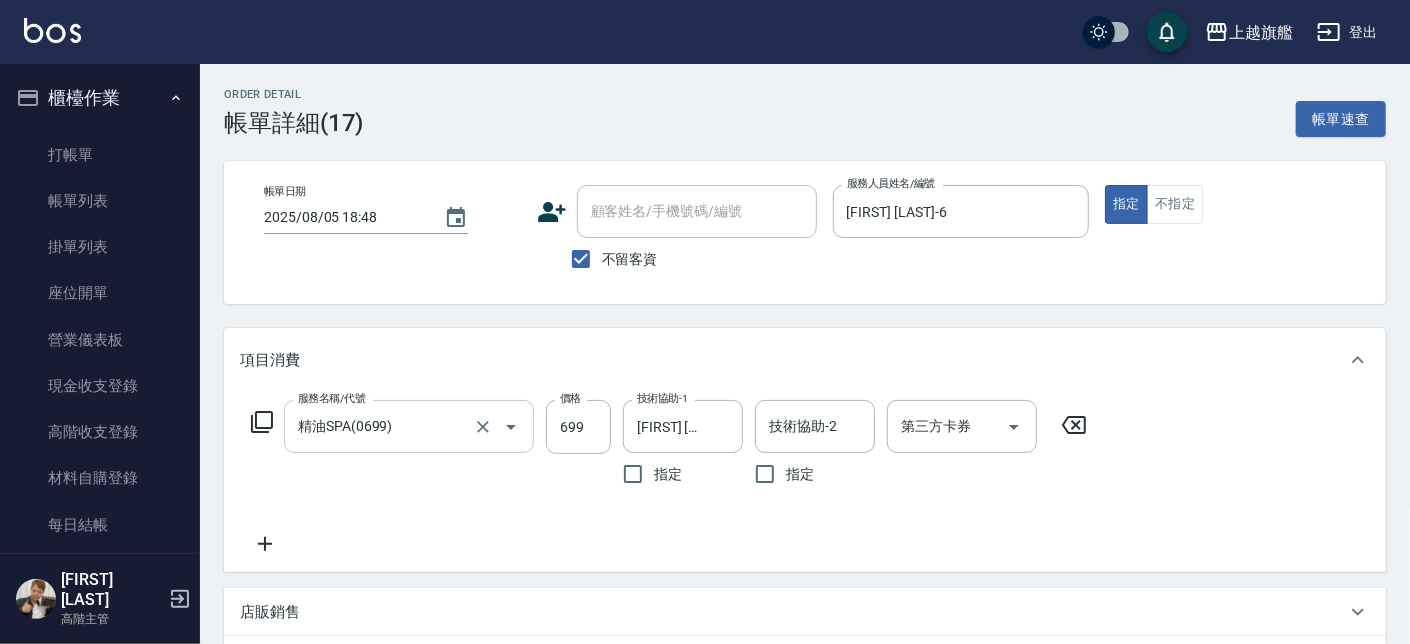 scroll, scrollTop: 113, scrollLeft: 0, axis: vertical 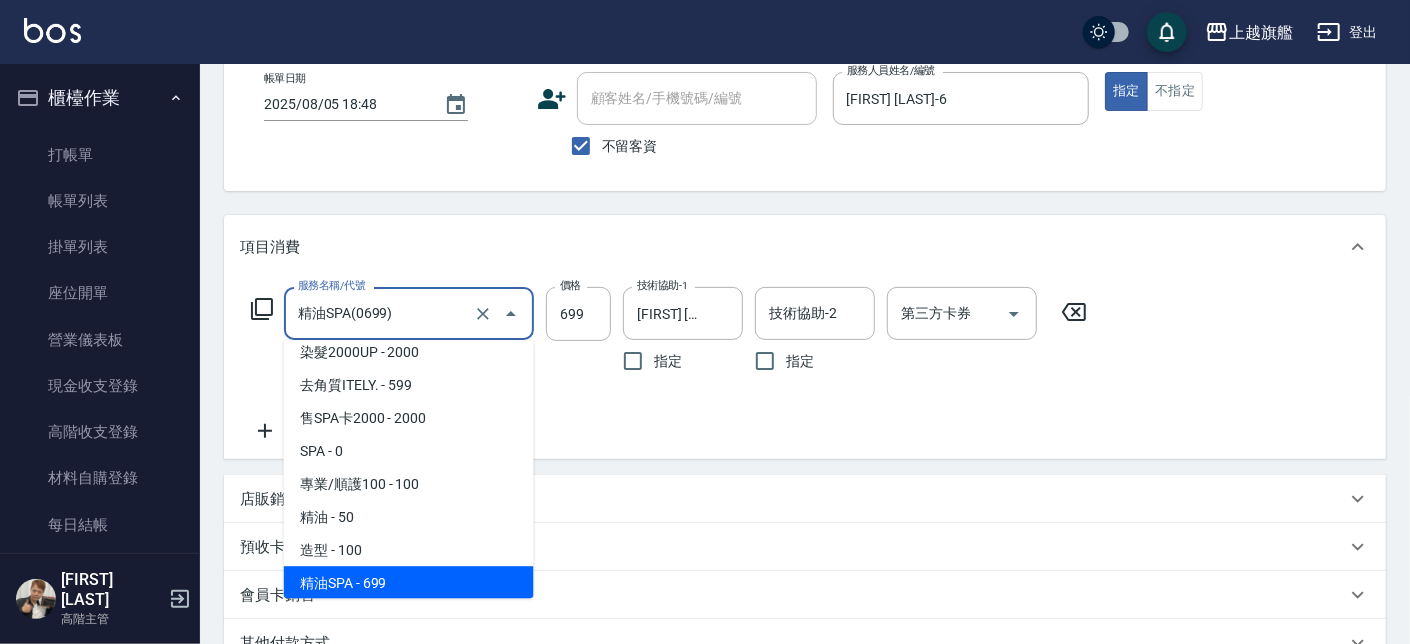 drag, startPoint x: 440, startPoint y: 309, endPoint x: 183, endPoint y: 308, distance: 257.00195 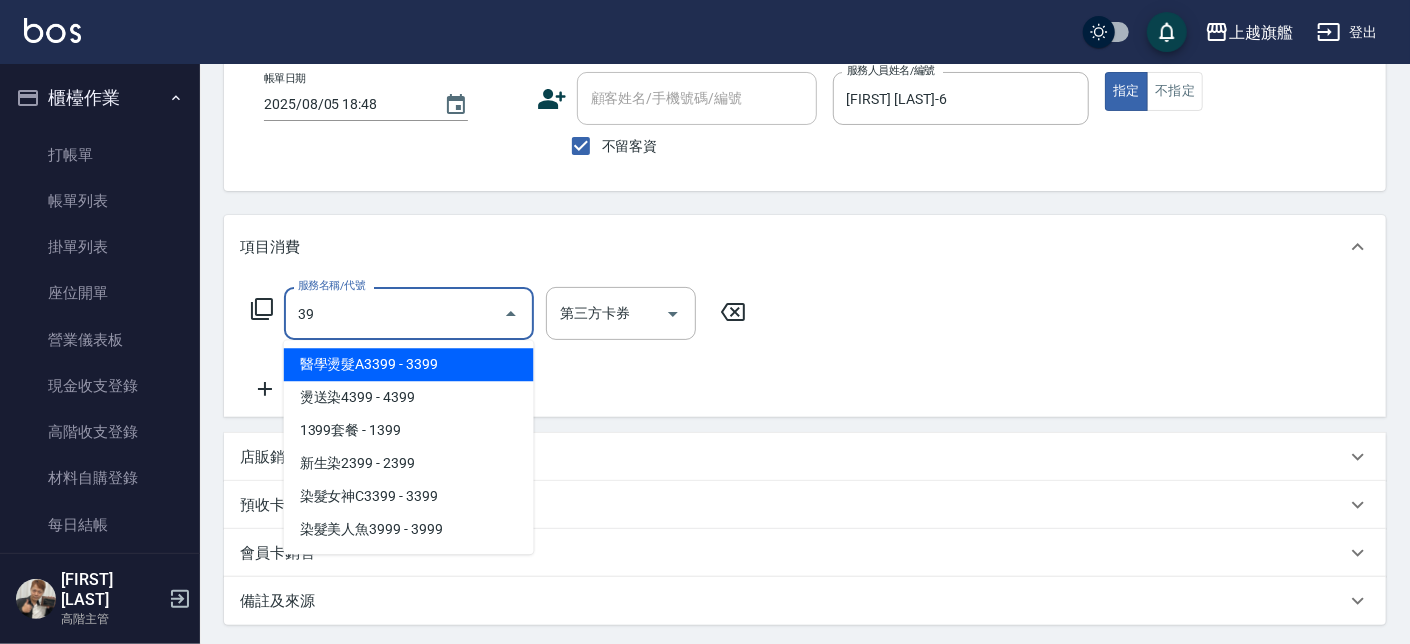 scroll, scrollTop: 0, scrollLeft: 0, axis: both 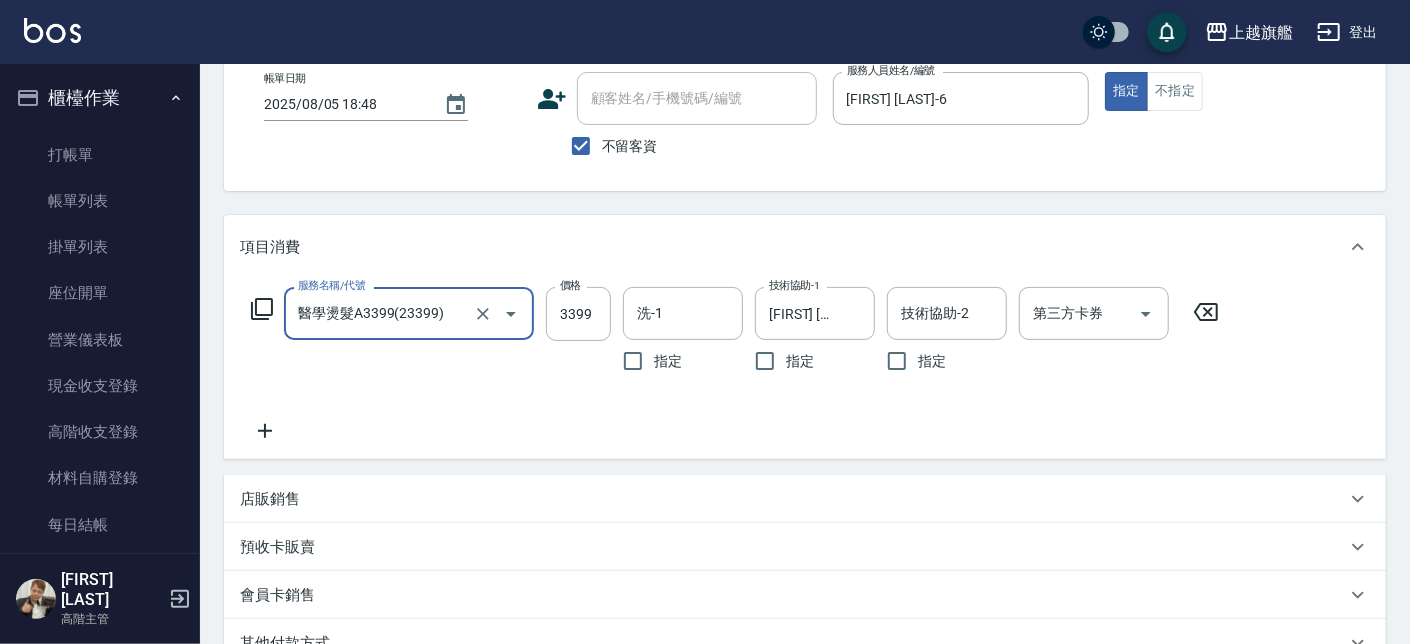 type on "醫學燙髮A3399(23399)" 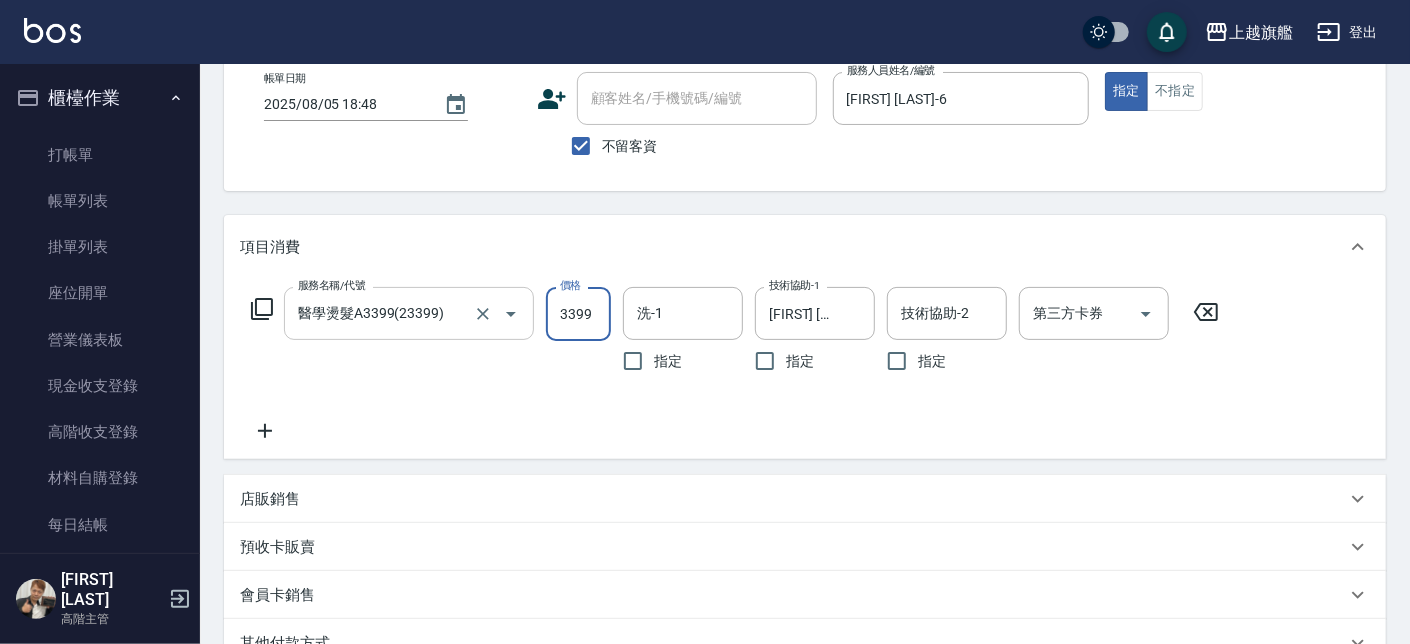 click on "醫學燙髮A3399(23399)" at bounding box center (381, 313) 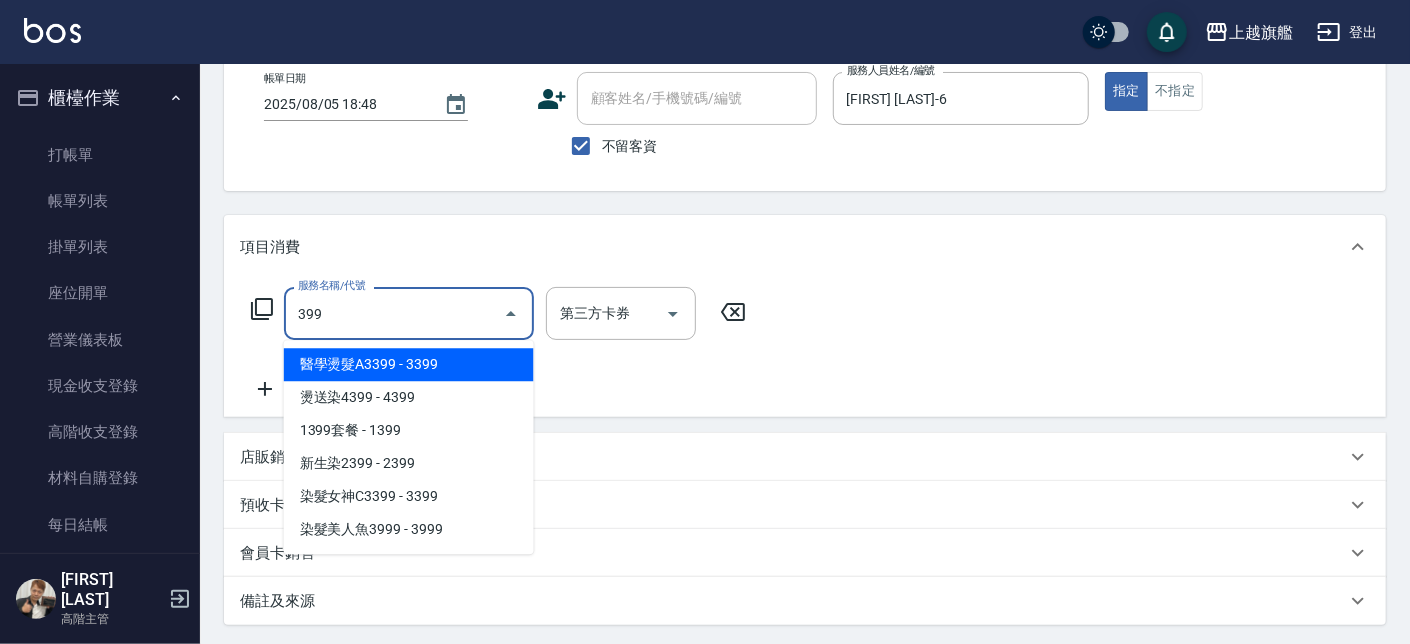 scroll, scrollTop: 0, scrollLeft: 0, axis: both 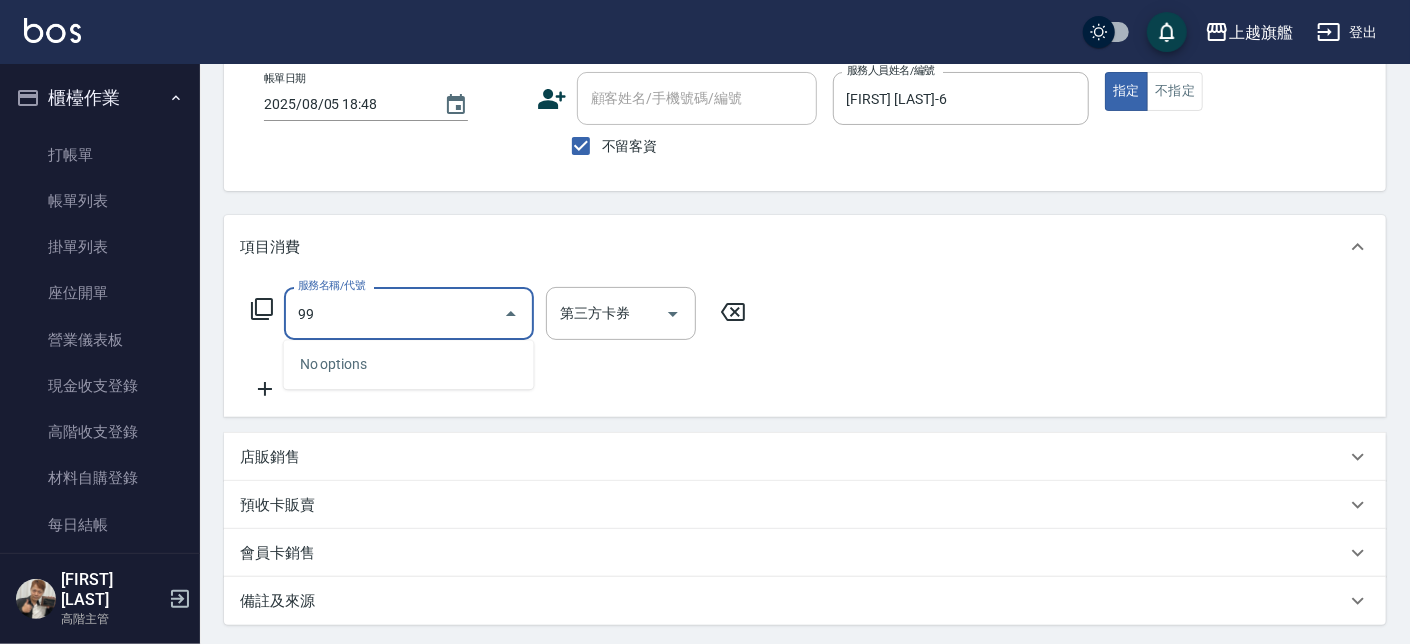 type on "9" 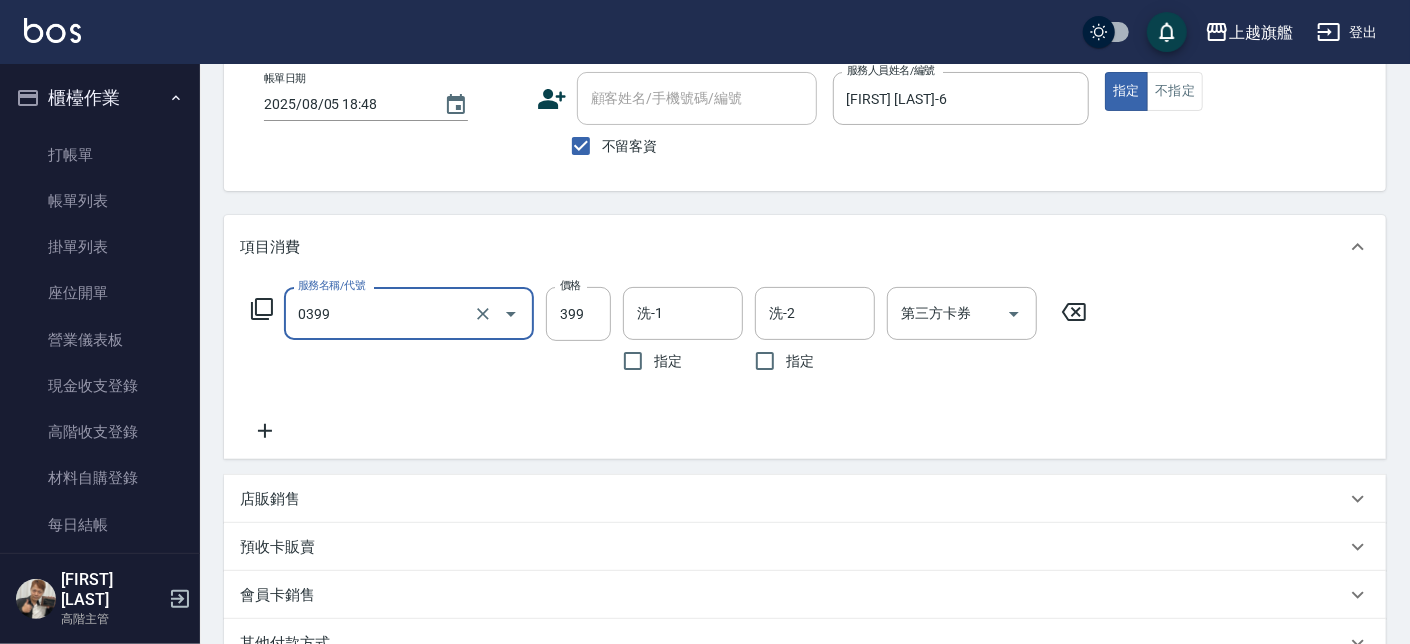 type on "海鹽SPA(0399)" 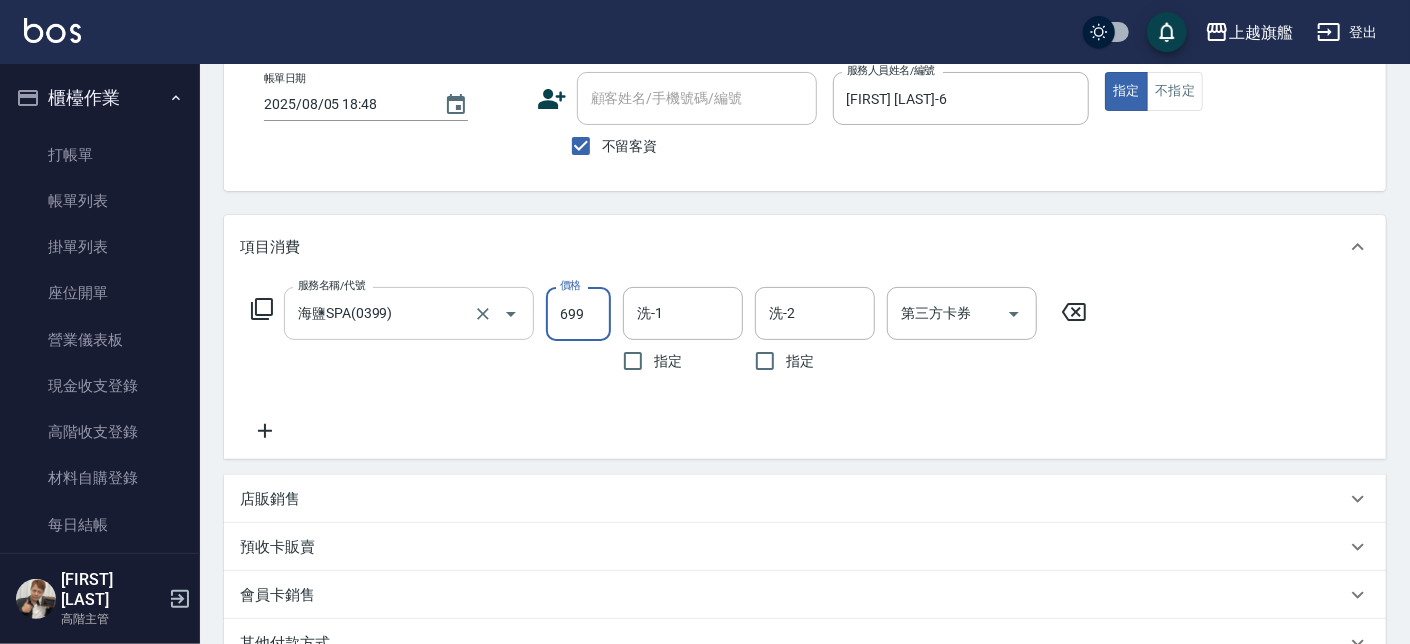 type on "699" 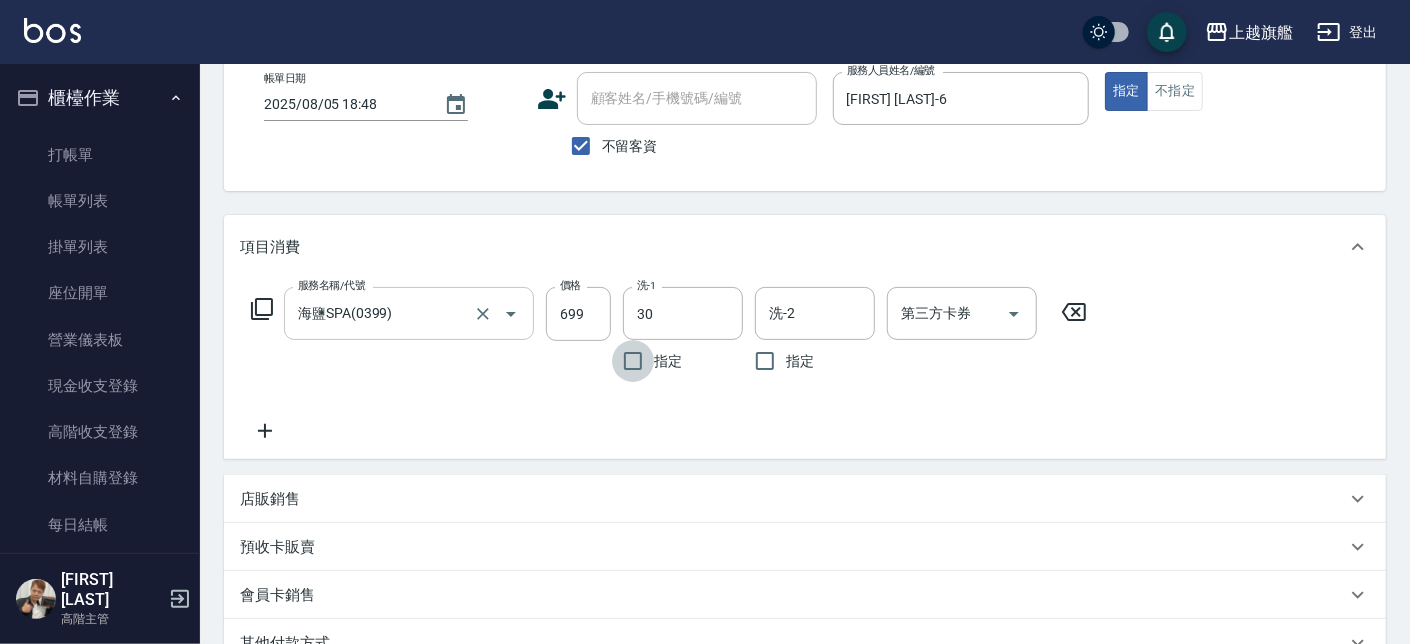 type on "[LAST]-[NUMBER]" 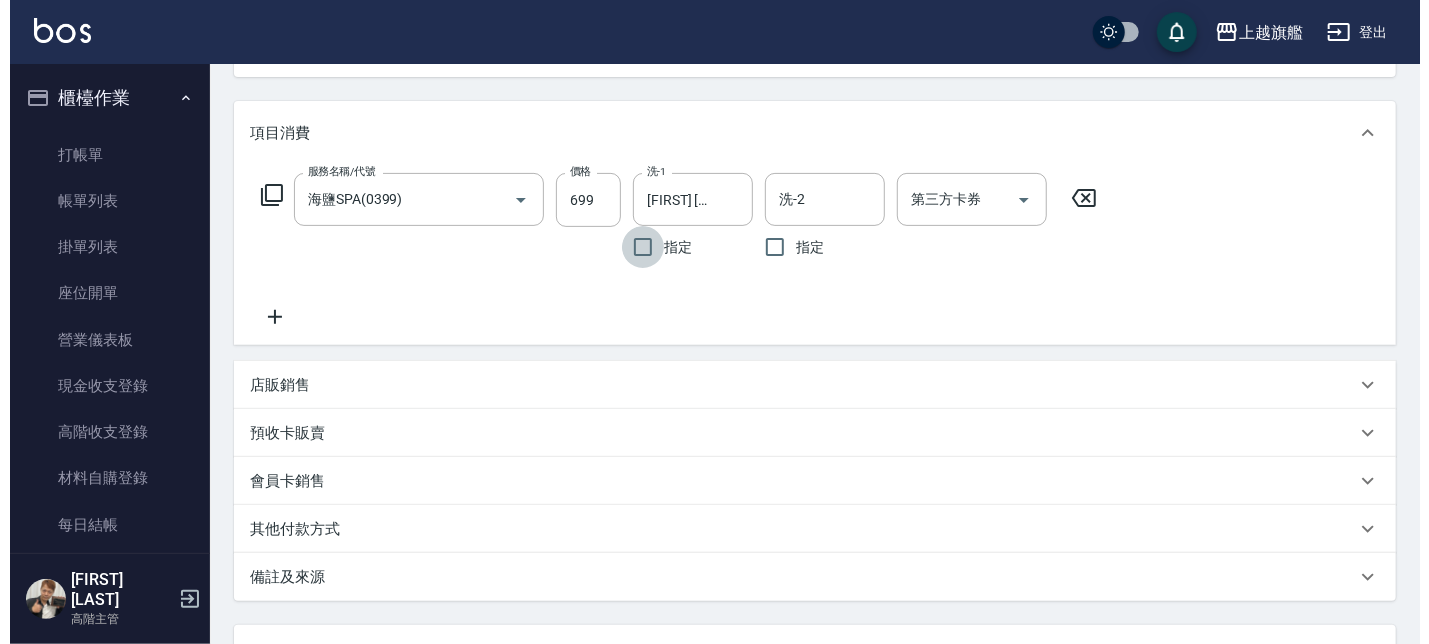 scroll, scrollTop: 398, scrollLeft: 0, axis: vertical 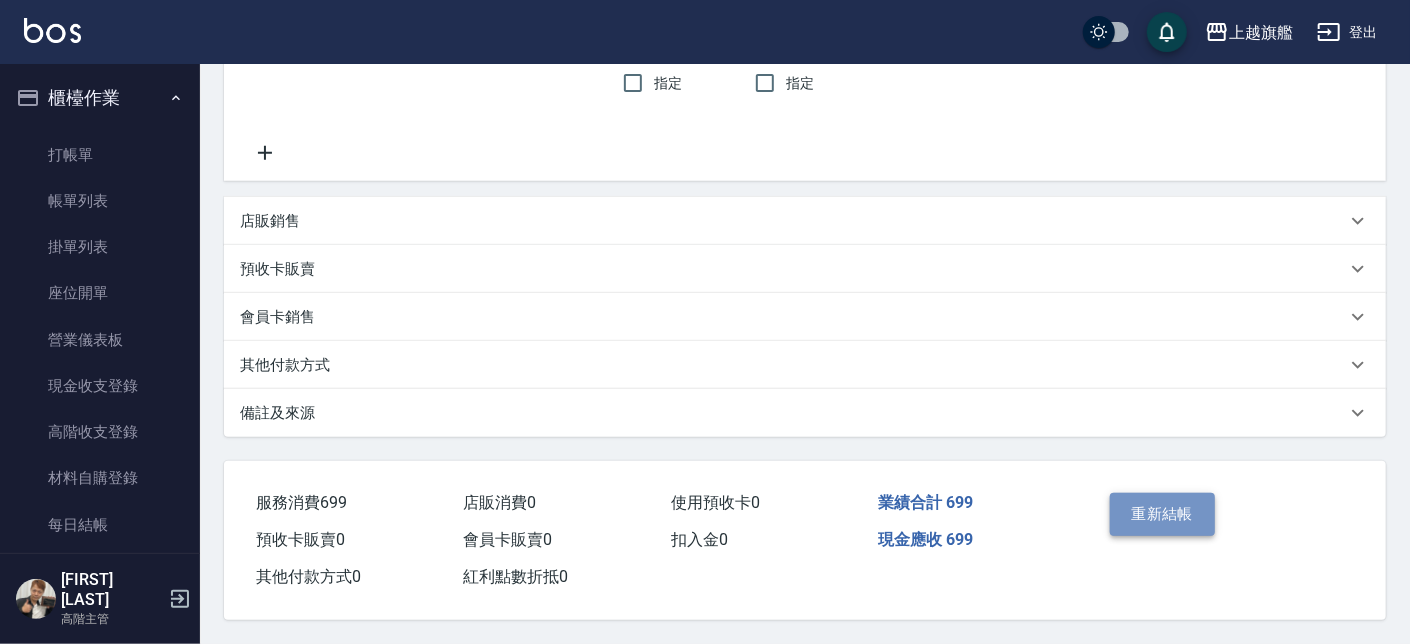 click on "重新結帳" at bounding box center [1163, 514] 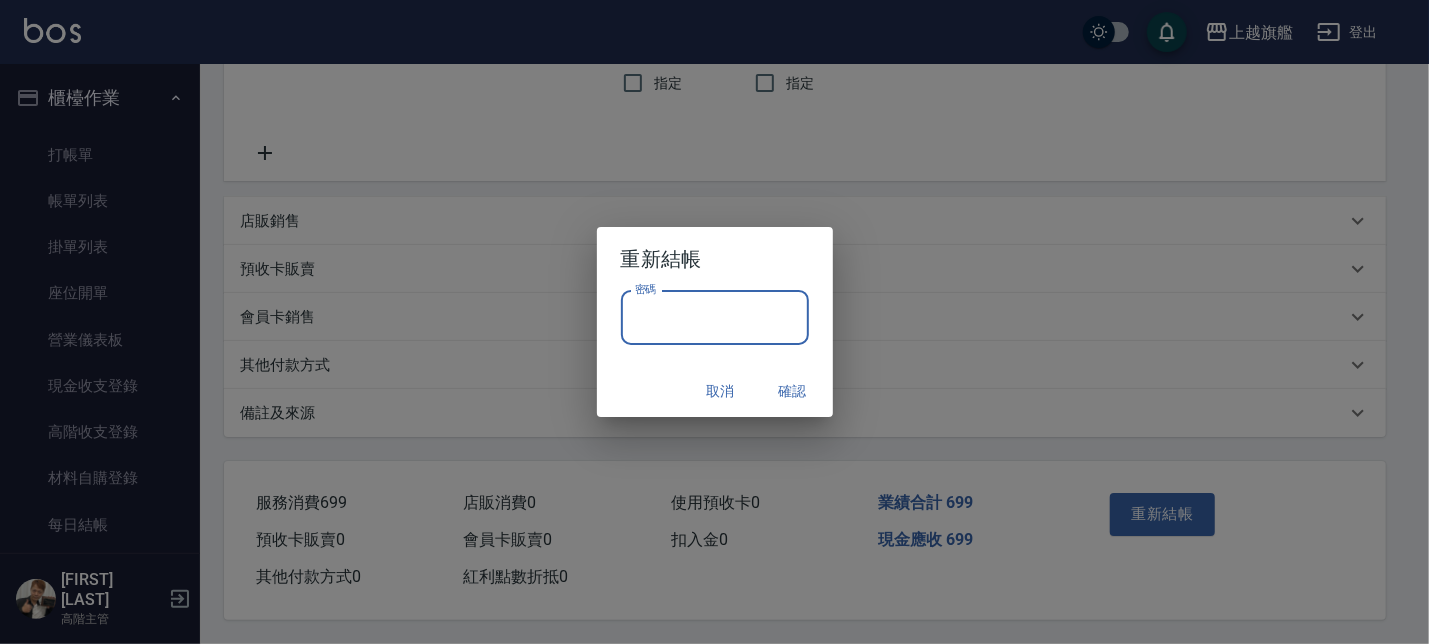 click on "密碼" at bounding box center [715, 318] 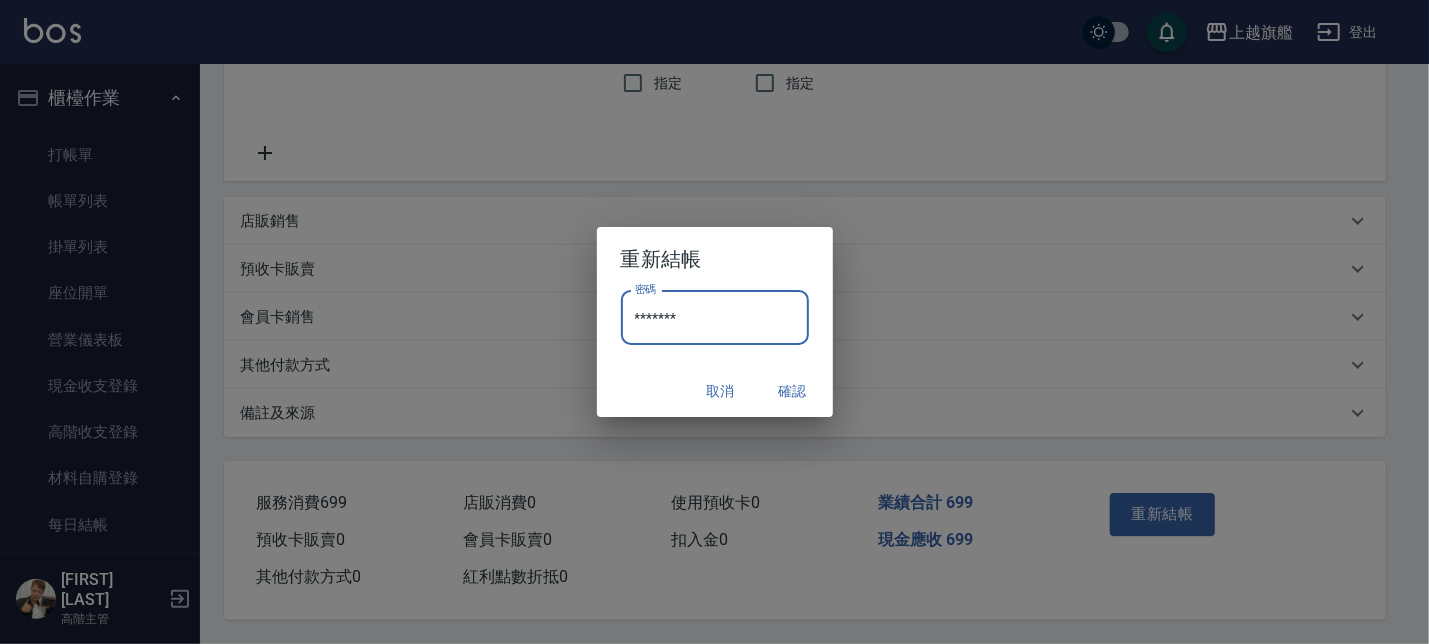 type on "*******" 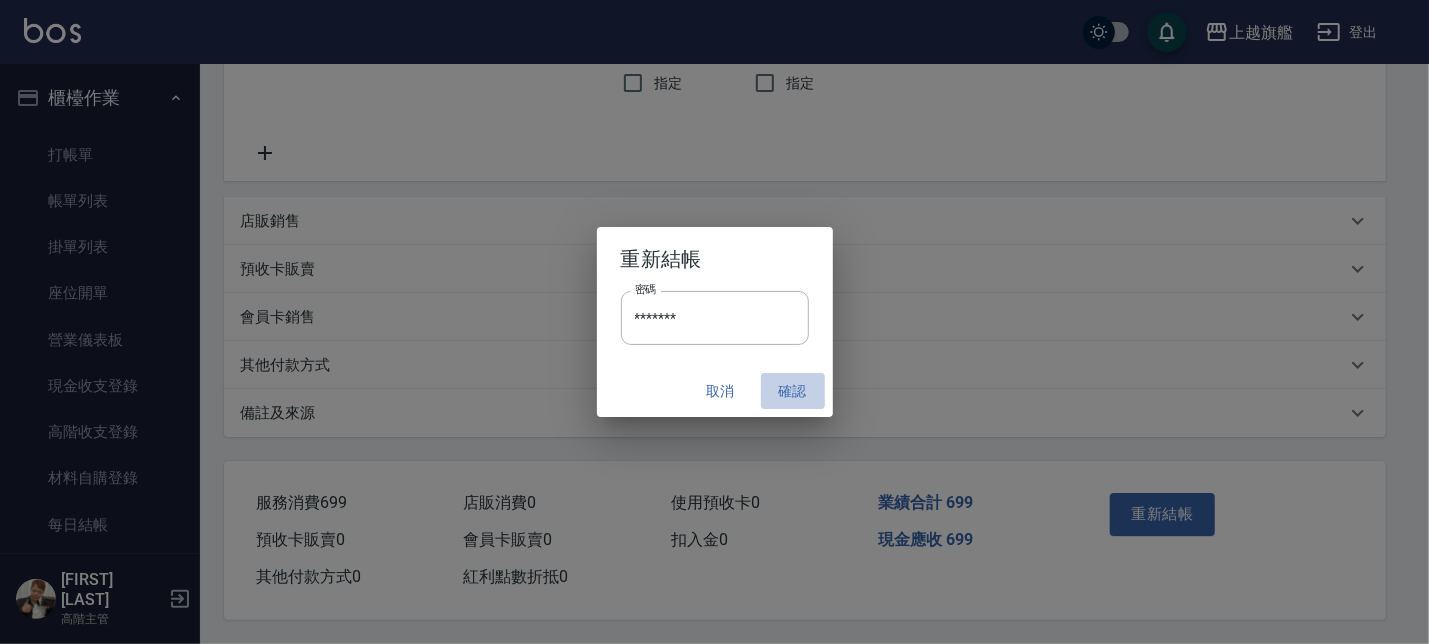 click on "確認" at bounding box center [793, 391] 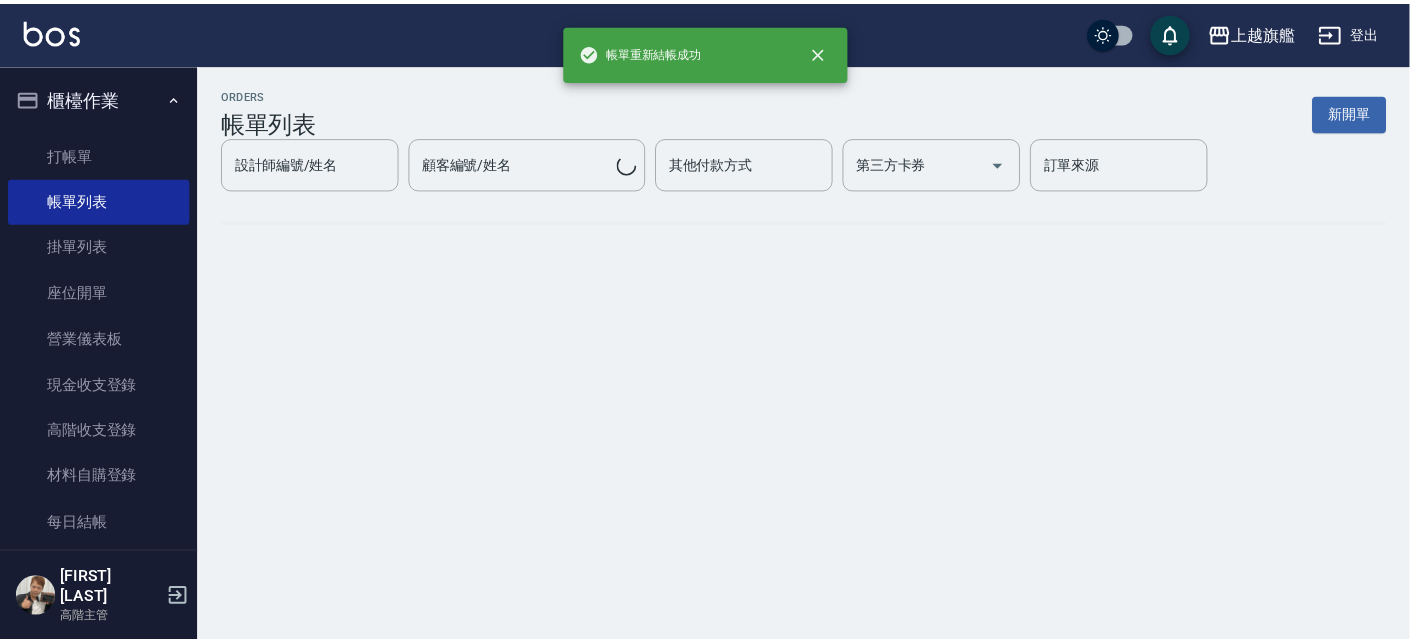 scroll, scrollTop: 0, scrollLeft: 0, axis: both 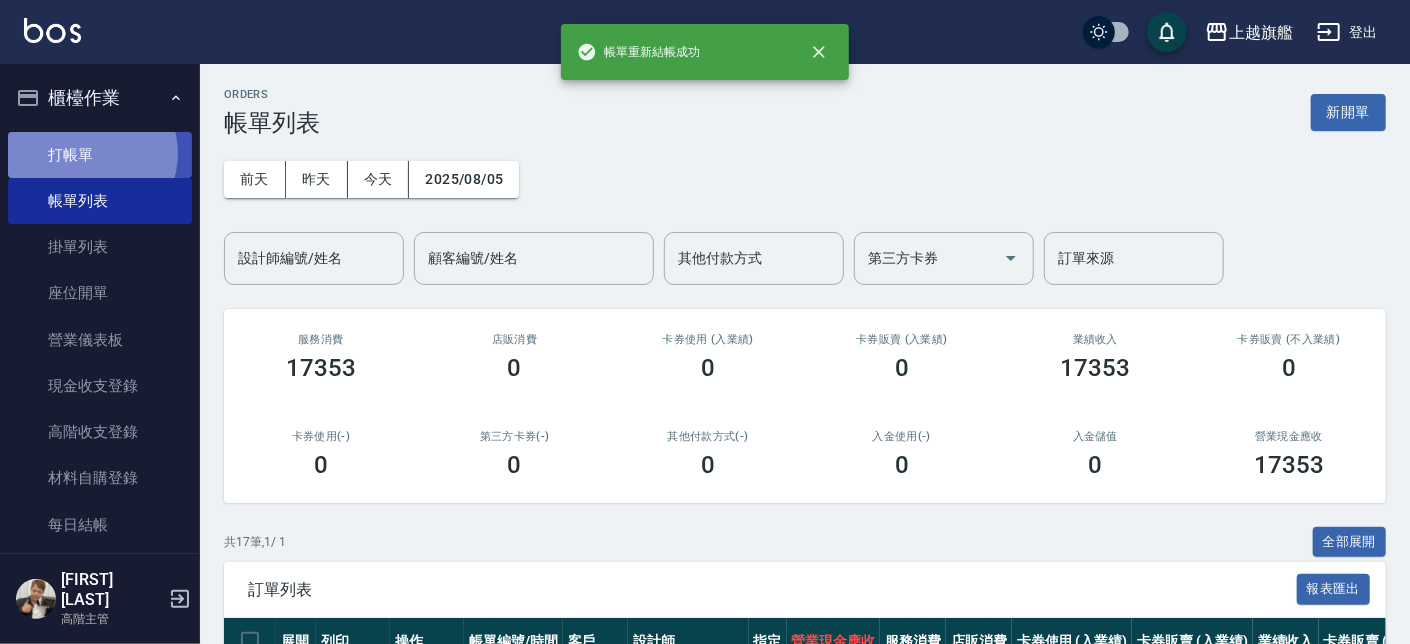 click on "打帳單" at bounding box center (100, 155) 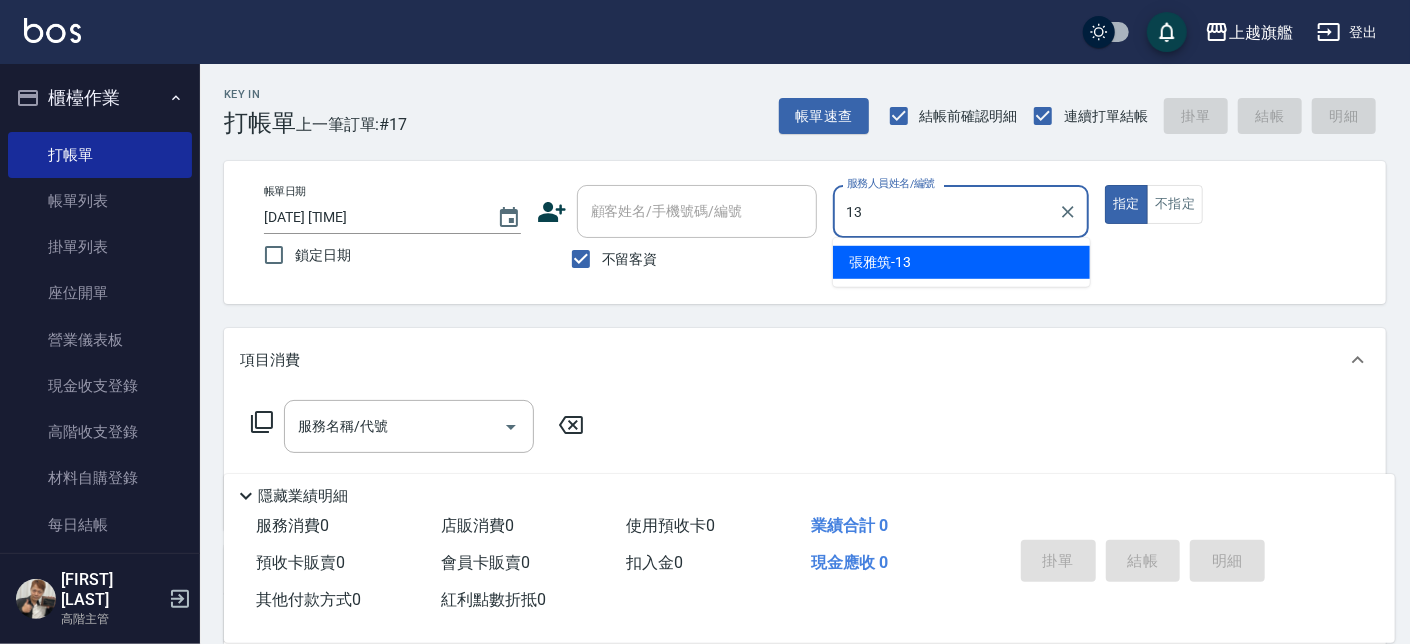 type on "[LAST]-[NUMBER]" 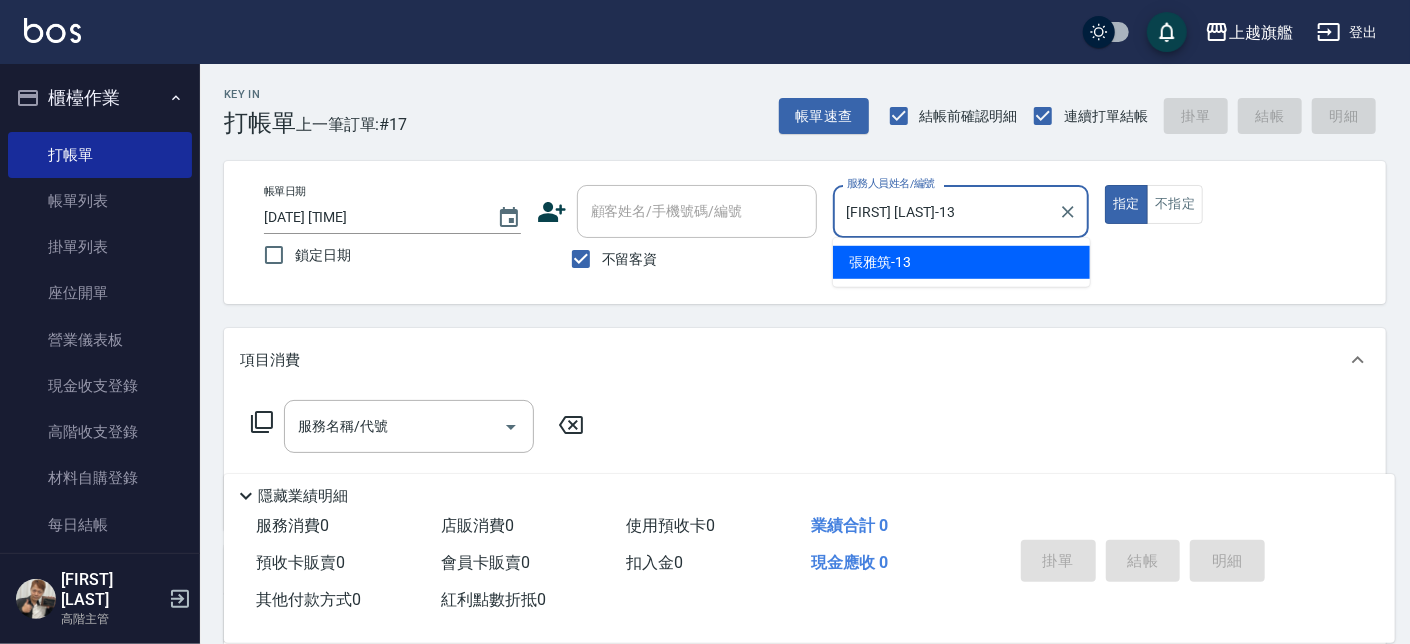 type on "true" 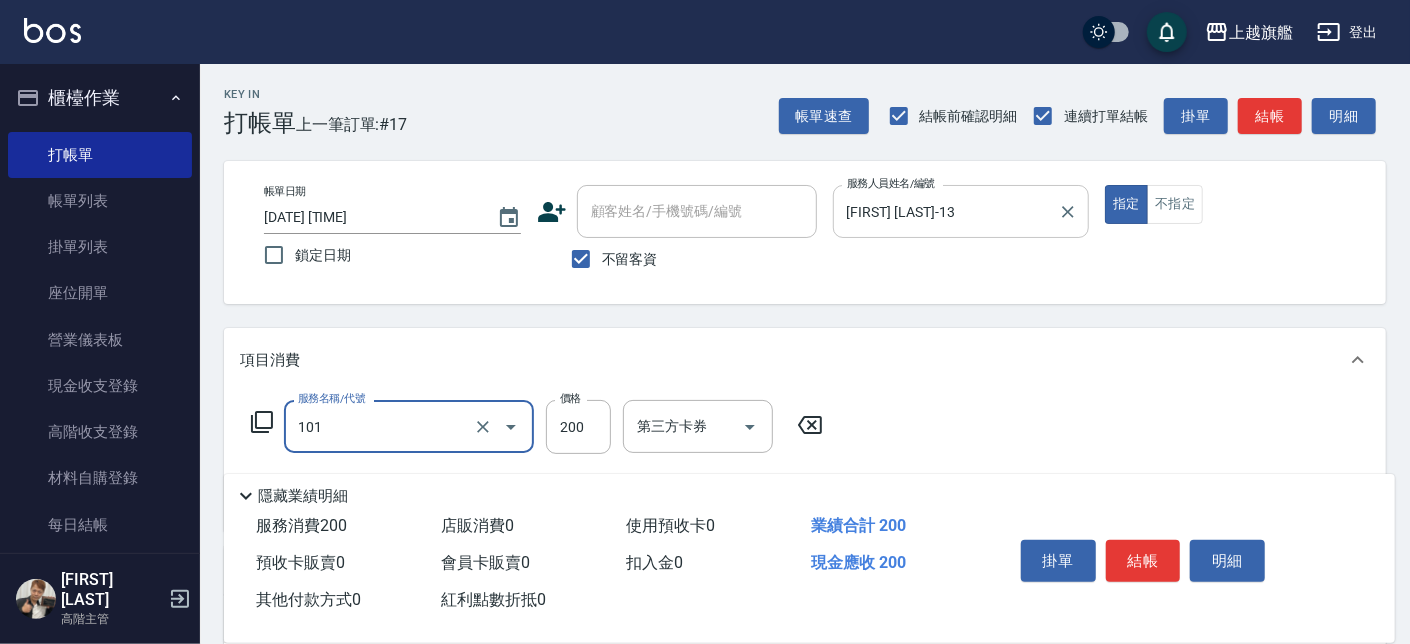 type on "一般洗(101)" 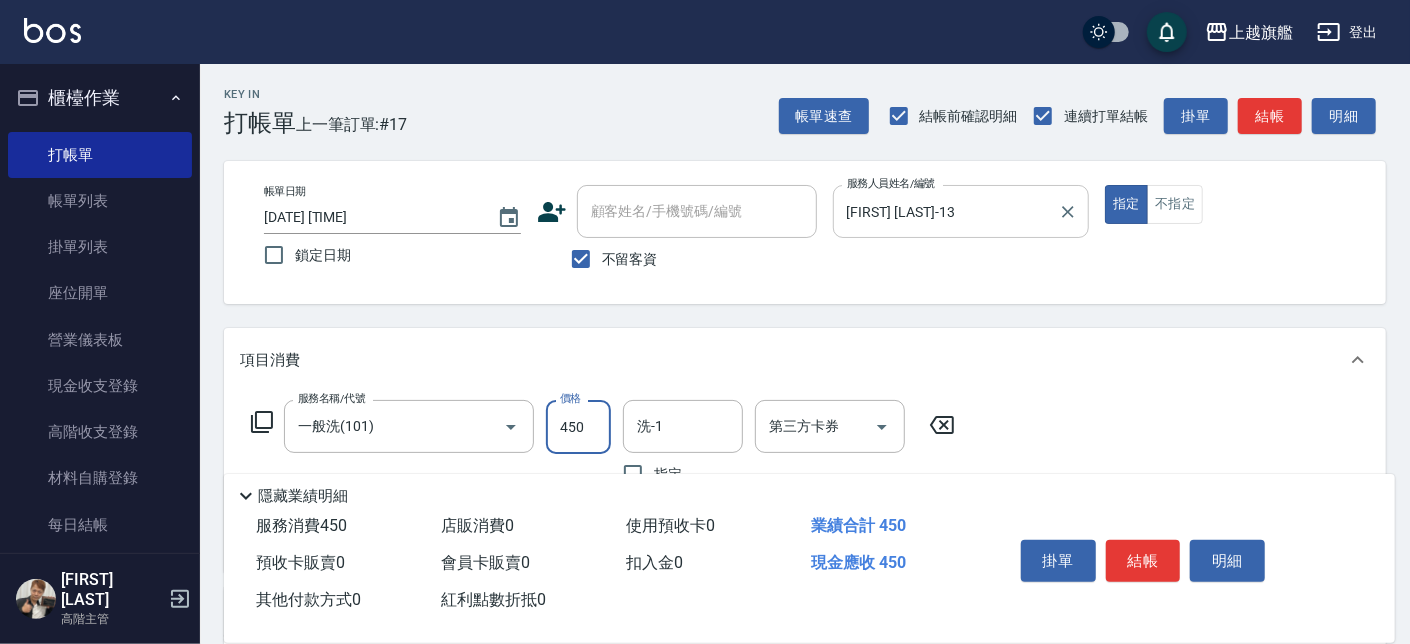 type on "450" 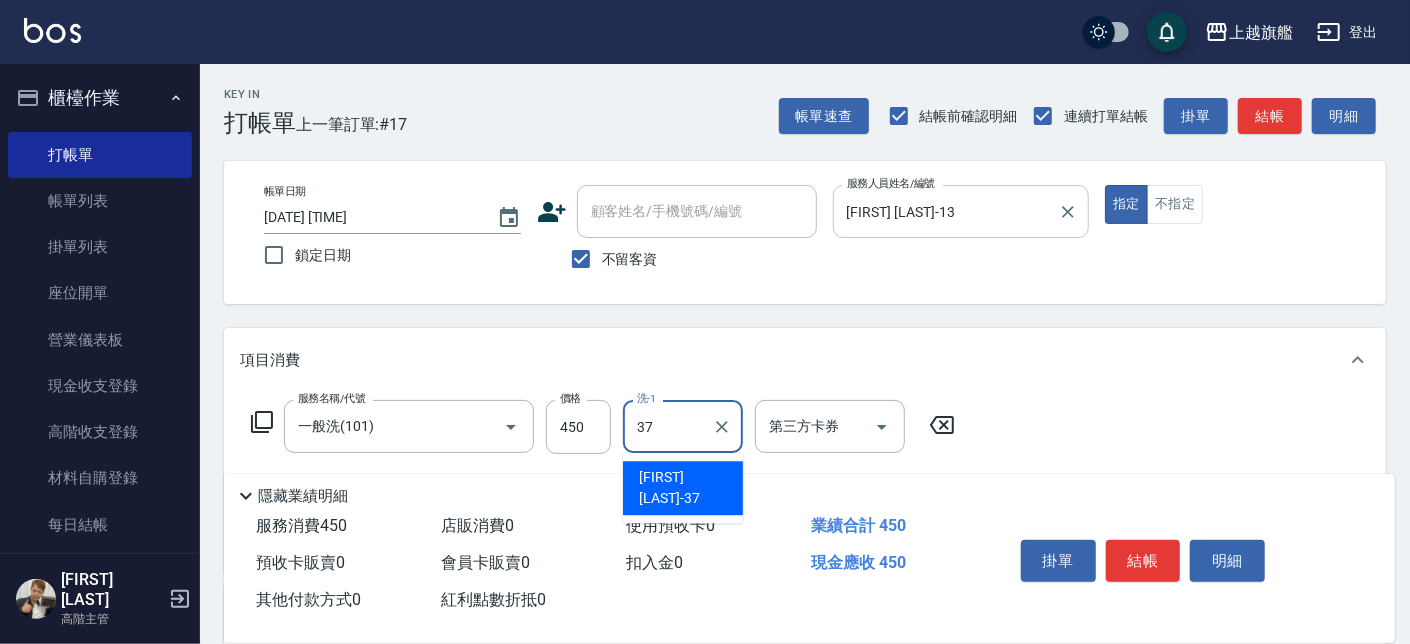 type on "[LAST]-[NUMBER]" 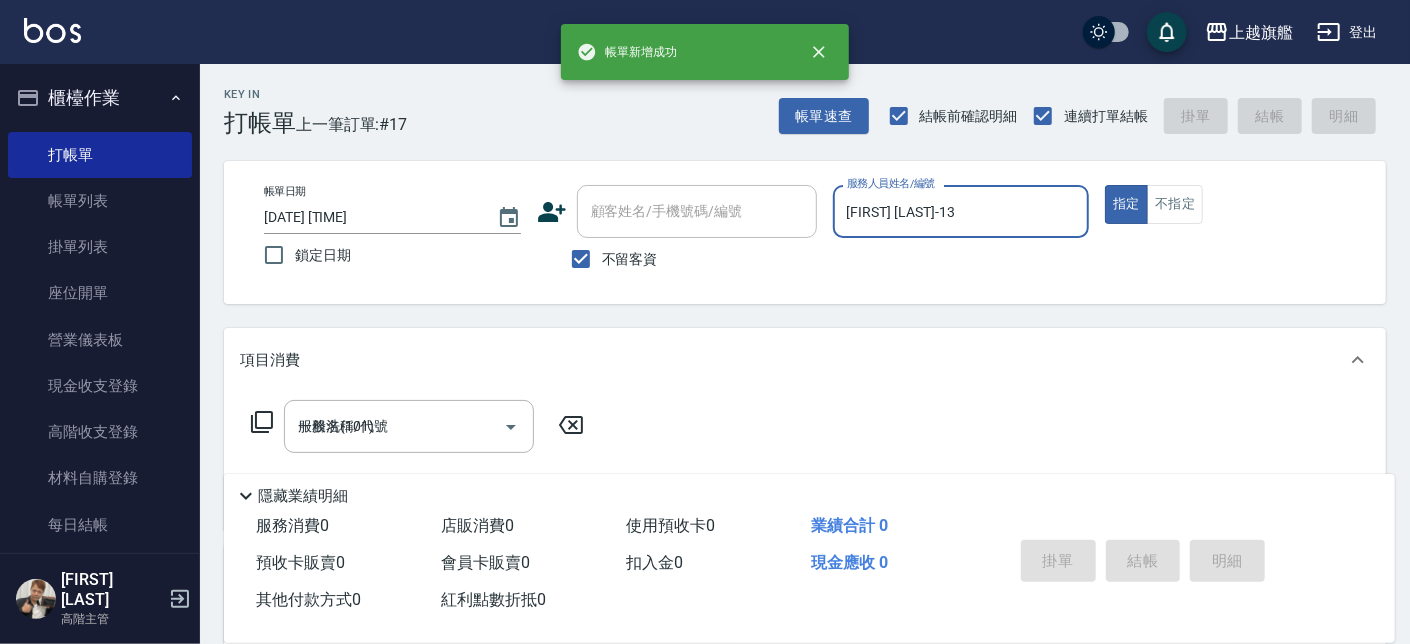 type 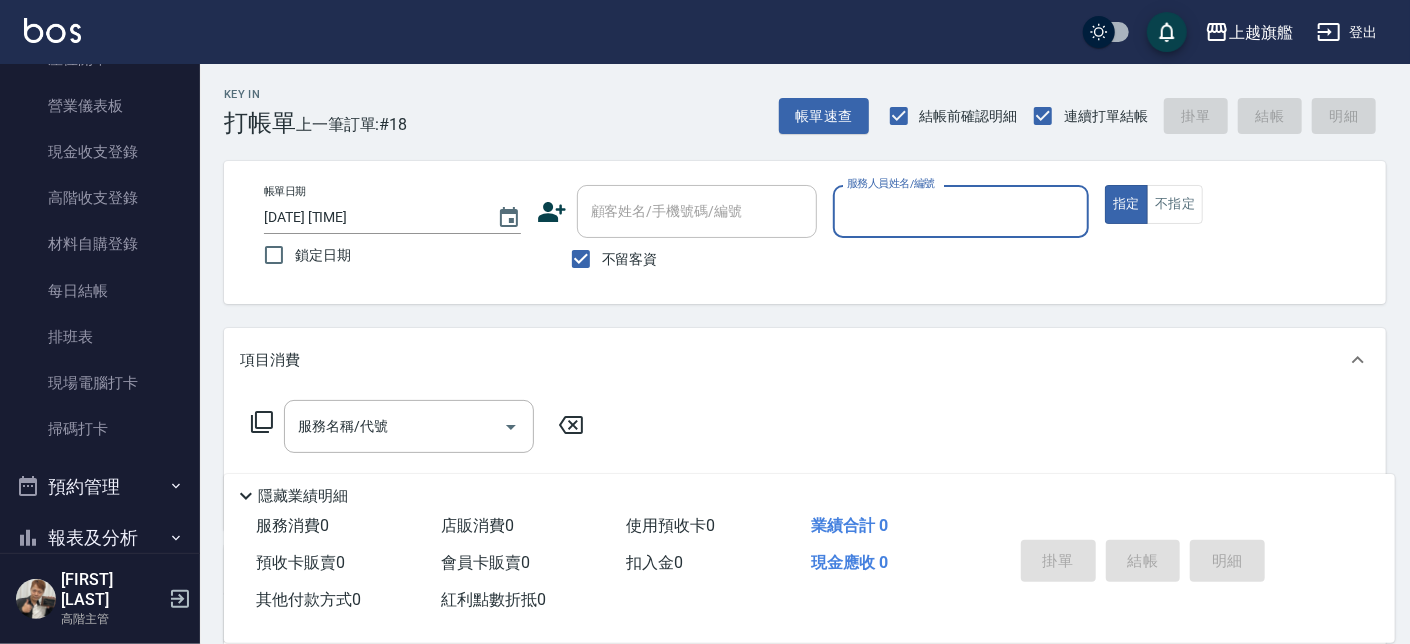 scroll, scrollTop: 241, scrollLeft: 0, axis: vertical 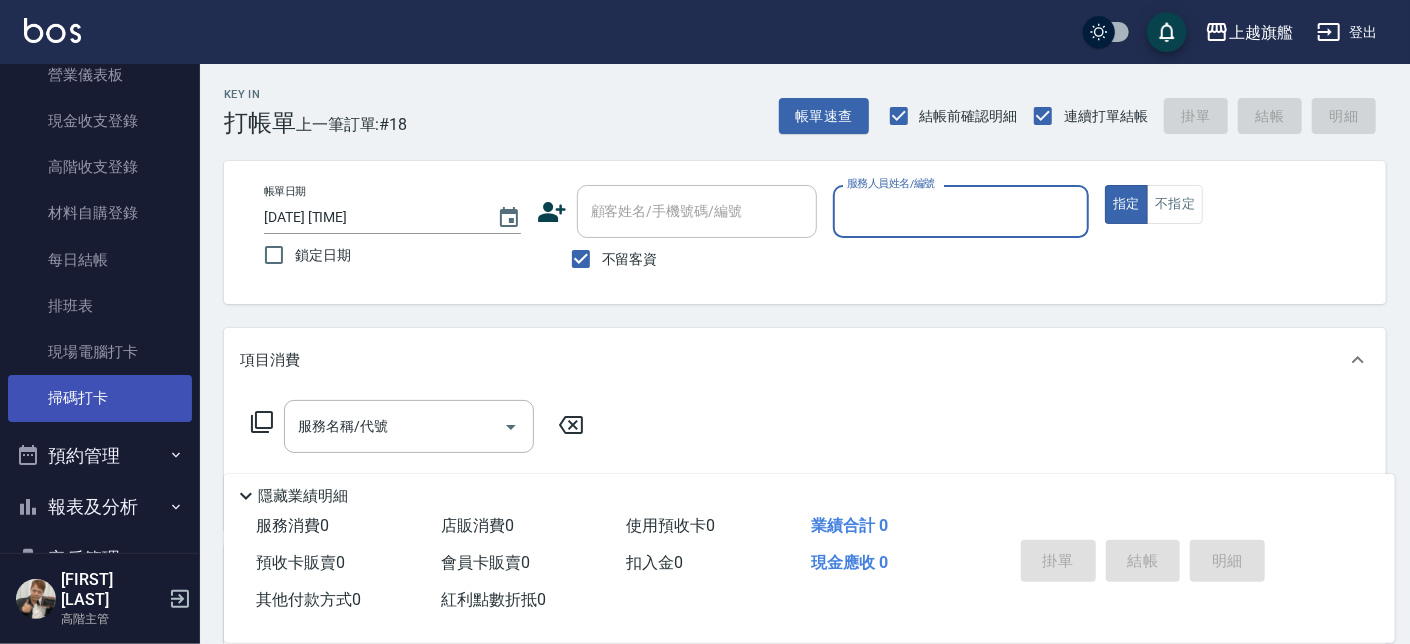 click on "掃碼打卡" at bounding box center (100, 398) 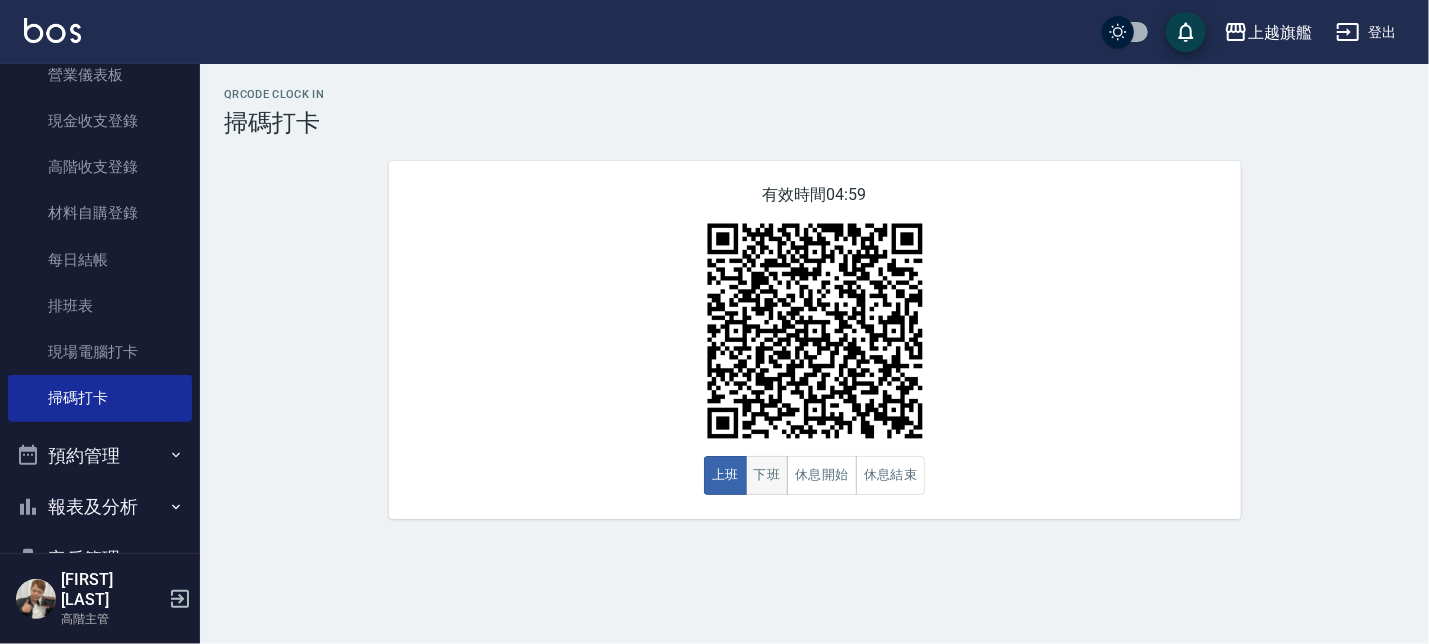 click on "下班" at bounding box center [767, 475] 